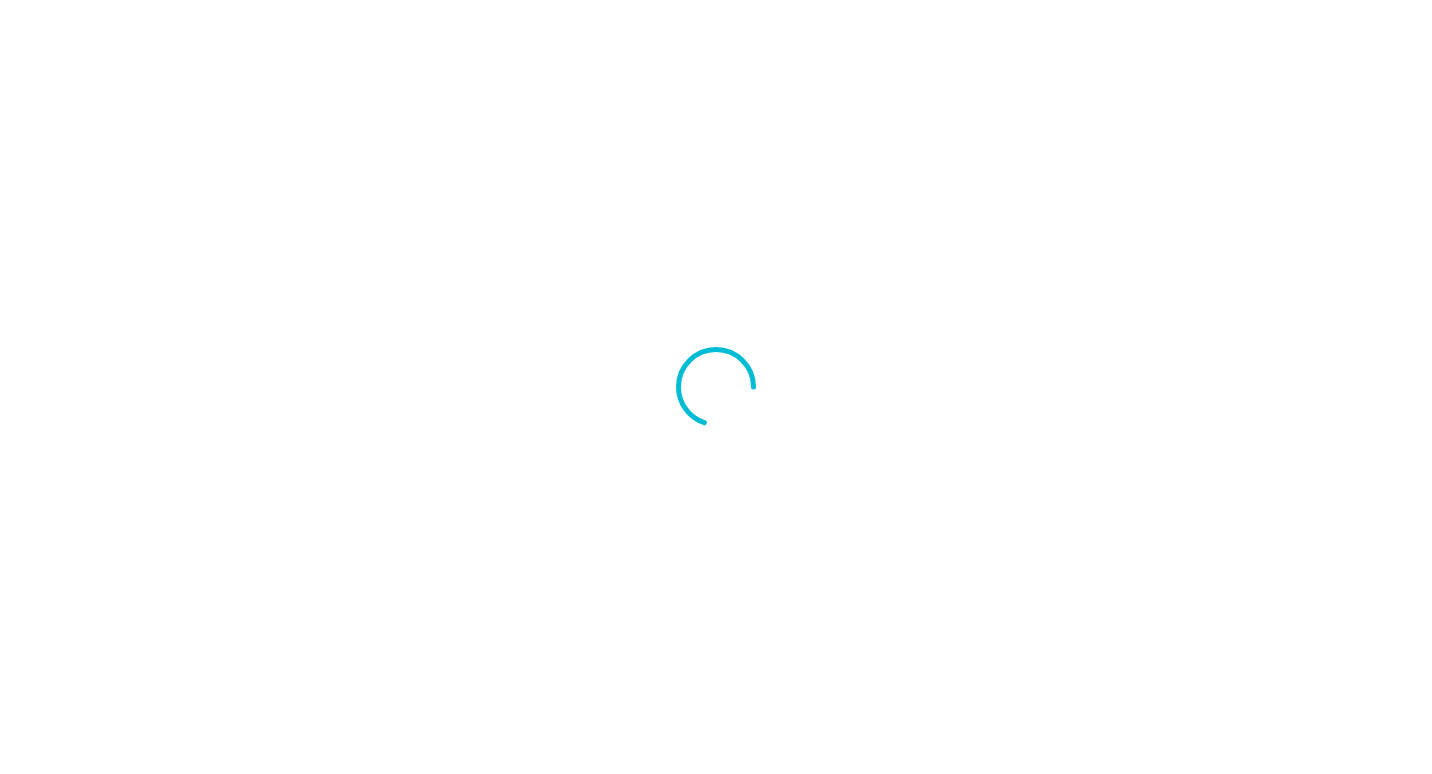 scroll, scrollTop: 0, scrollLeft: 0, axis: both 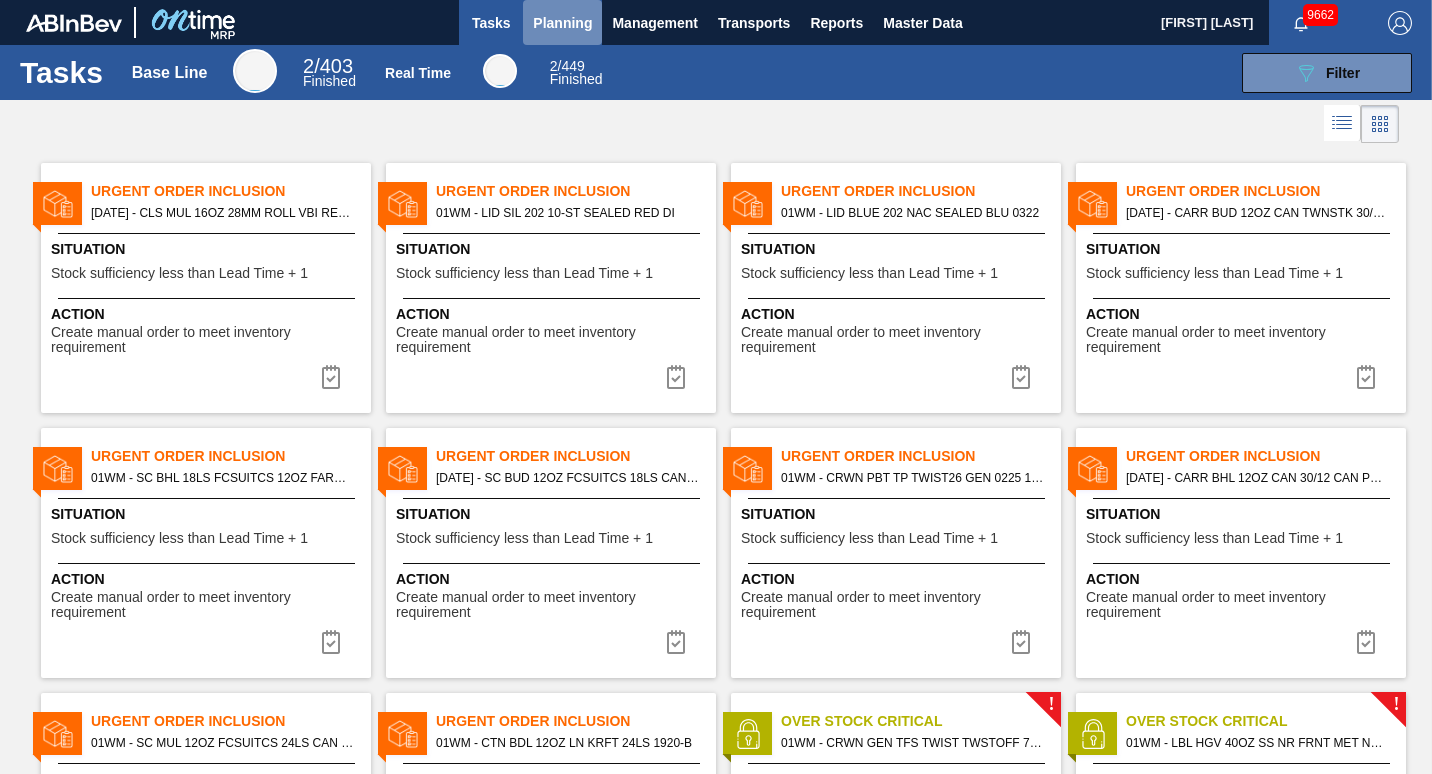 click on "Planning" at bounding box center [562, 22] 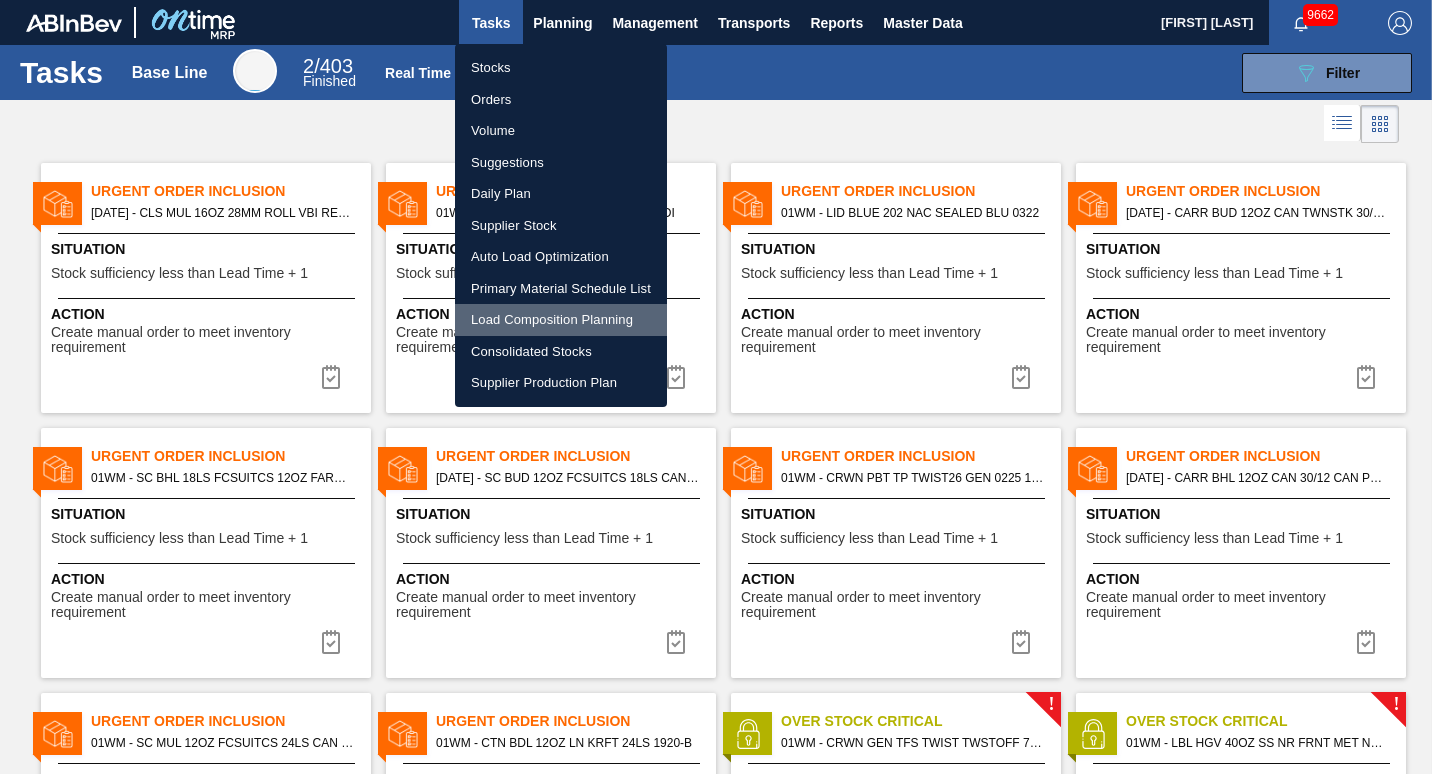 click on "Load Composition Planning" at bounding box center [561, 320] 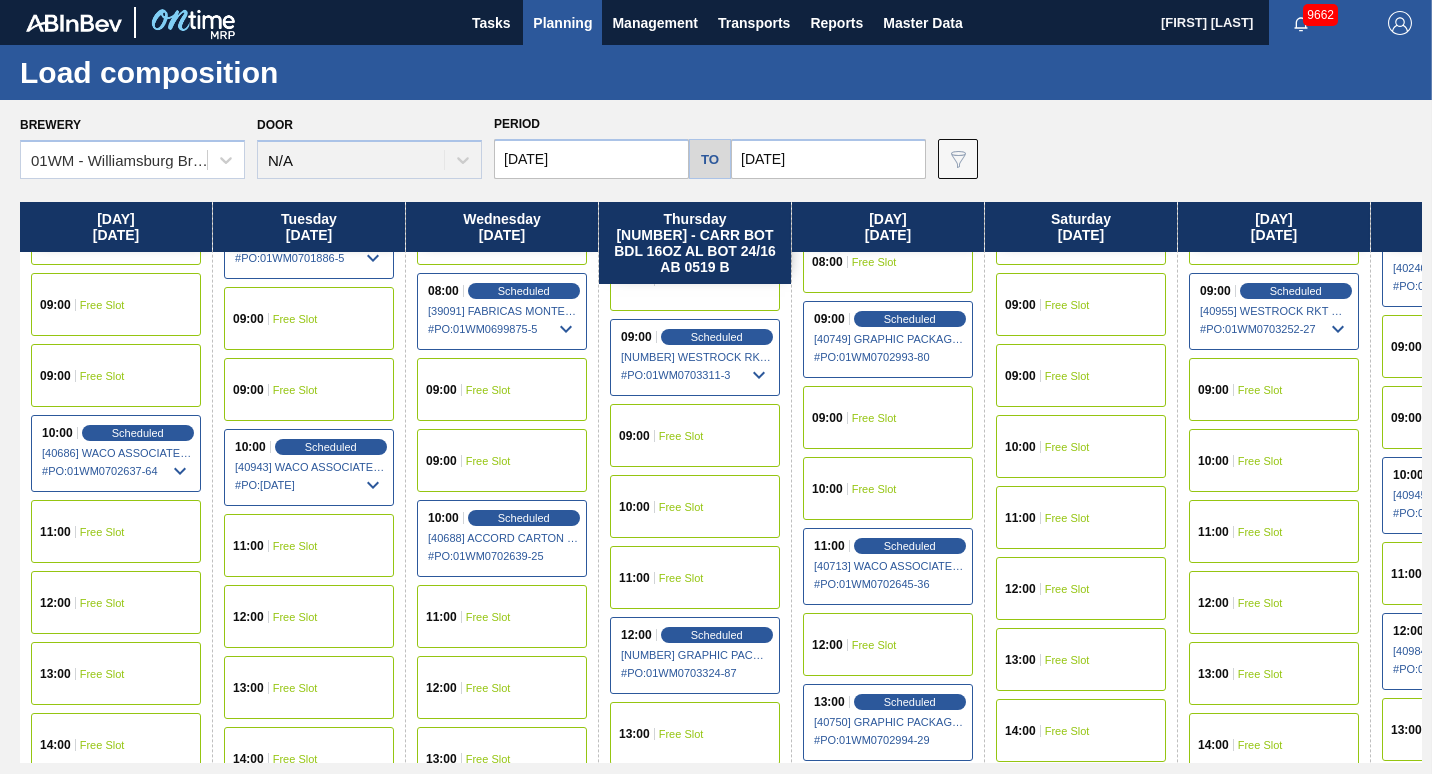 scroll, scrollTop: 710, scrollLeft: 0, axis: vertical 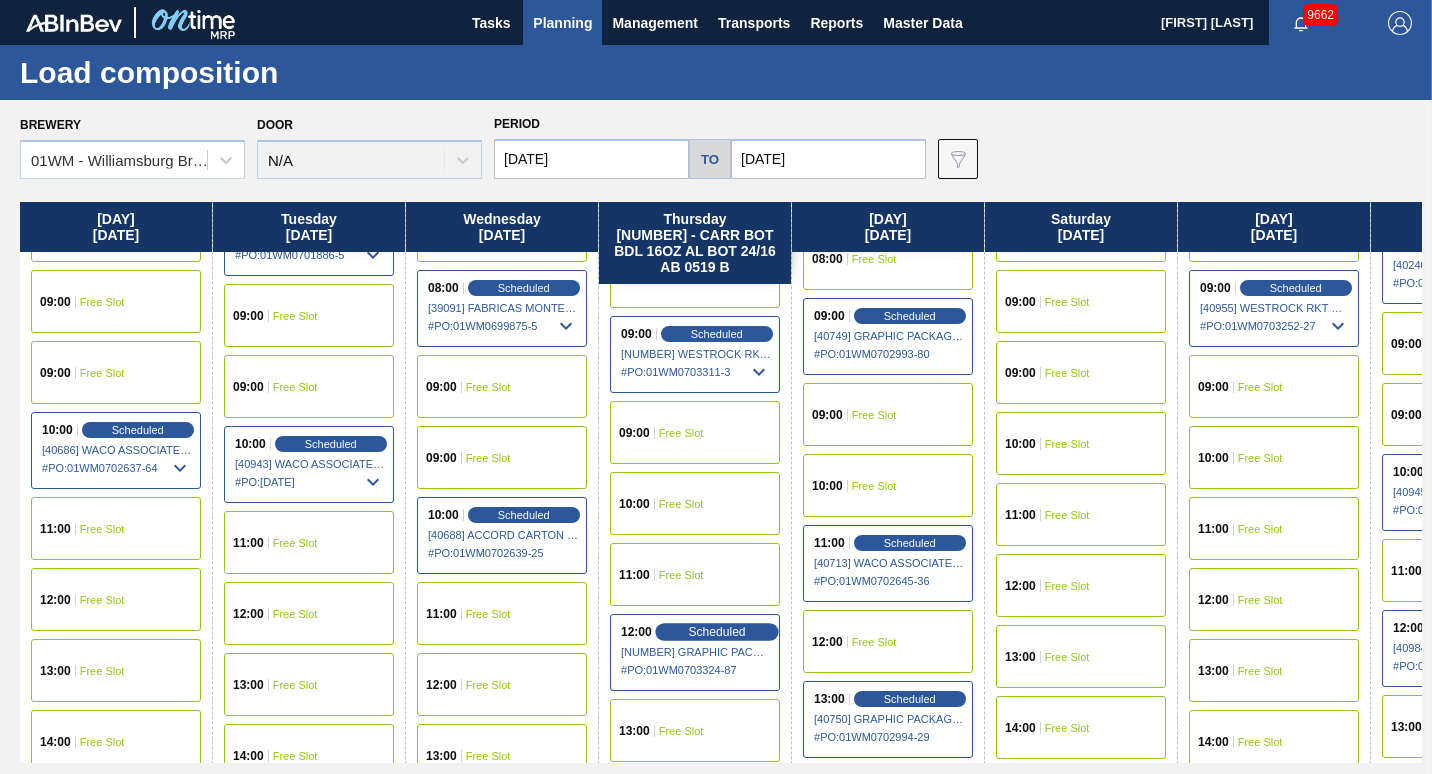 click on "Scheduled" at bounding box center (716, 631) 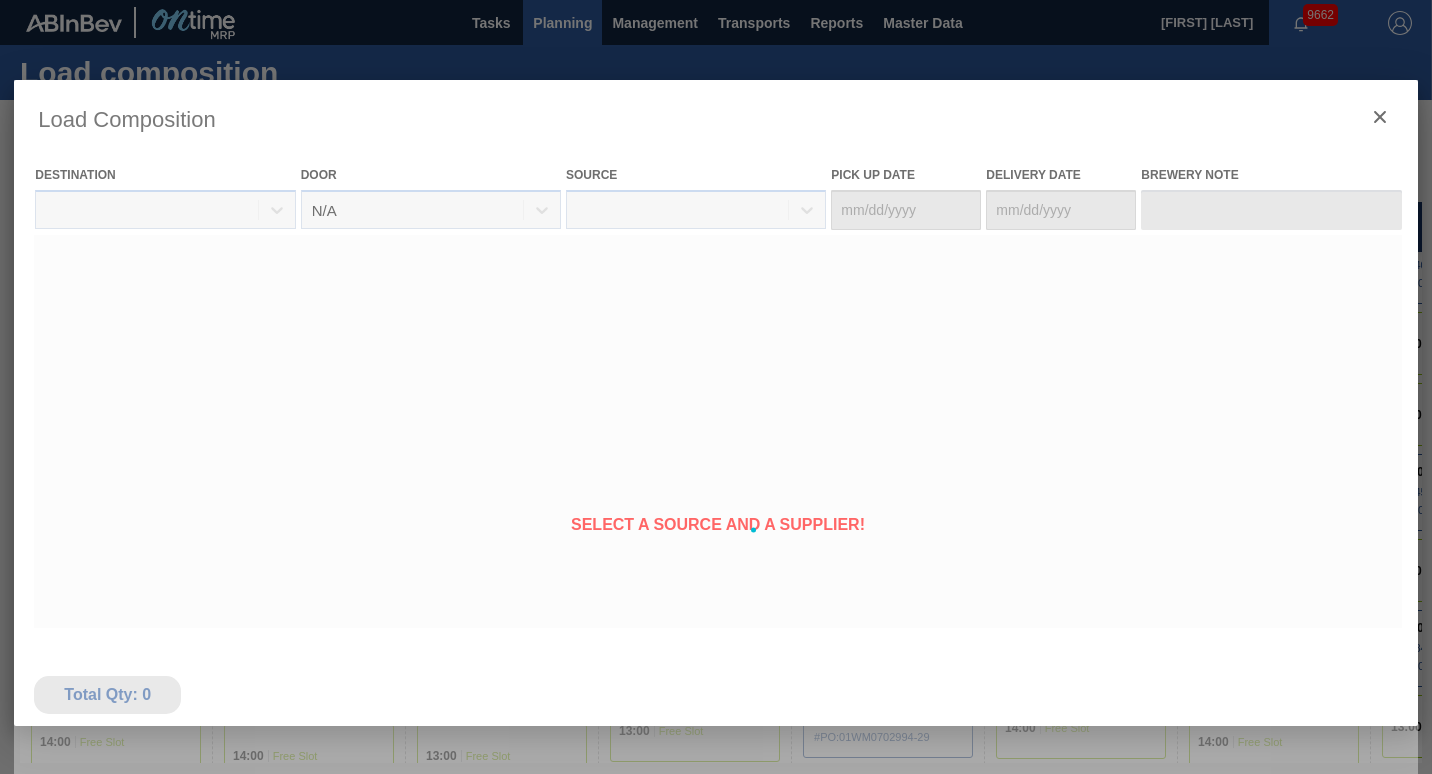 click at bounding box center (715, 530) 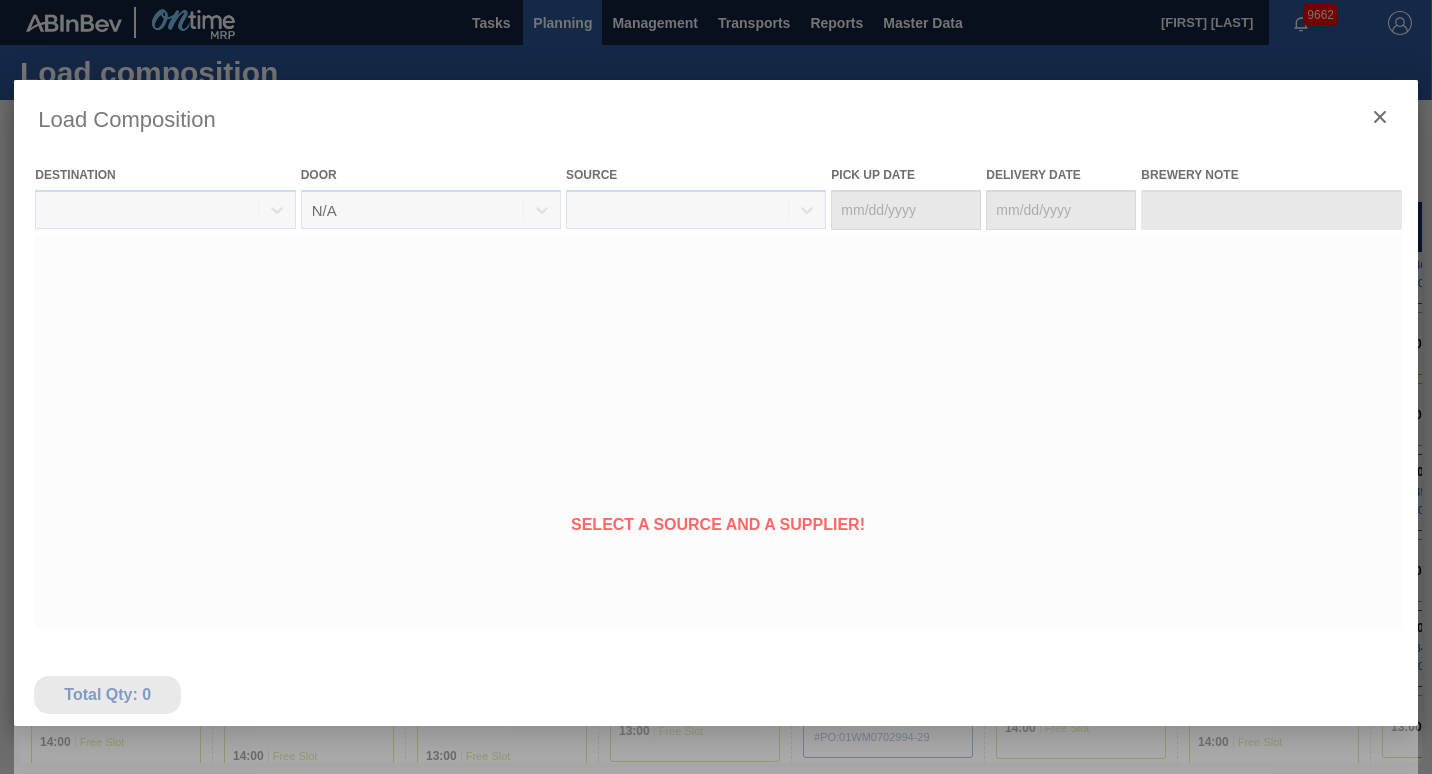 type on "08/10/2025" 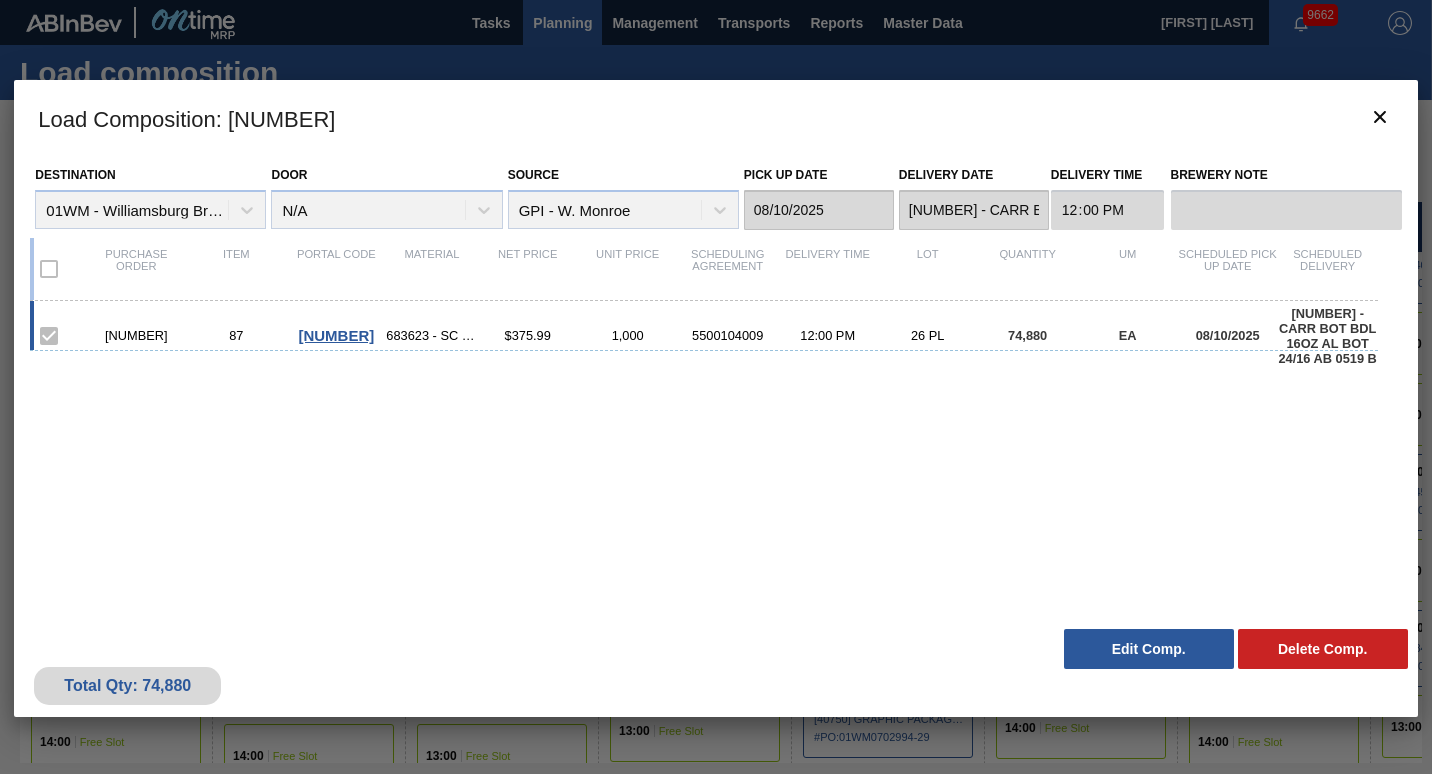 click on "Load Composition : [NUMBER] Destination [DATE] - Williamsburg Brewery Door N/A Source GPI - W. Monroe Pick up Date [DATE] Delivery Date [DATE] Delivery Time 12:00:00 Brewery Note   Purchase order Item Portal code Material Net Price Unit Price Scheduling Agreement Delivery Time Lot Quantity UM Scheduled Pick up Date Scheduled Delivery   [NUMBER] 87 771490 [NUMBER] - SC MUL 24LS FCSUITCS 12OZ SLEEK AQUEOUS $[PRICE] 1,000 5500104009 12:00 PM 26 PL 74,880 EA [DATE] [DATE] Total Qty: 74,880 Delete Comp. Edit Comp." at bounding box center (715, 530) 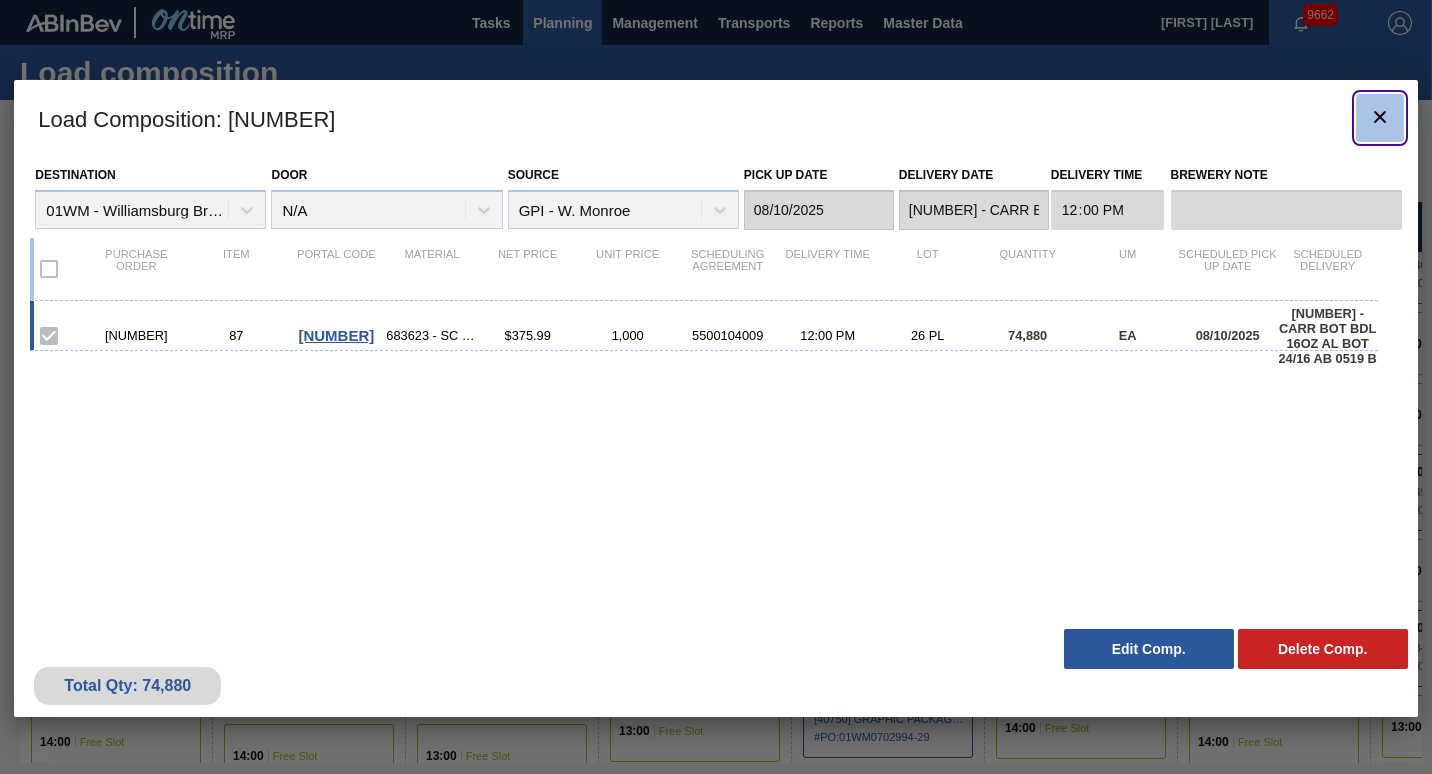 click 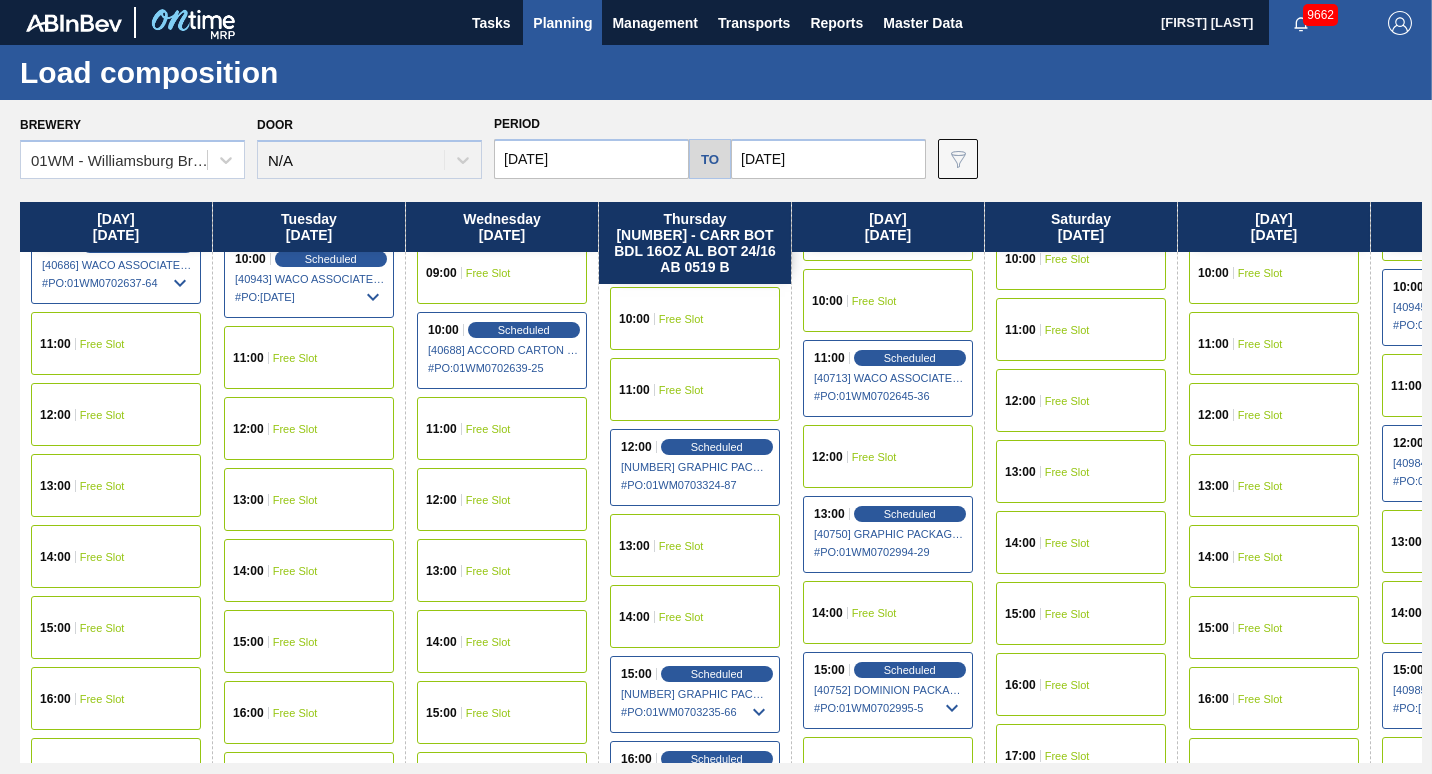 scroll, scrollTop: 898, scrollLeft: 0, axis: vertical 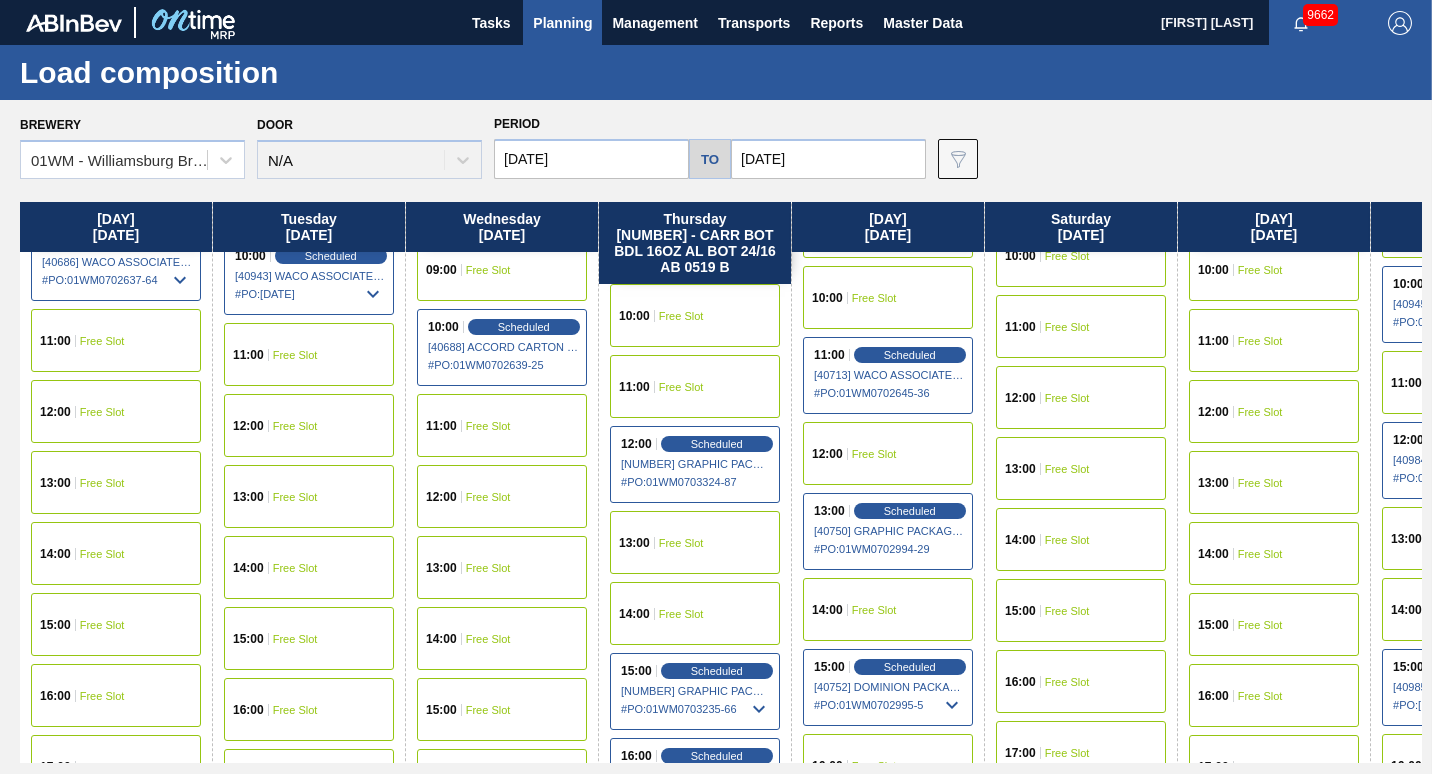 click on "12:00 Free Slot" at bounding box center (309, 425) 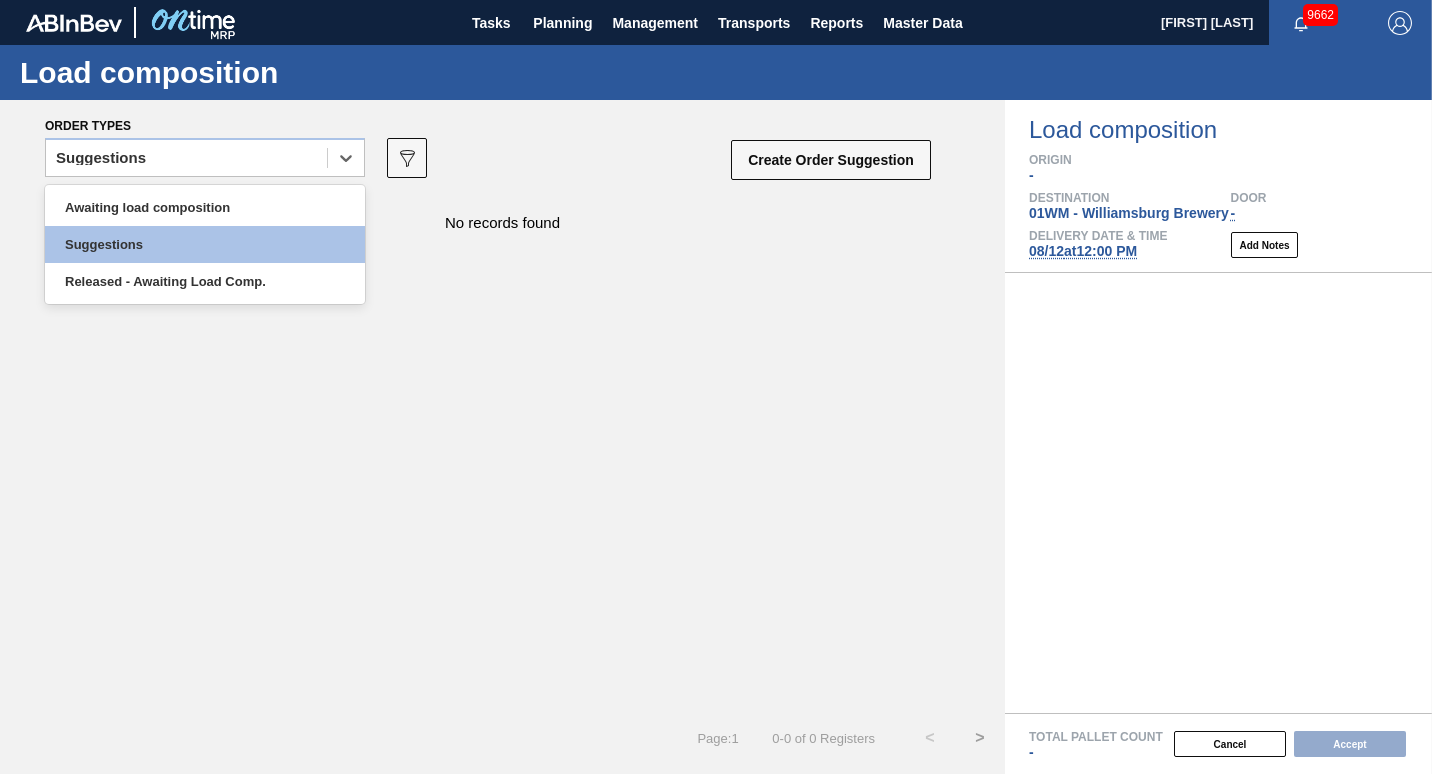 click on "Suggestions" at bounding box center [186, 158] 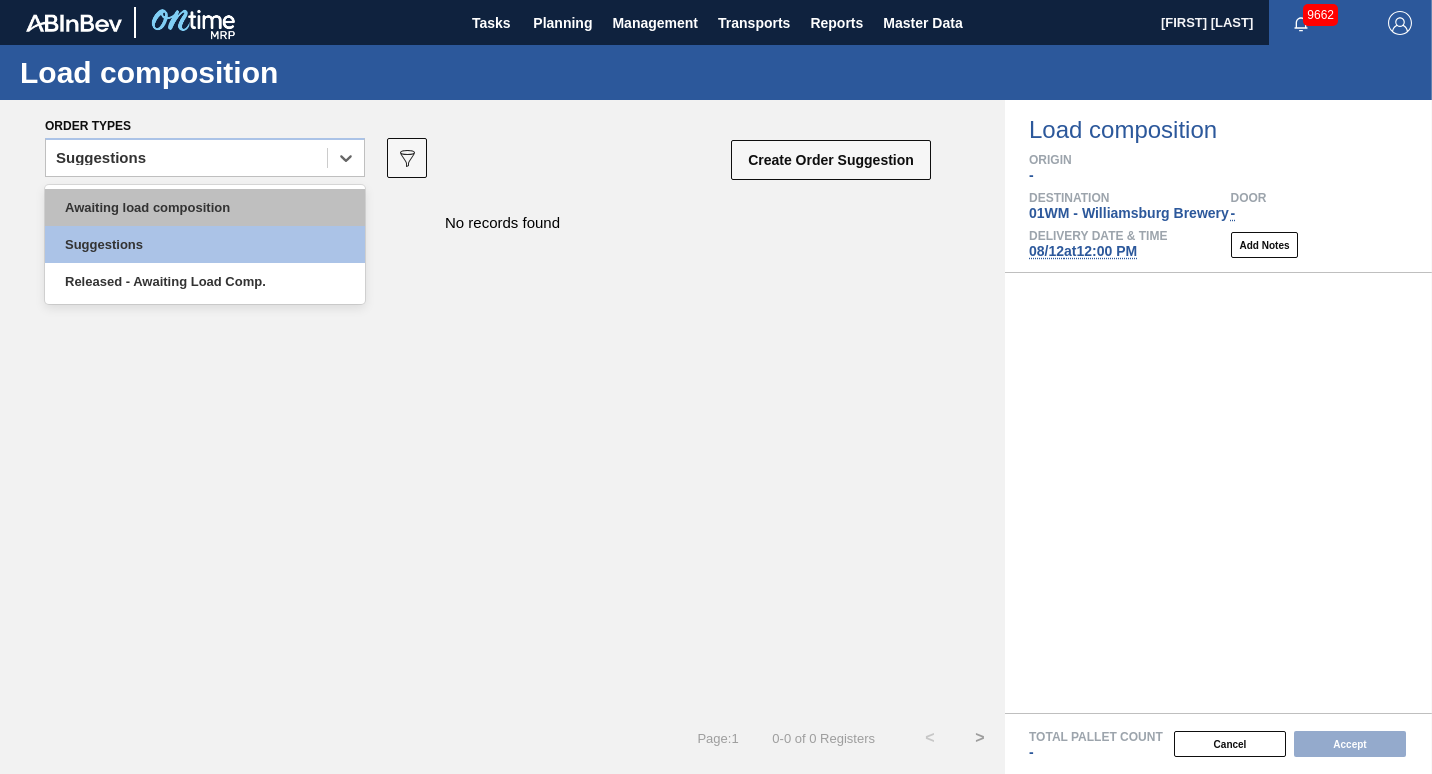 click on "Awaiting load composition" at bounding box center (205, 207) 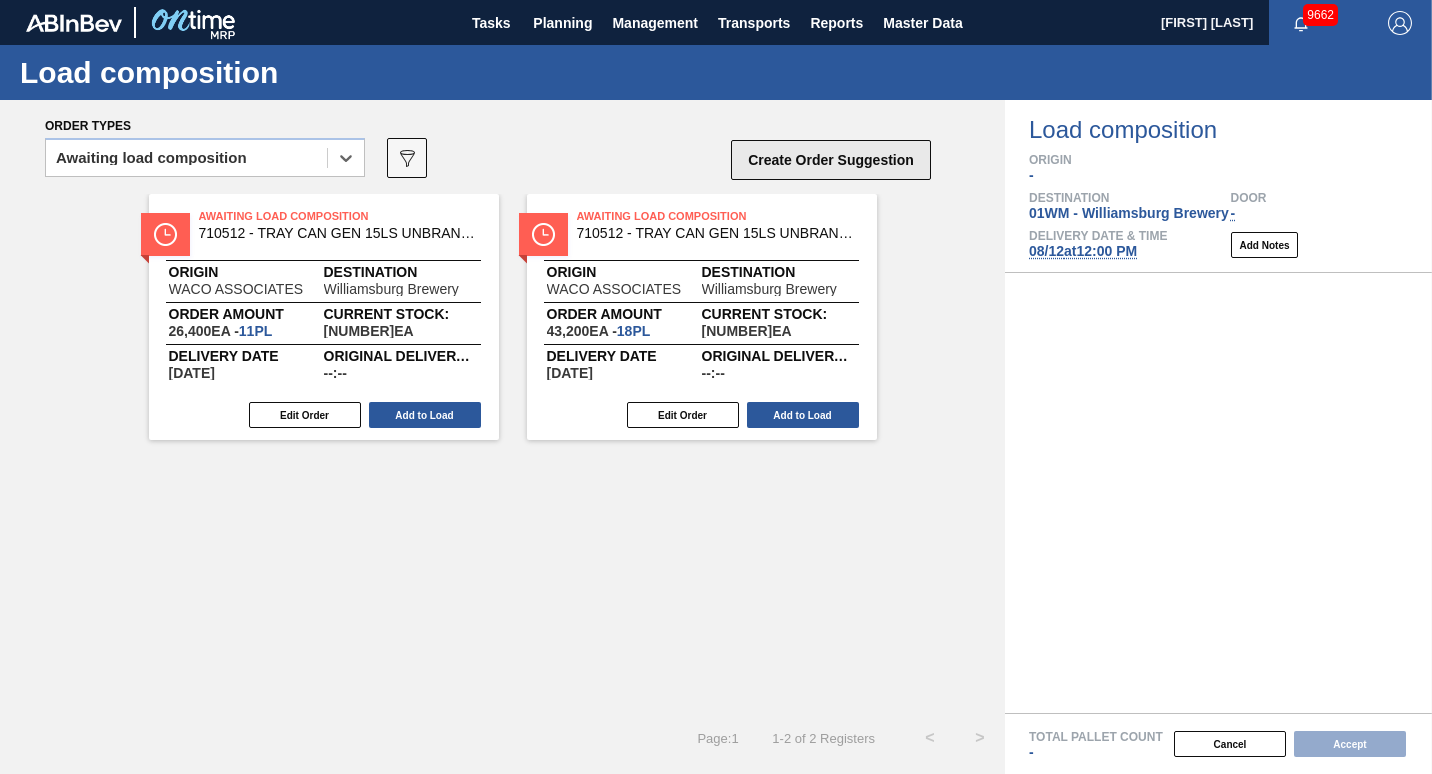 click on "Create Order Suggestion" at bounding box center (831, 160) 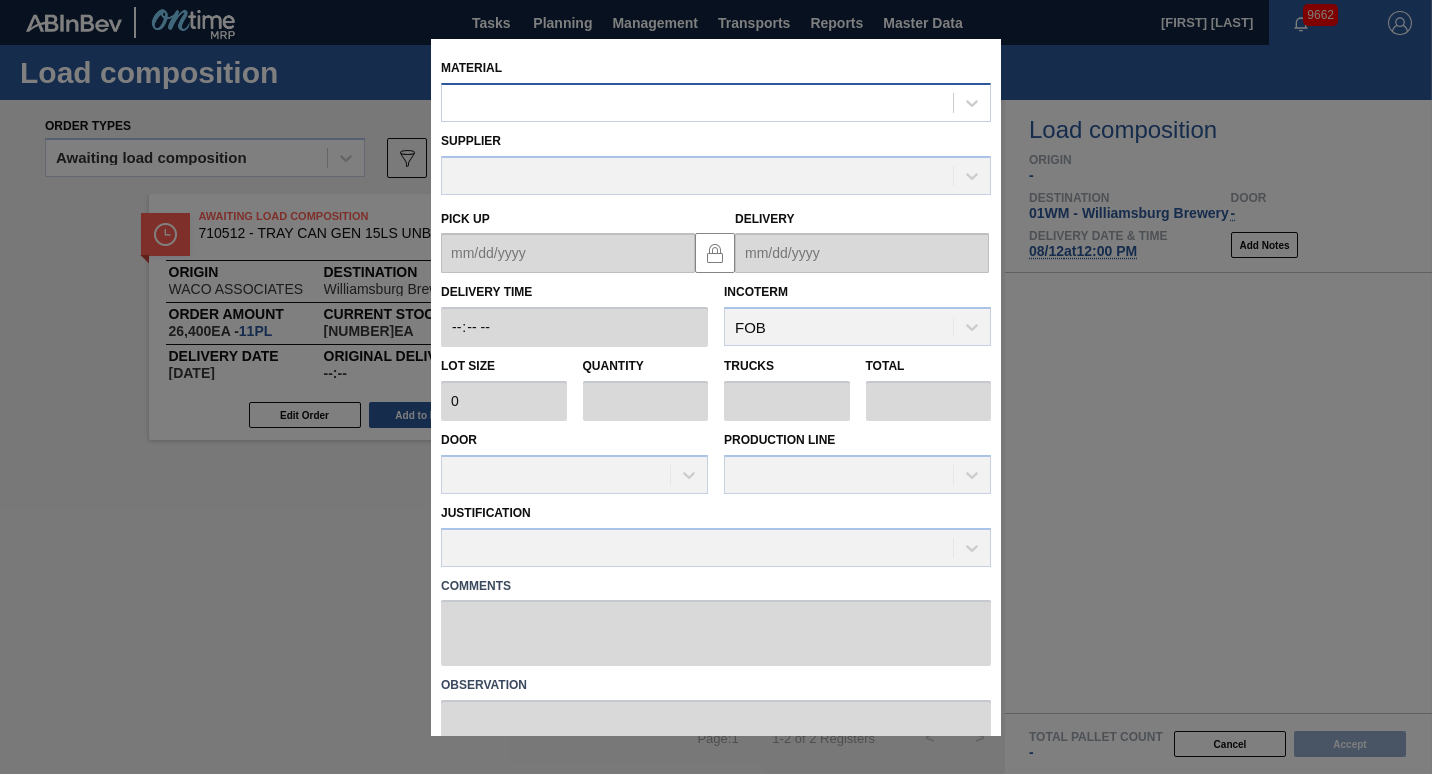 click at bounding box center [697, 102] 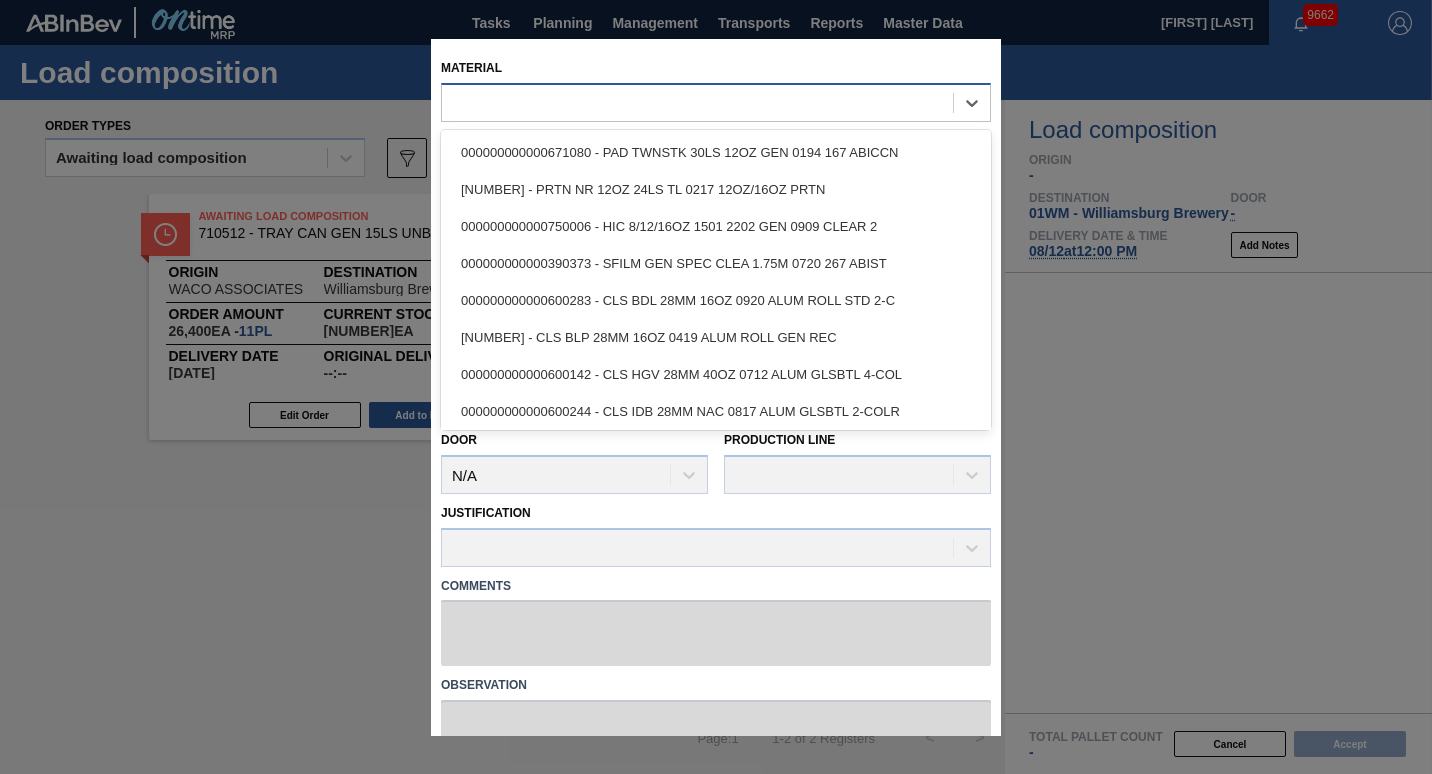 paste on "683824" 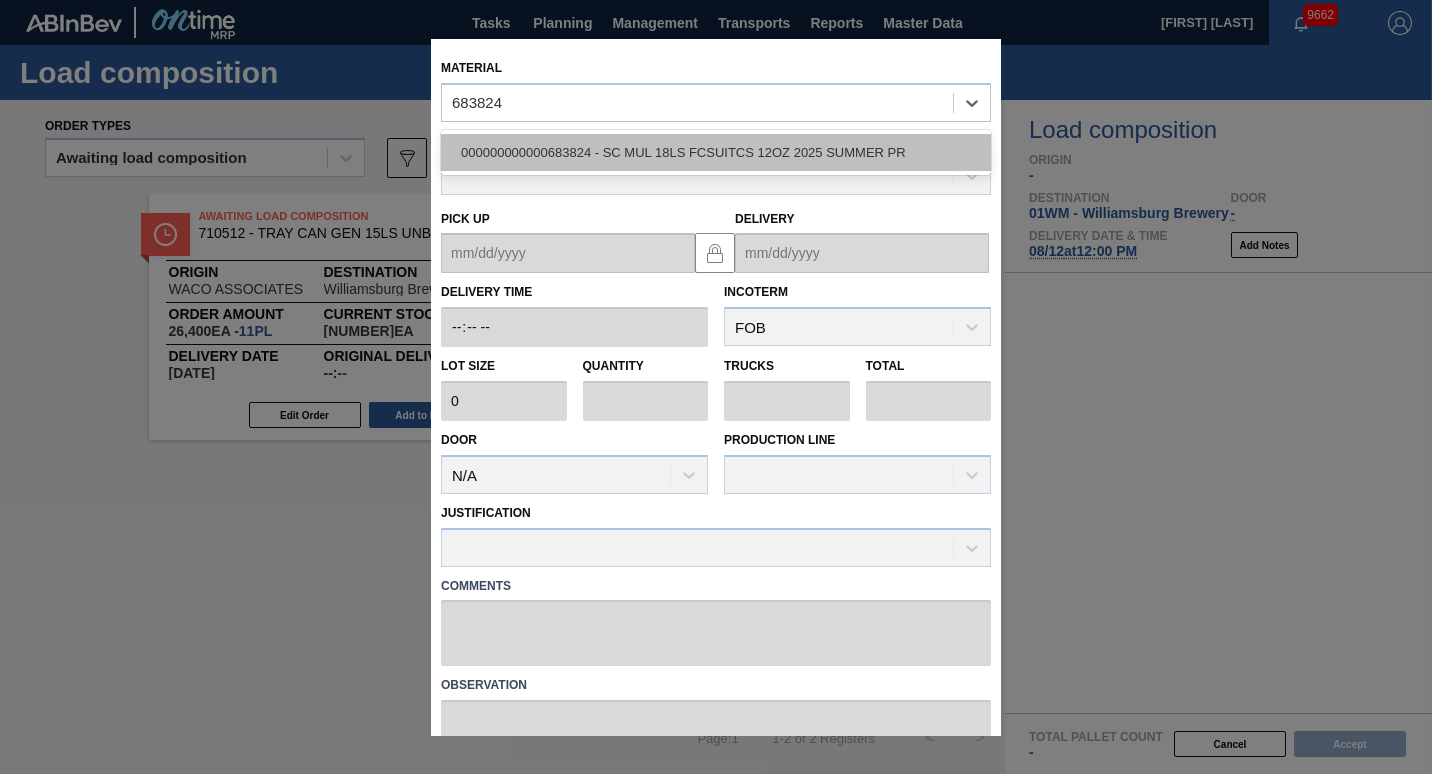 click on "000000000000683824 - SC MUL 18LS FCSUITCS 12OZ 2025 SUMMER PR" at bounding box center [716, 152] 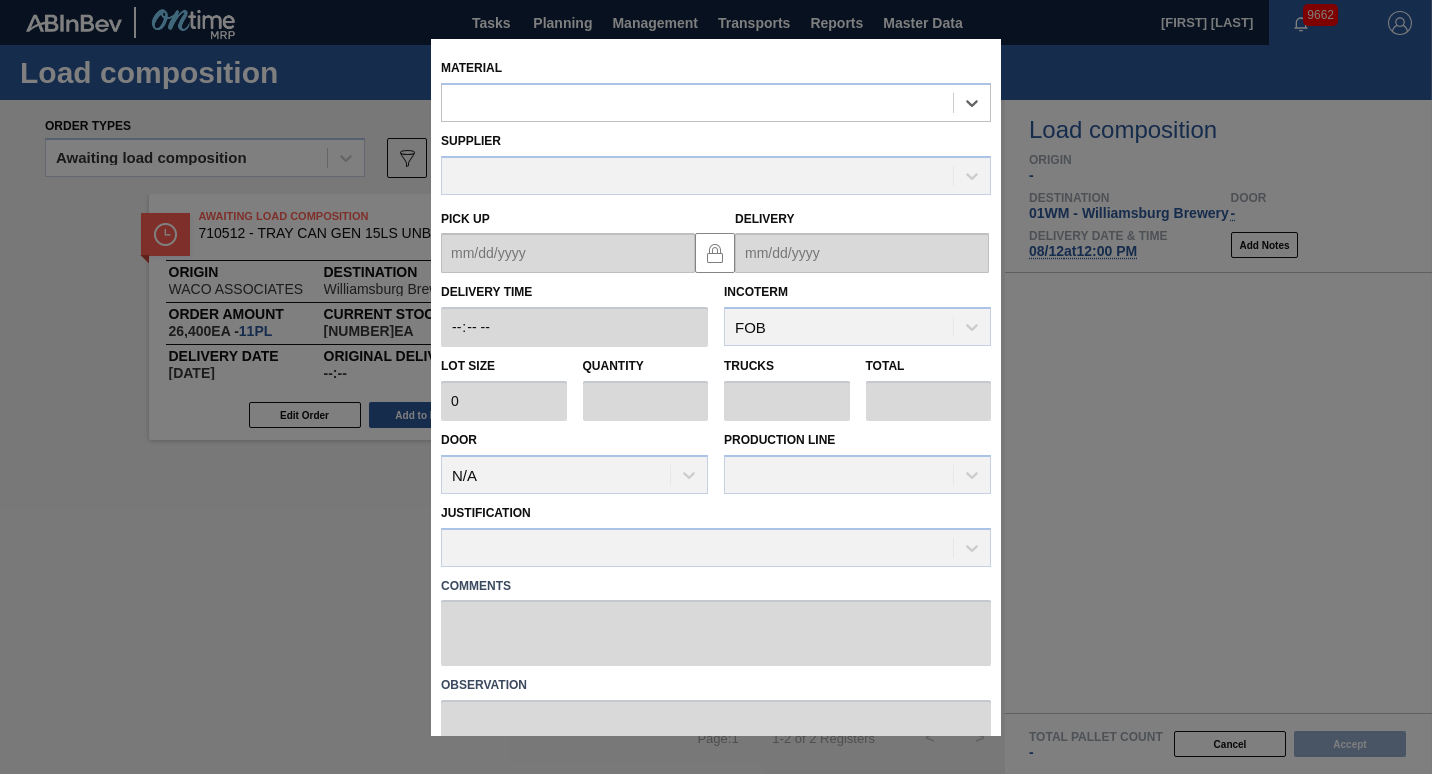 type on "3,200" 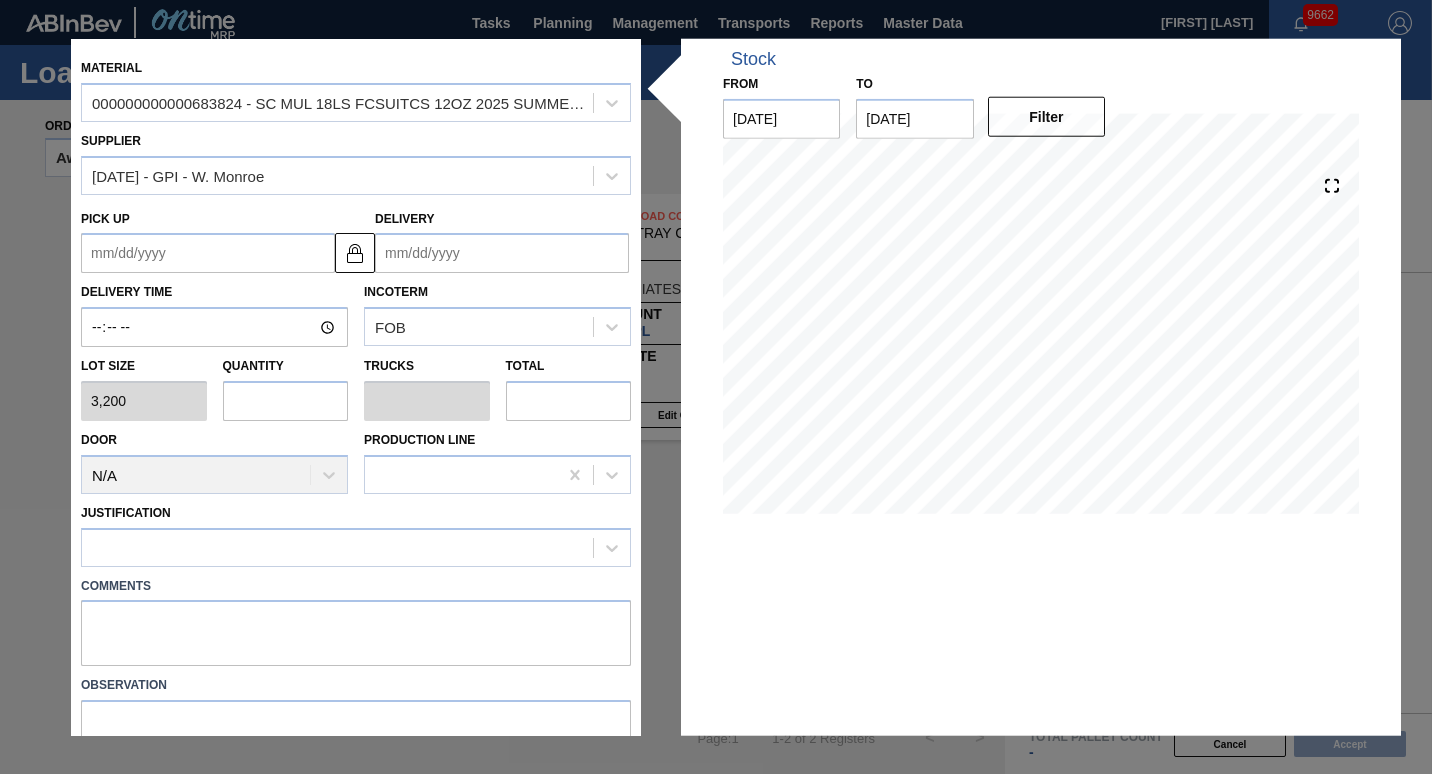 click at bounding box center (286, 401) 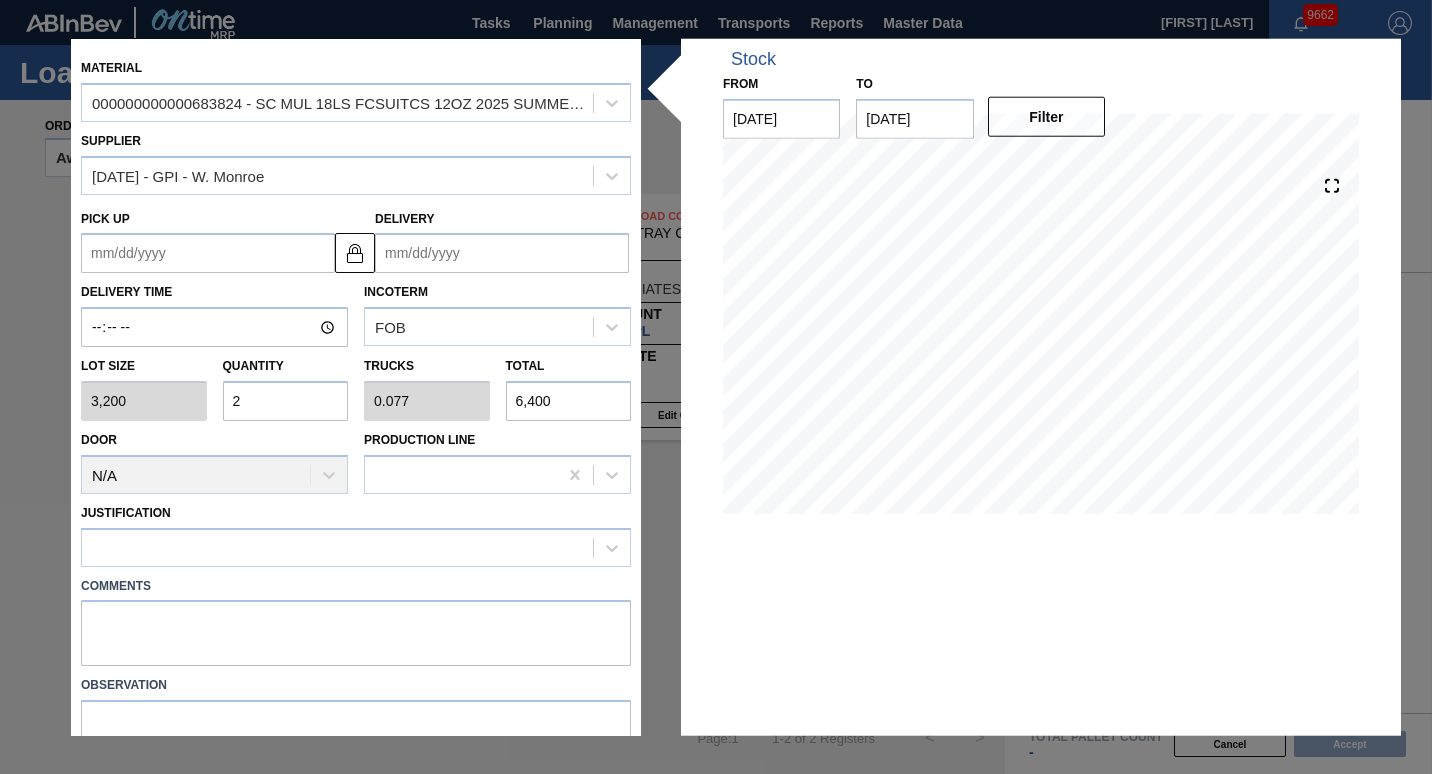 type on "24" 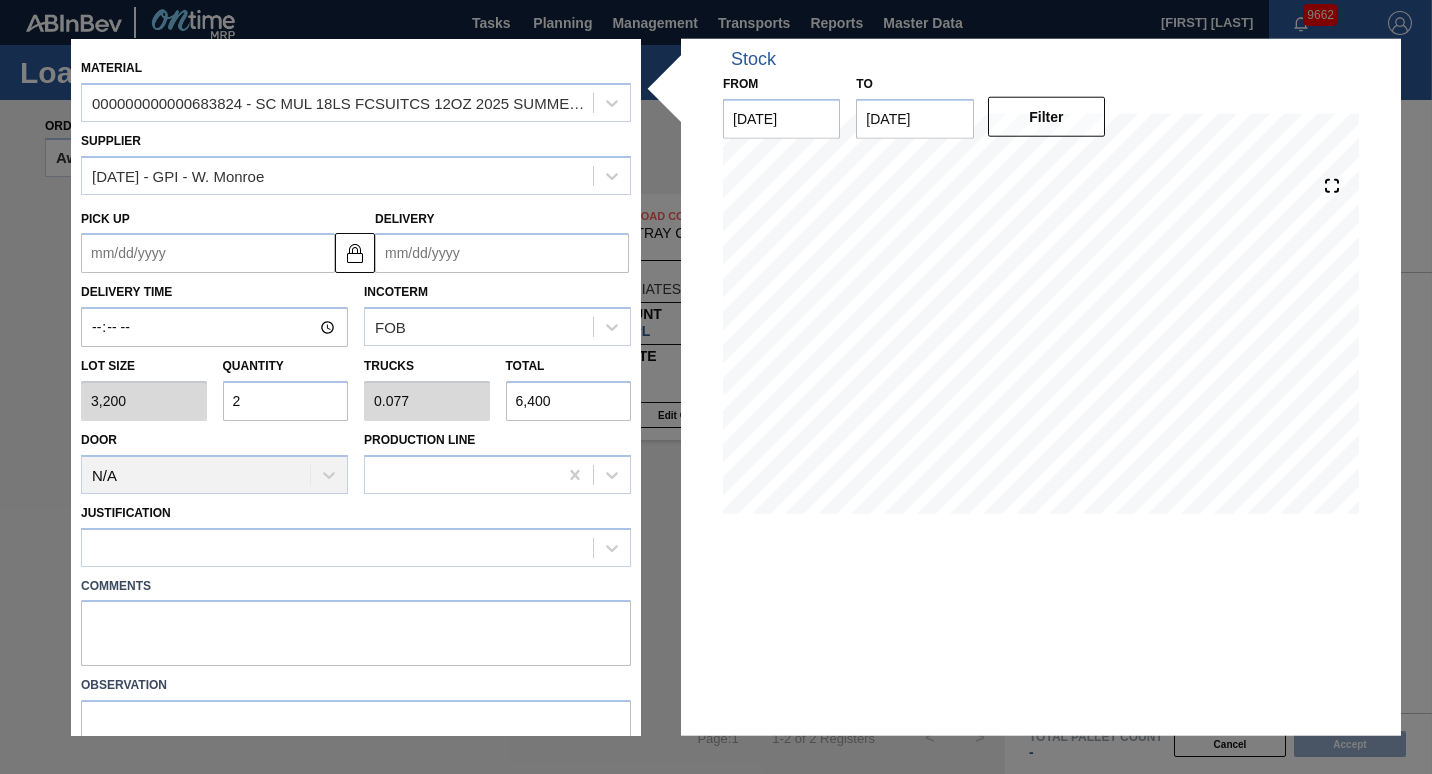 type on "0.923" 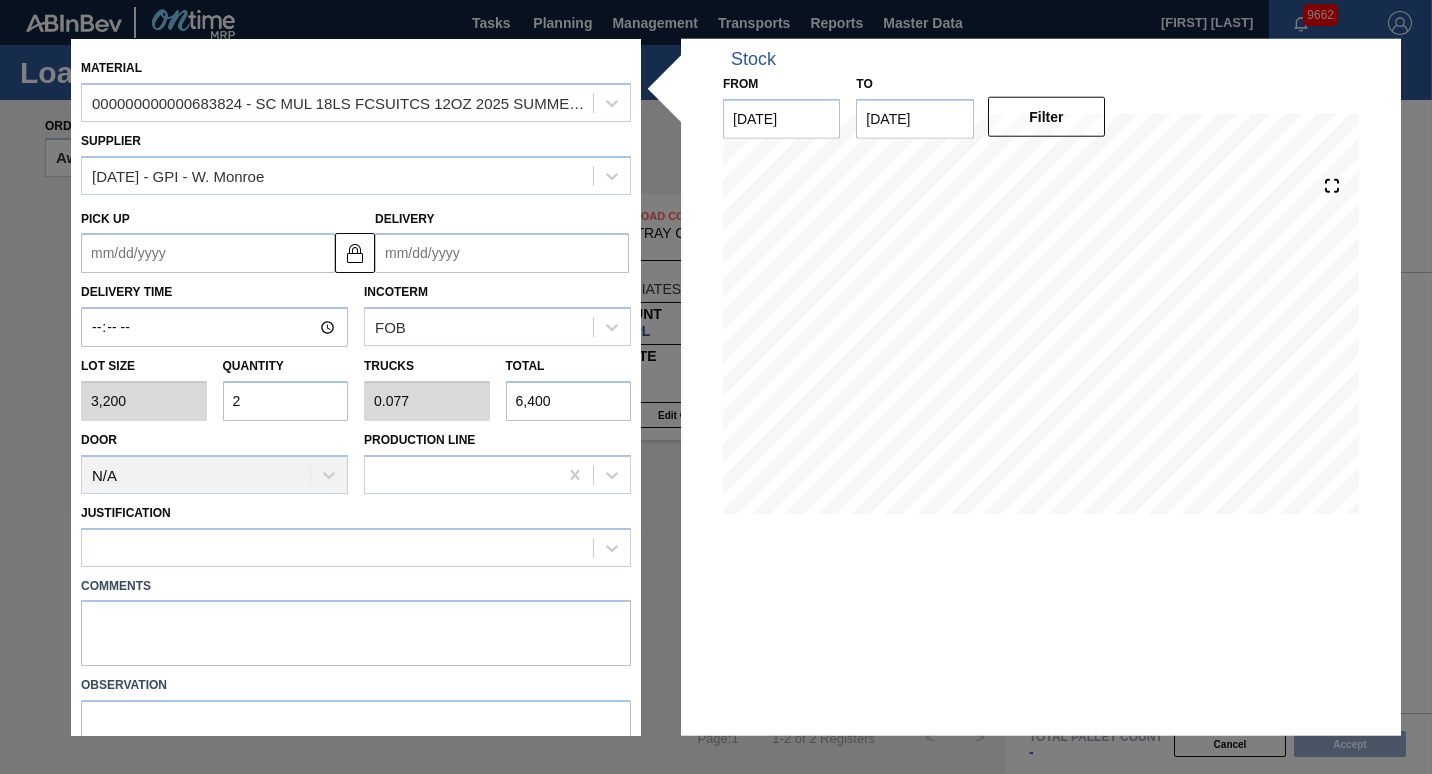 type on "76,800" 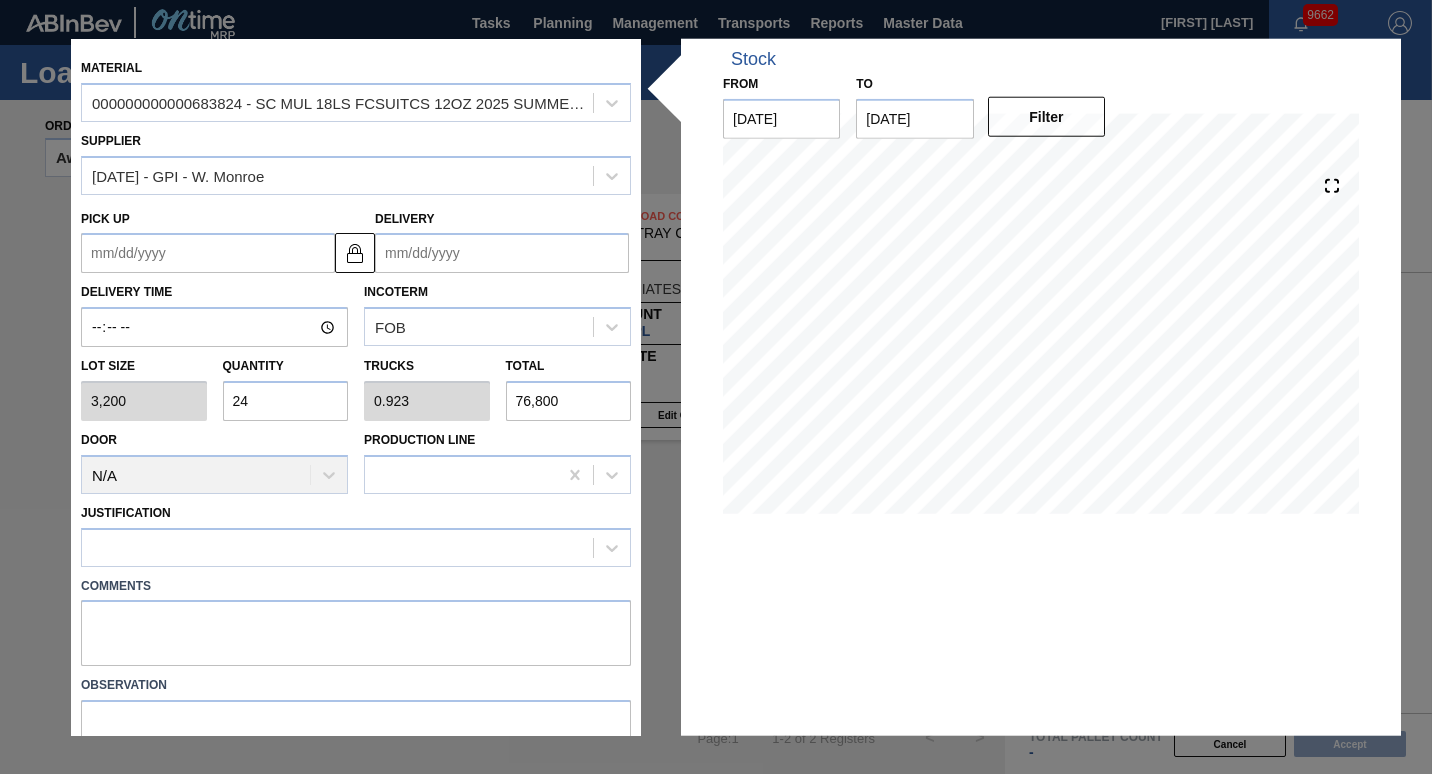 click on "Lot size 3,200 Quantity 24 Trucks 0.923 Total 76,800" at bounding box center (356, 384) 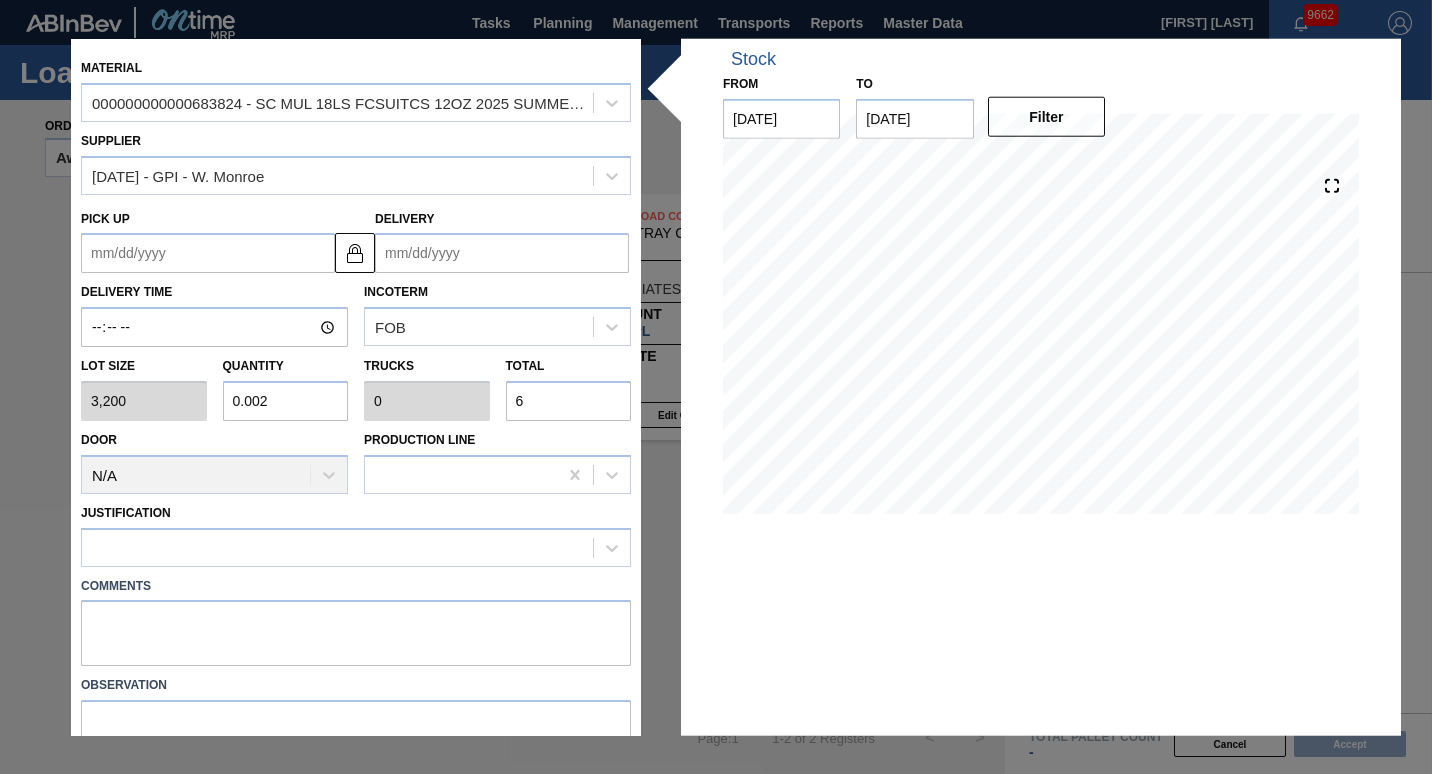 type on "[NUMBER]" 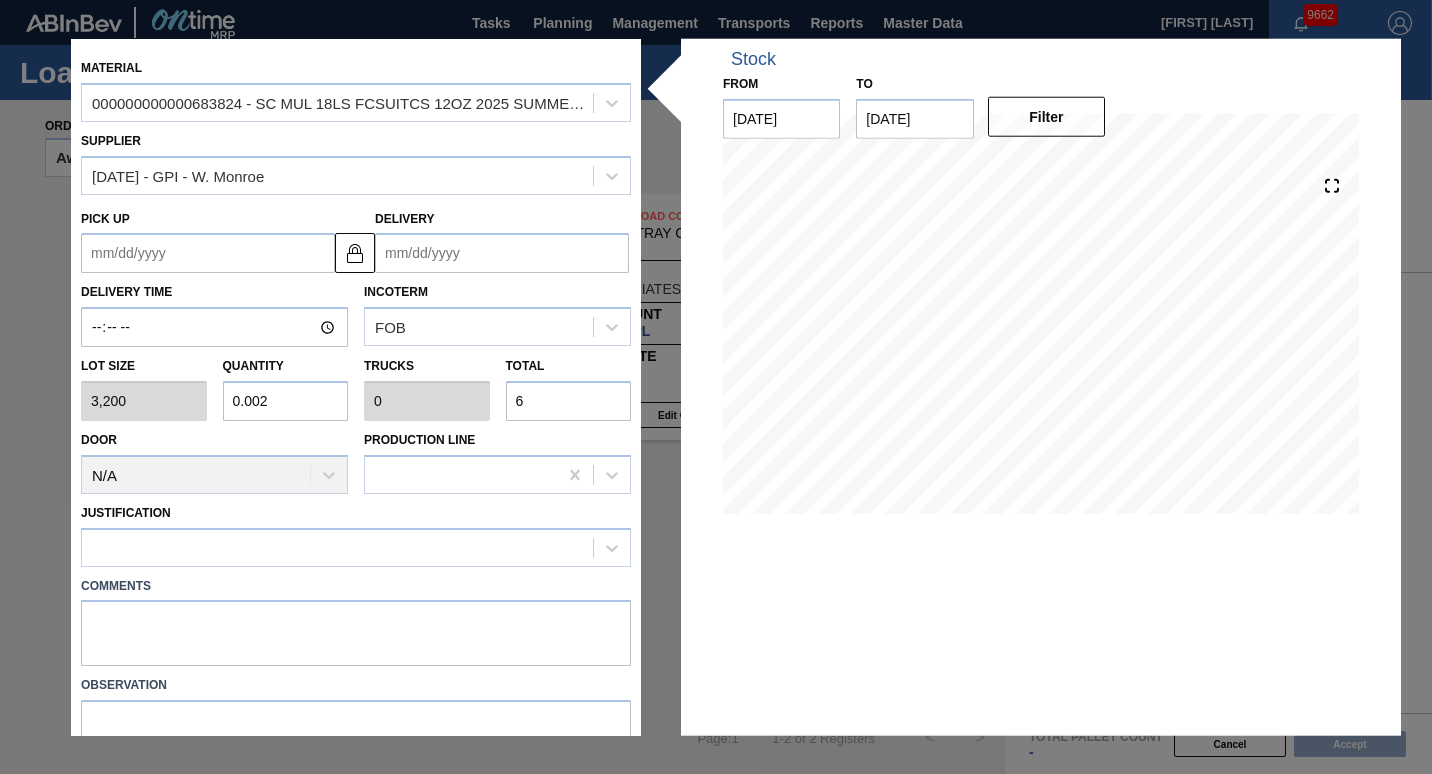 type on "0.001" 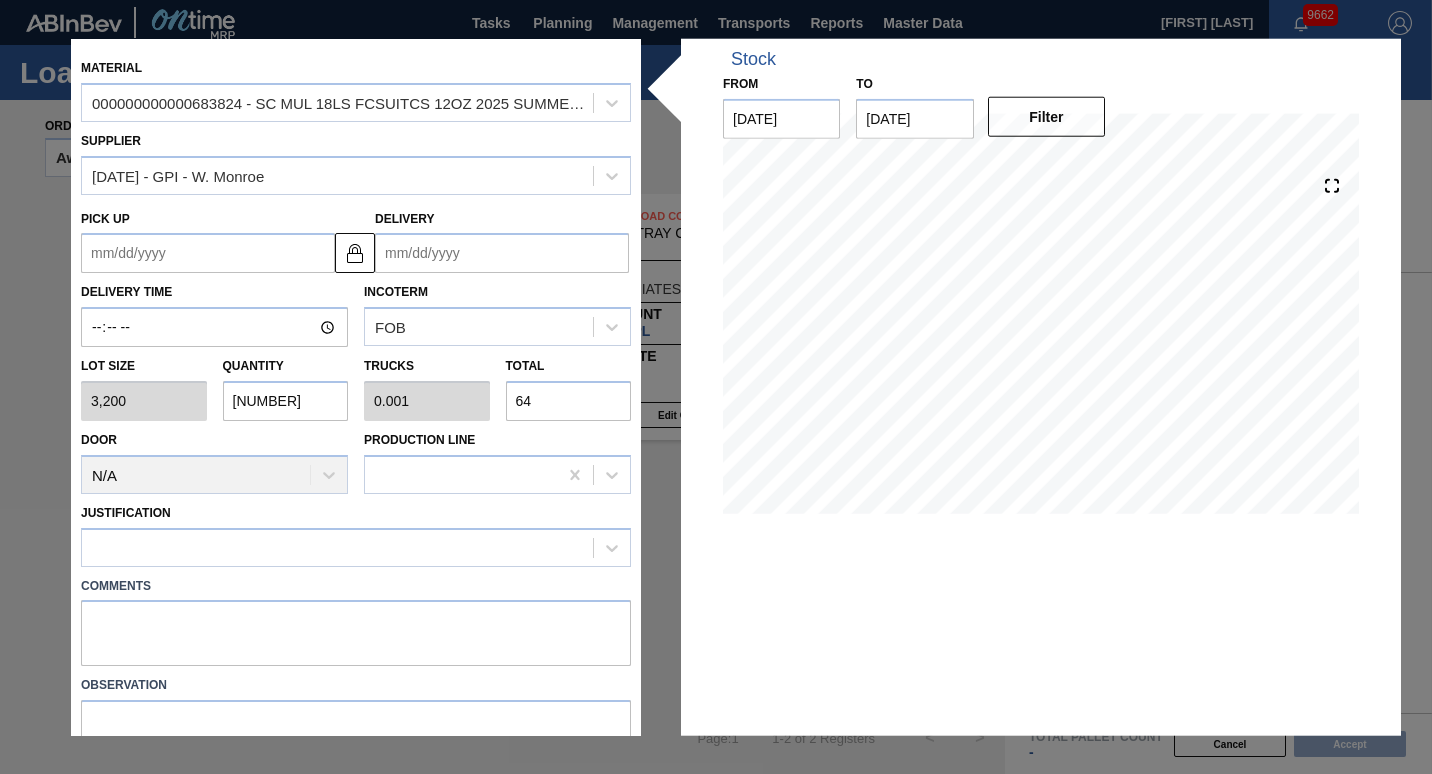 type on "0.2" 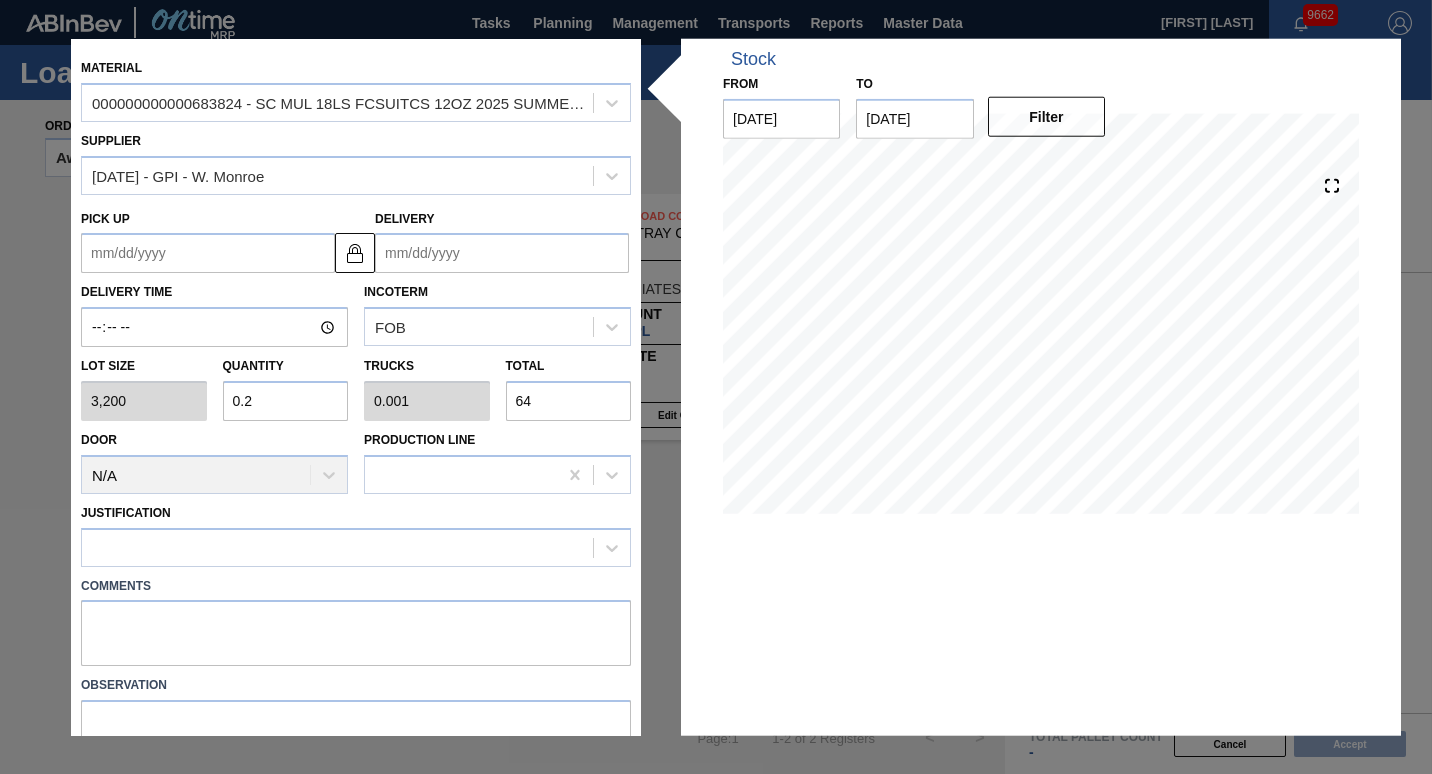 type on "[NUMBER]" 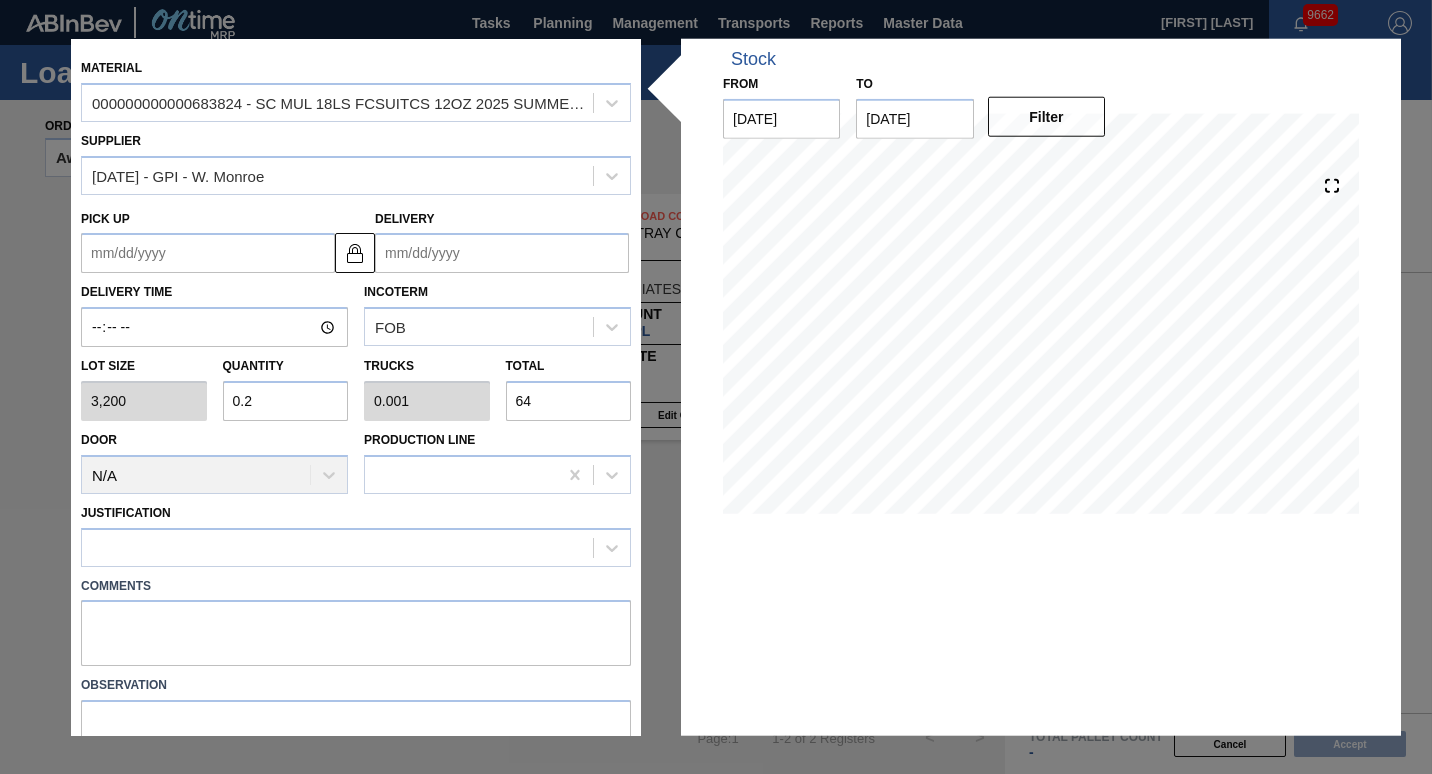 type on "640" 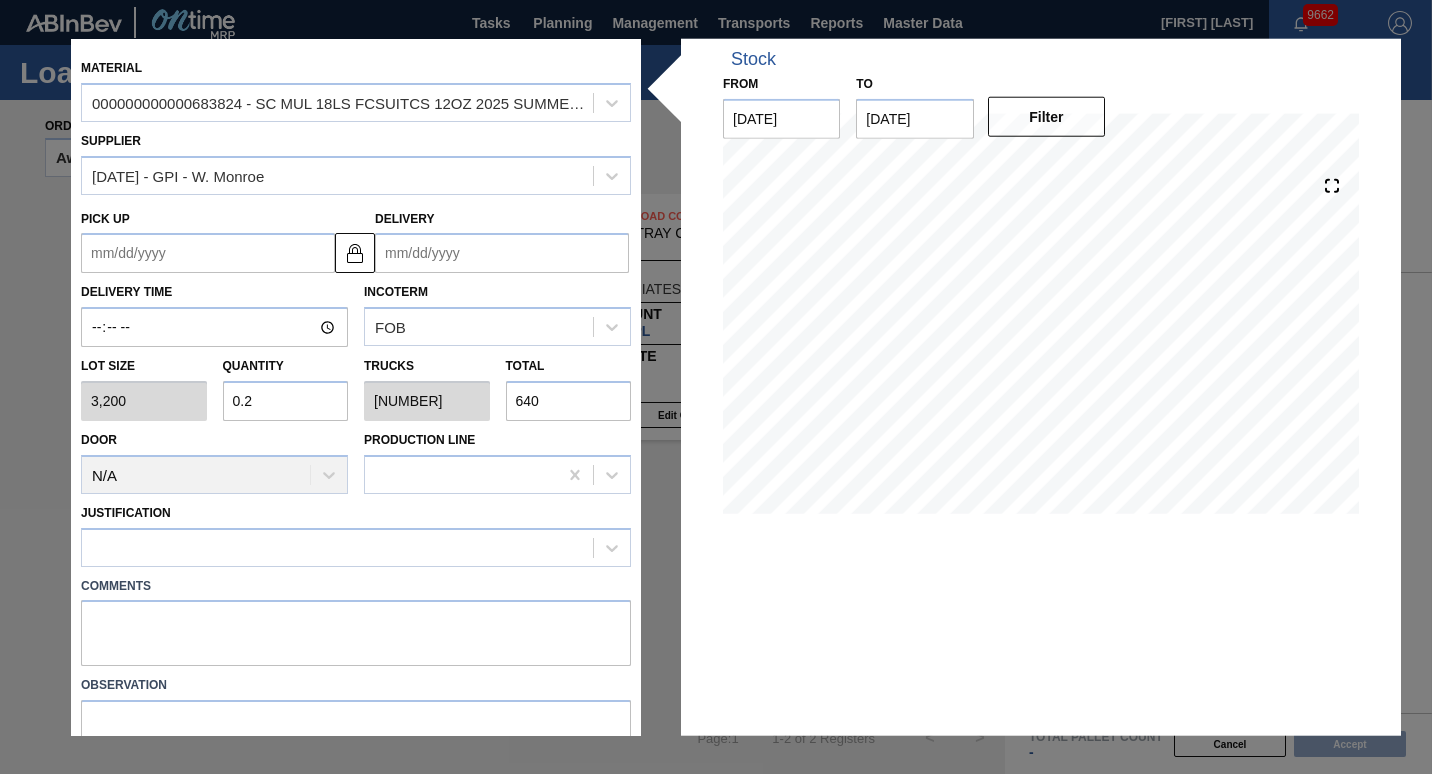 type on "2" 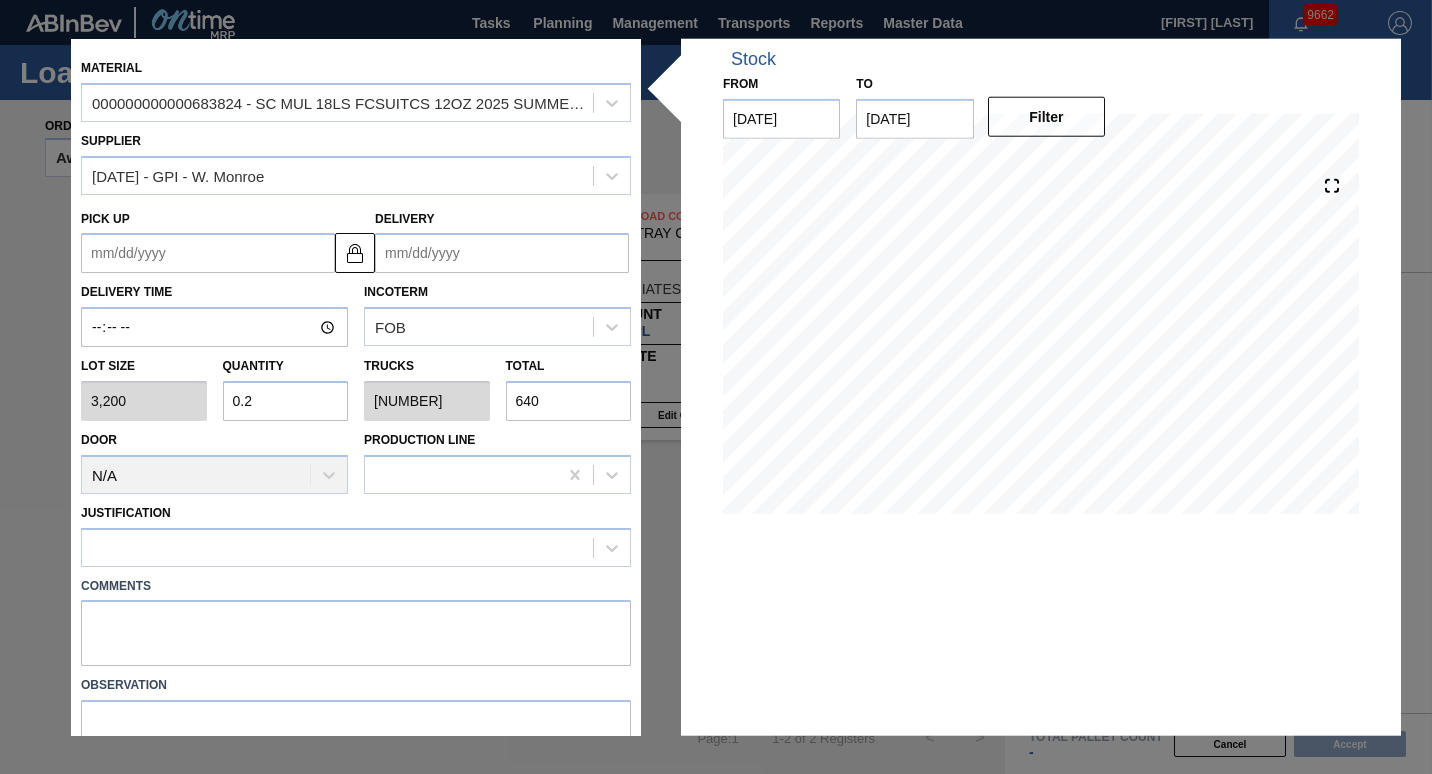 type on "6,400" 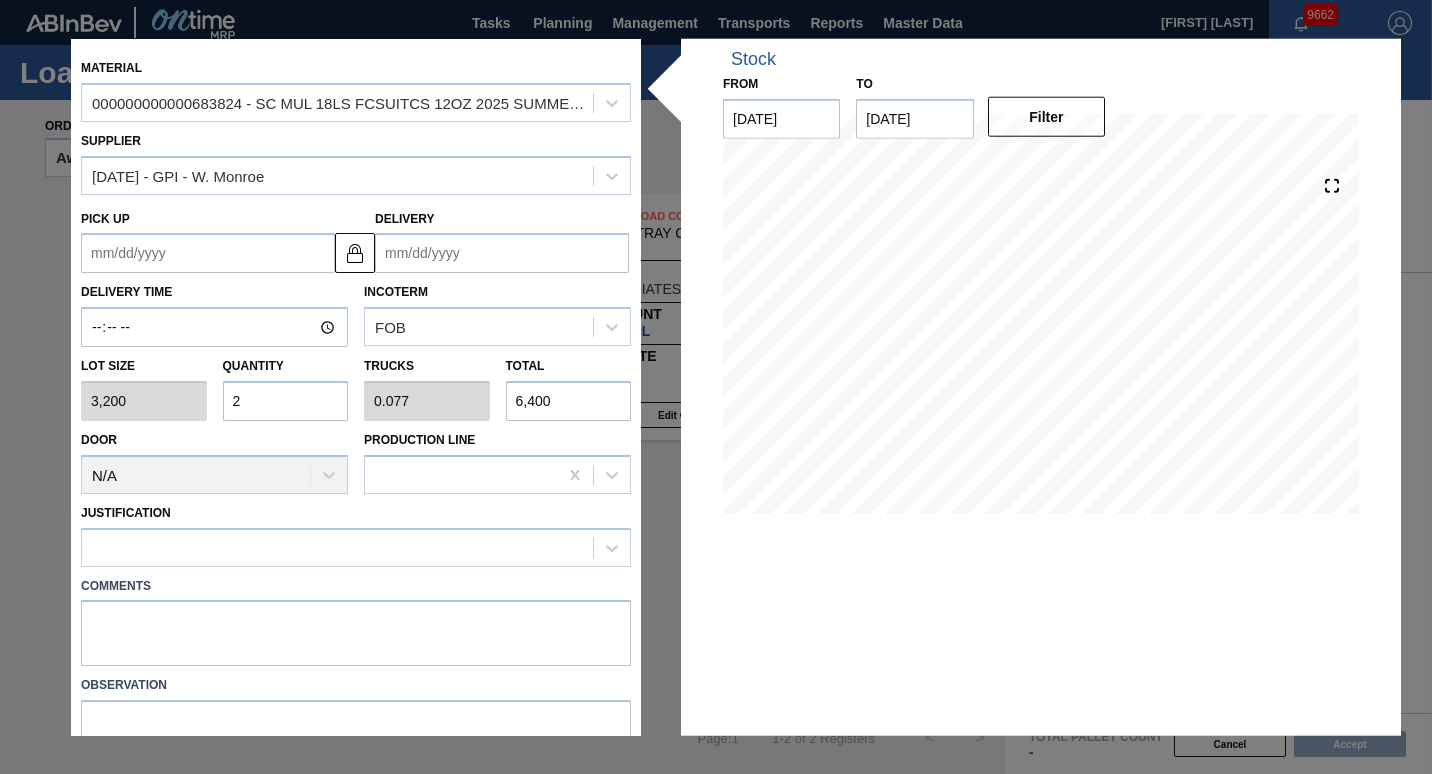 type on "20" 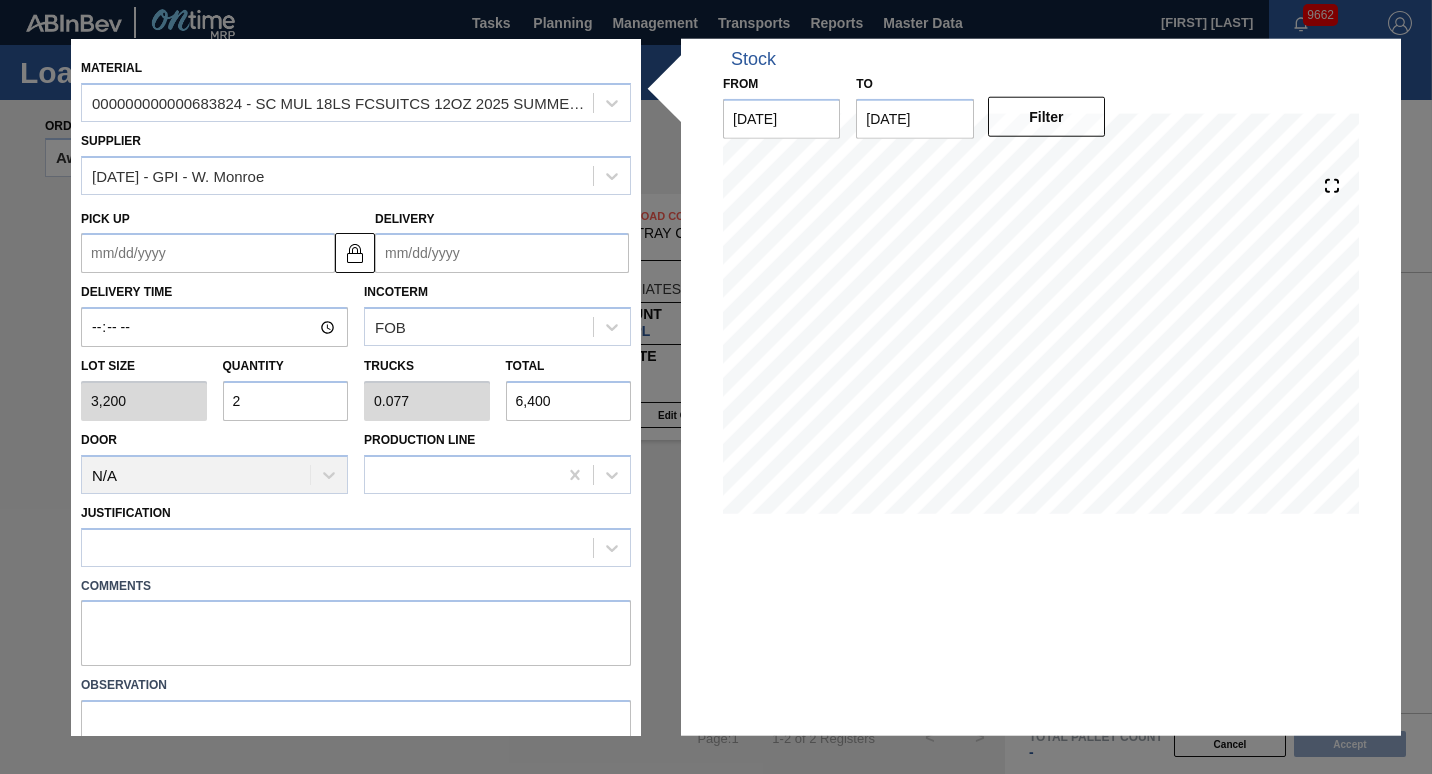 type on "0.769" 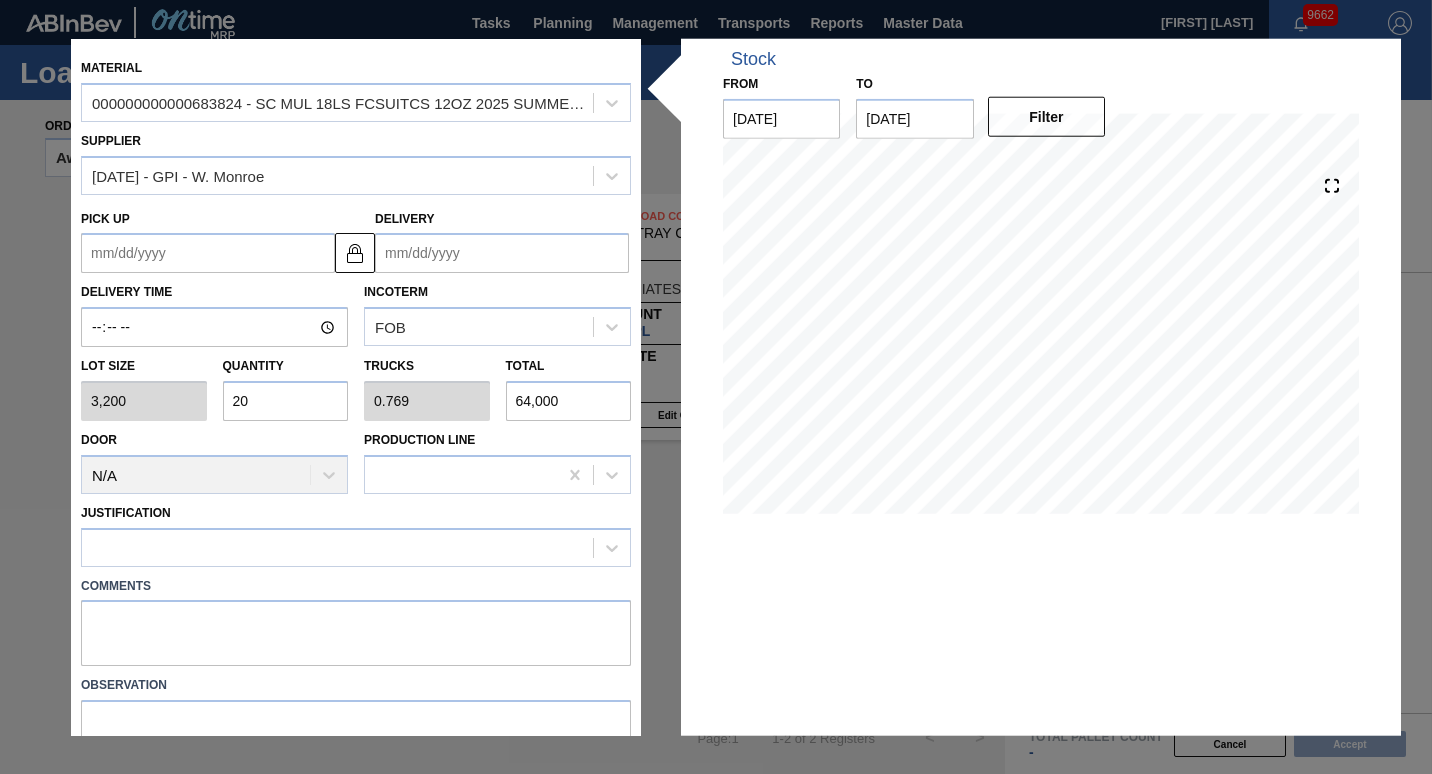 type on "64,000" 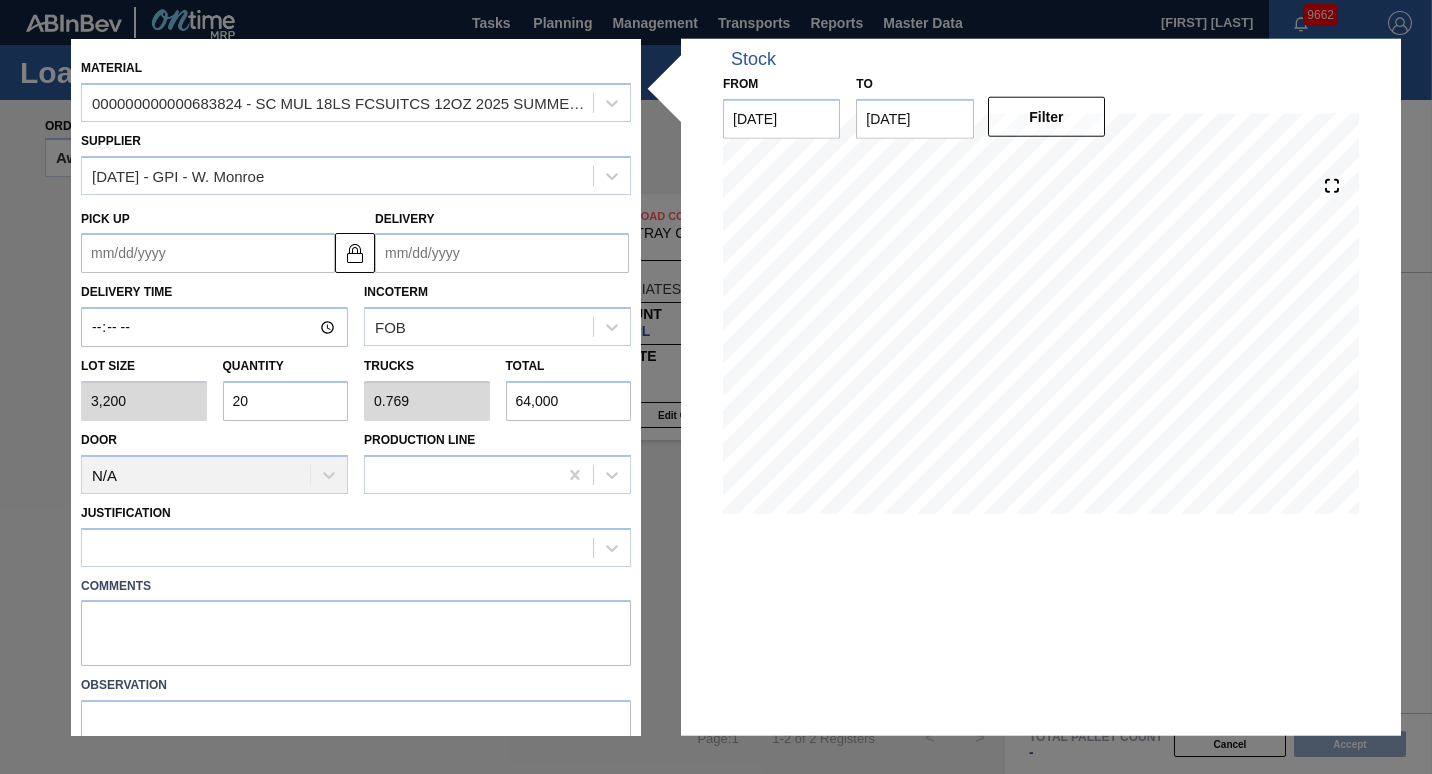click on "Quantity 20" at bounding box center (286, 386) 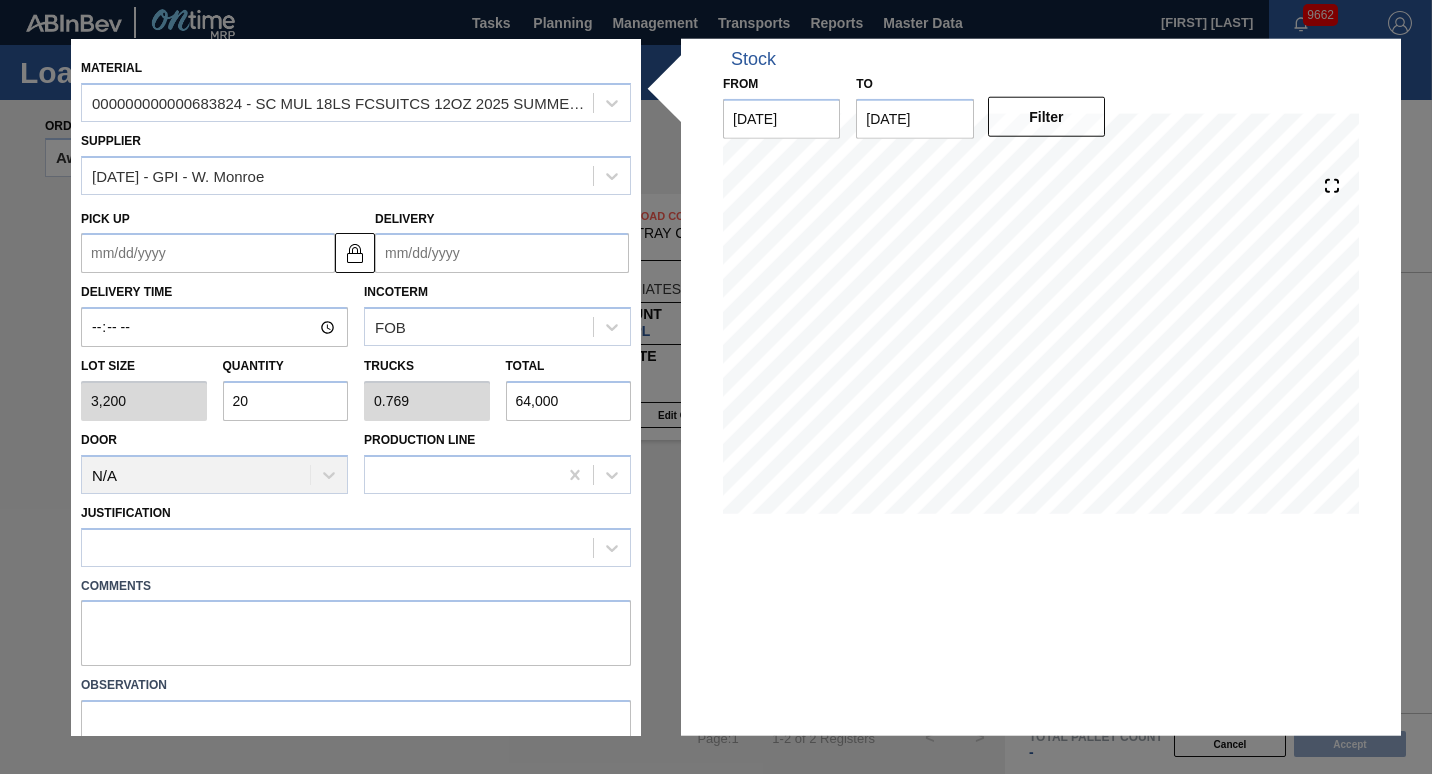 click on "Door N/A" at bounding box center (214, 460) 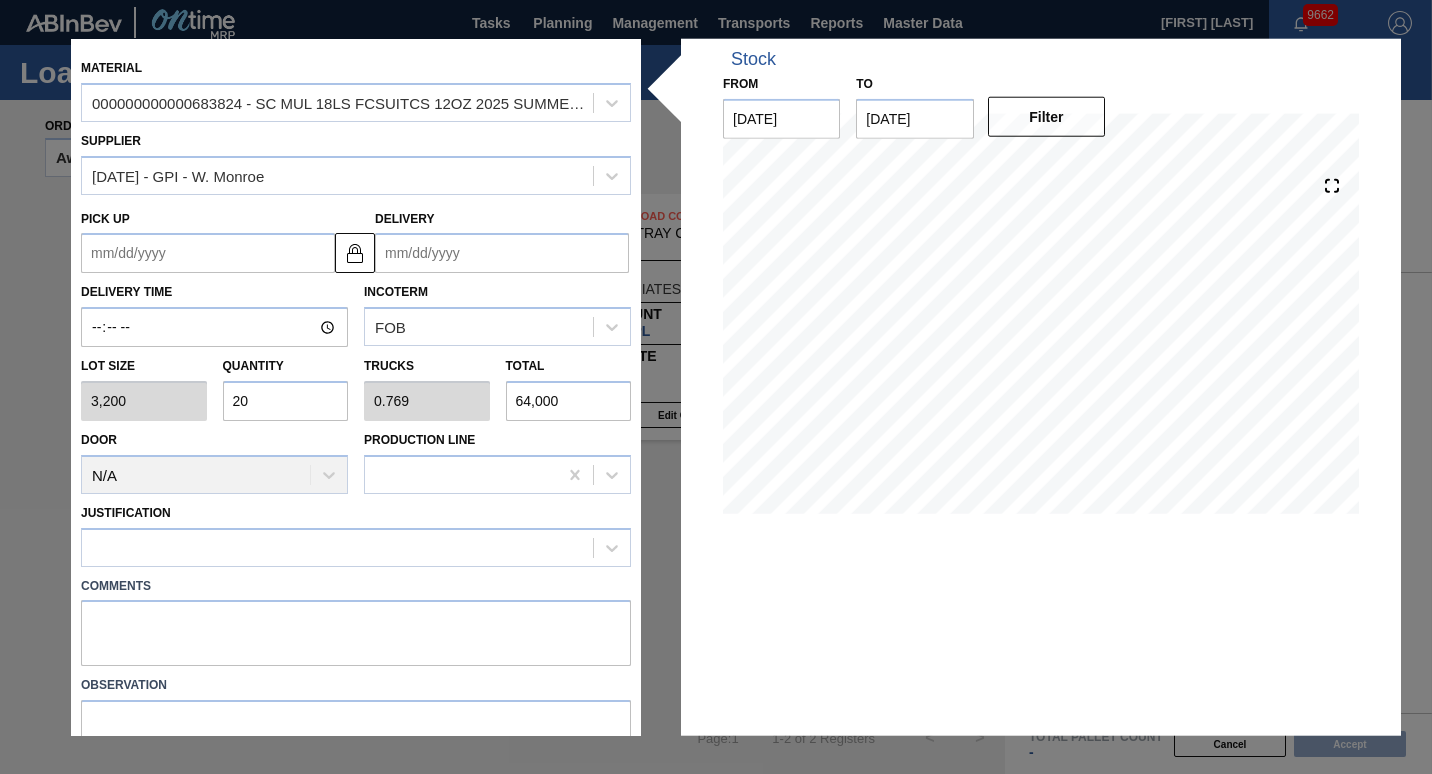 click on "Material 000000000000683824 - SC MUL 18LS FCSUITCS 12OZ 2025 SUMMER PR Supplier A - 8221069 - GPI - W. Monroe Pick up Delivery Delivery Time Incoterm FOB Lot size 3,200 Quantity 20 Trucks 0.769 Total 64,000 Door N/A Production Line Justification Comments Observation Stock From 08/06/[DATE] to 08/20/[DATE] Filter" at bounding box center [716, 387] 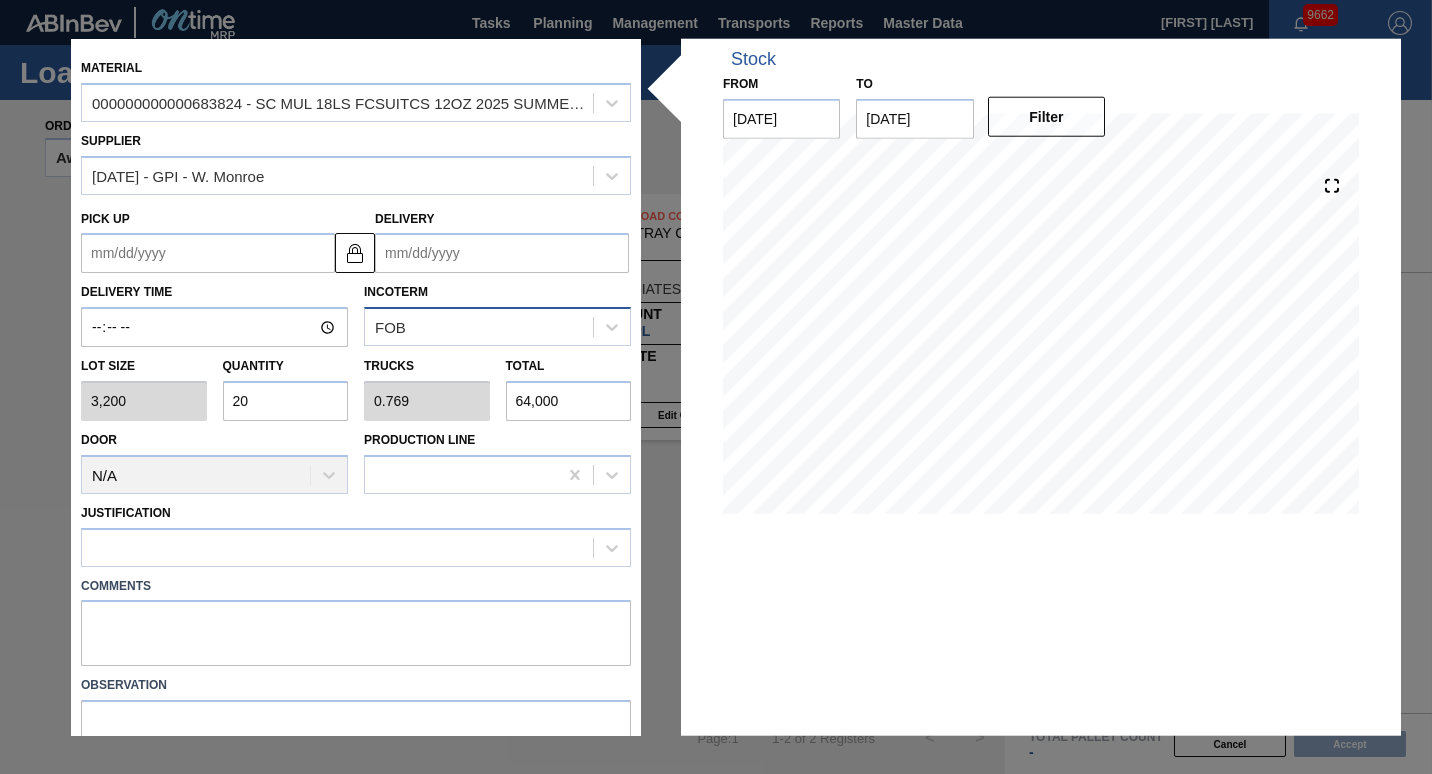 scroll, scrollTop: 90, scrollLeft: 0, axis: vertical 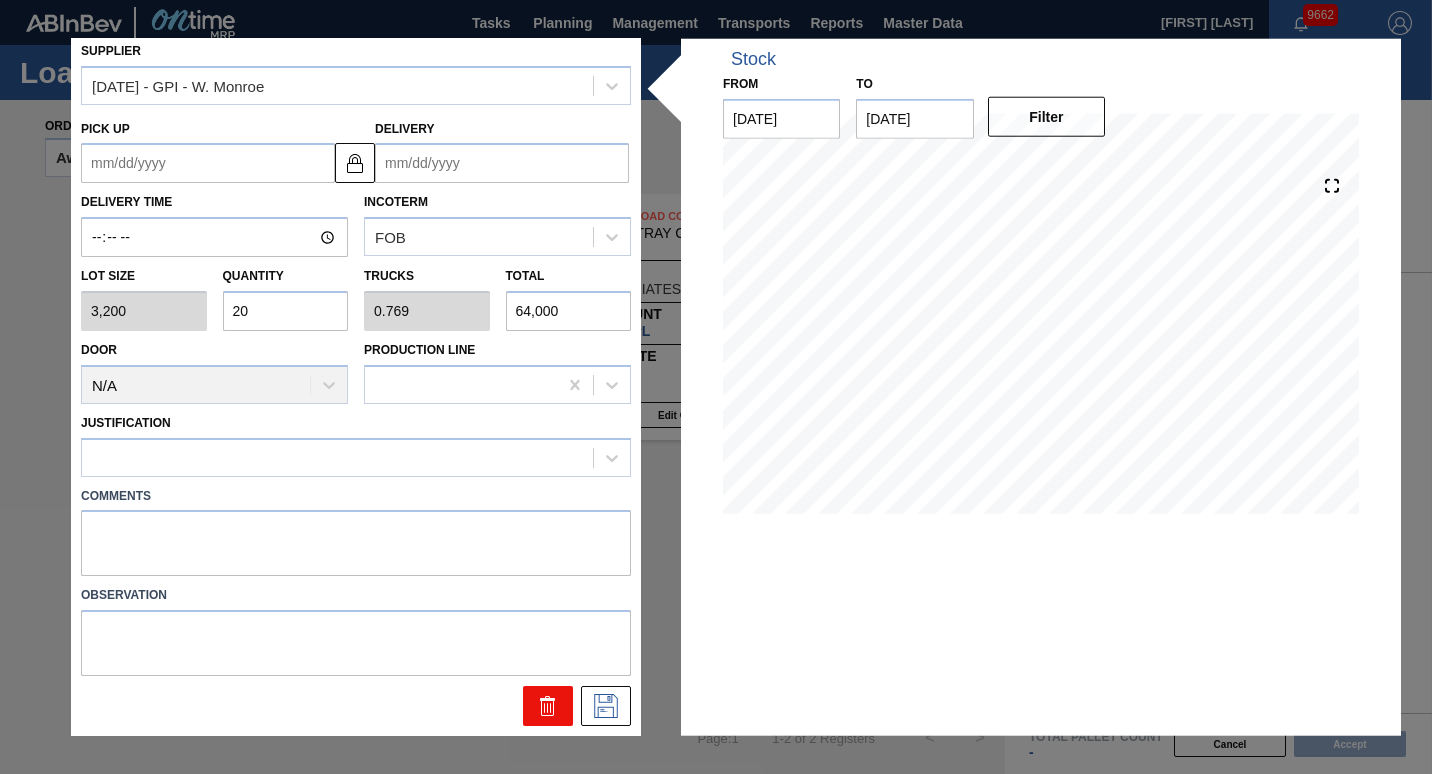 click at bounding box center [548, 706] 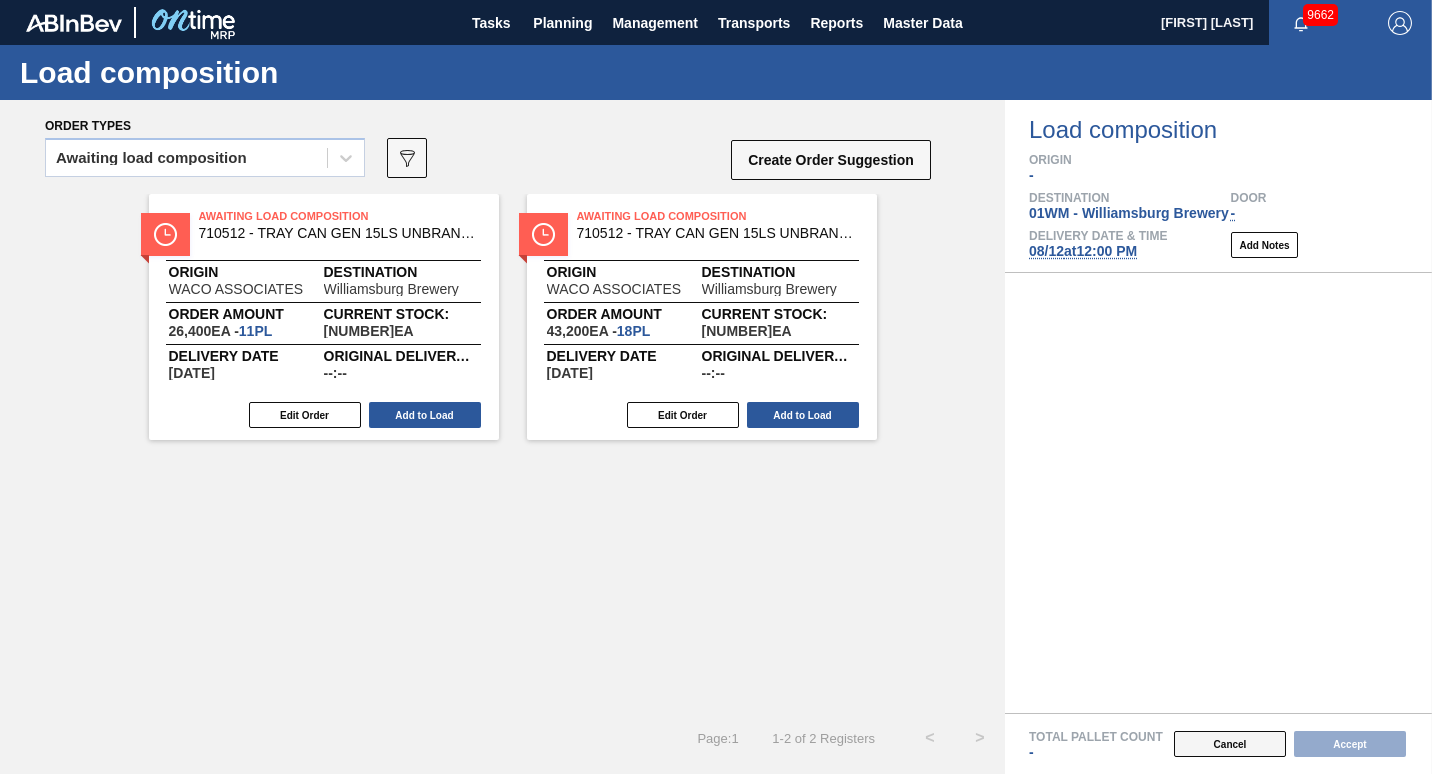 click on "Cancel" at bounding box center [1230, 744] 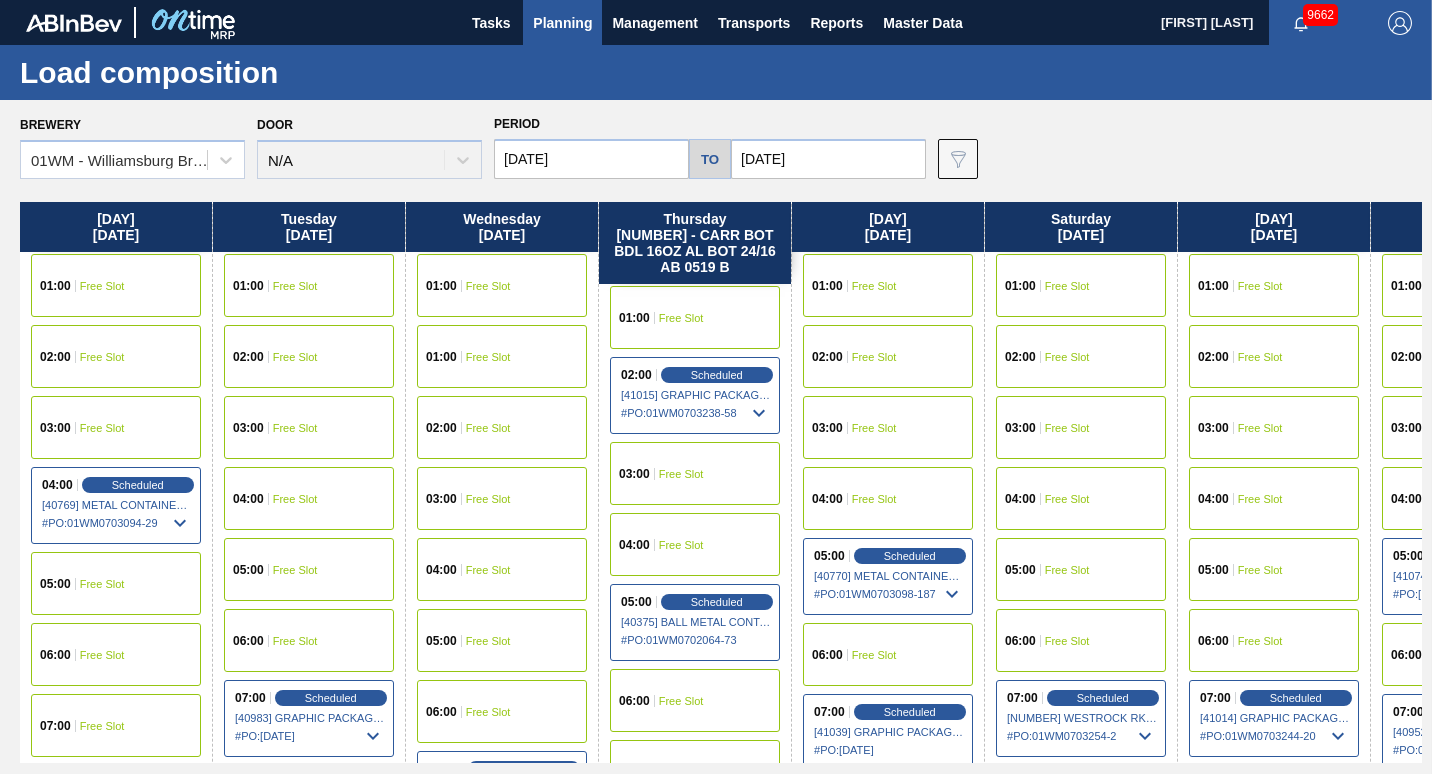 scroll, scrollTop: 145, scrollLeft: 0, axis: vertical 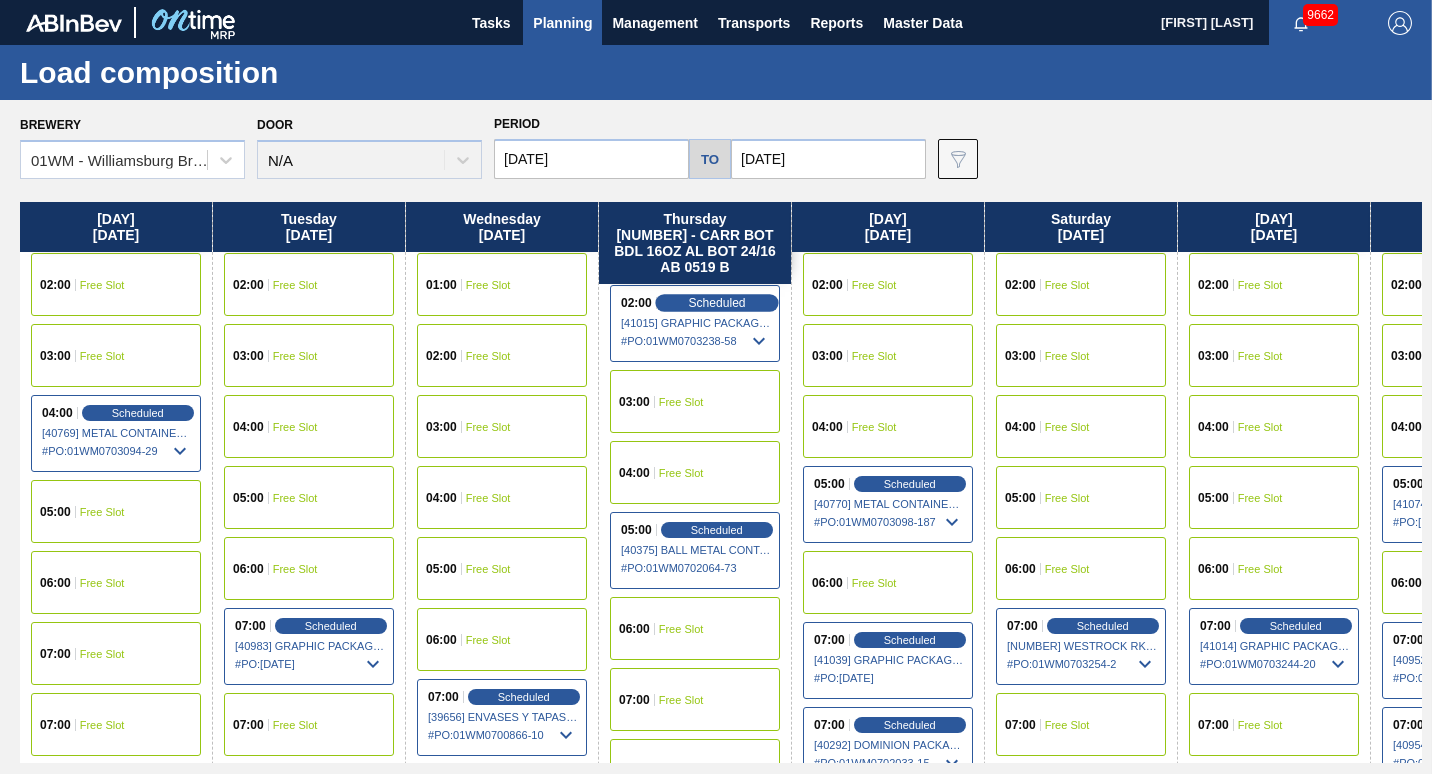 click on "Scheduled" at bounding box center [716, 302] 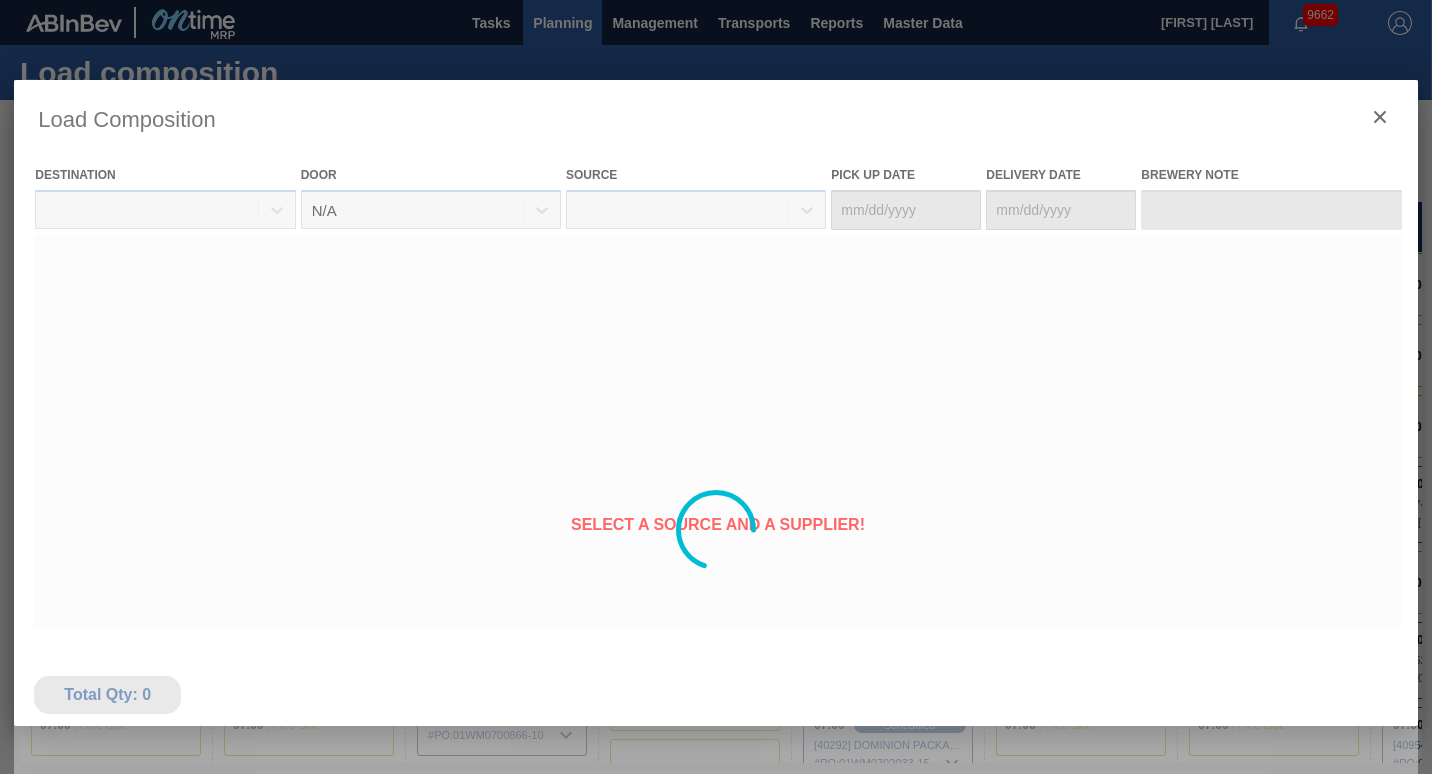 type on "08/10/2025" 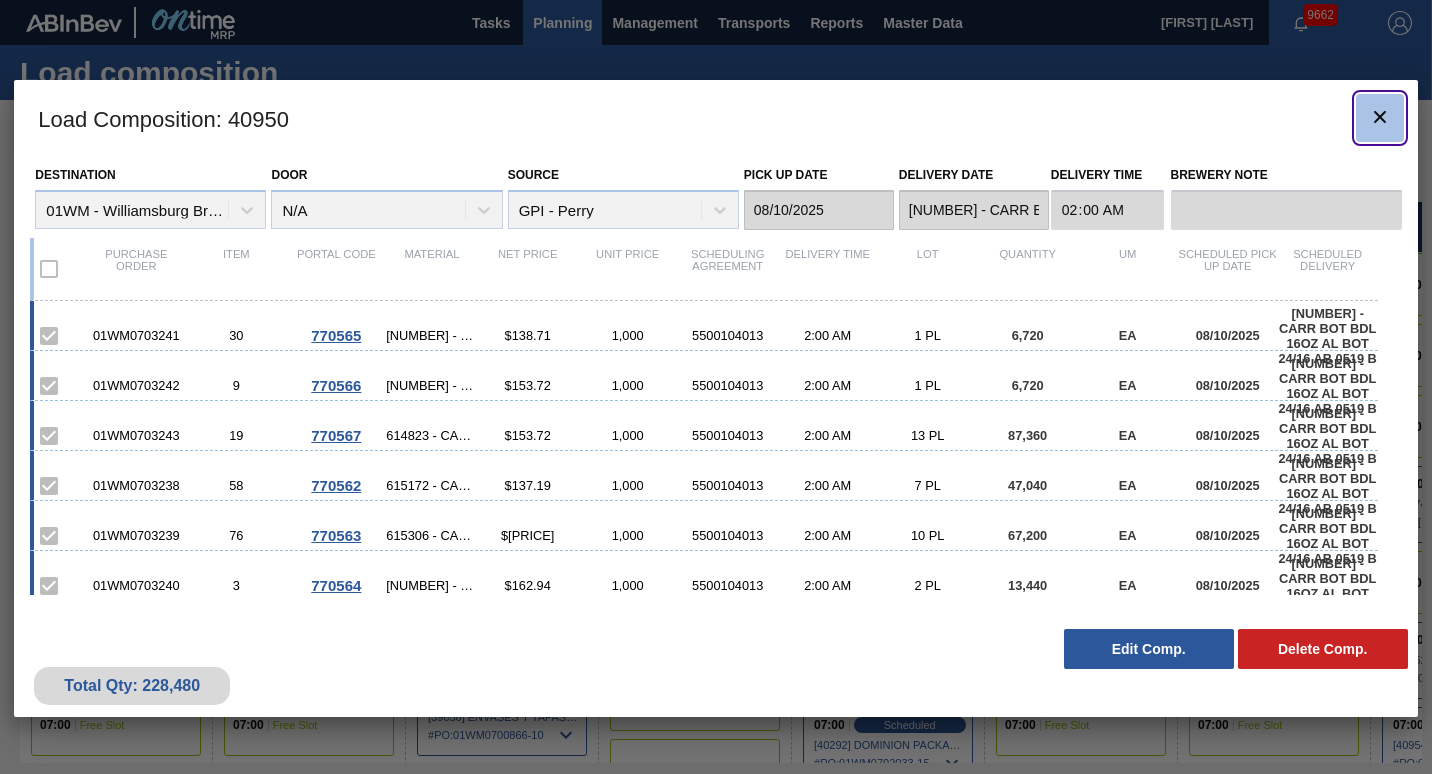 click 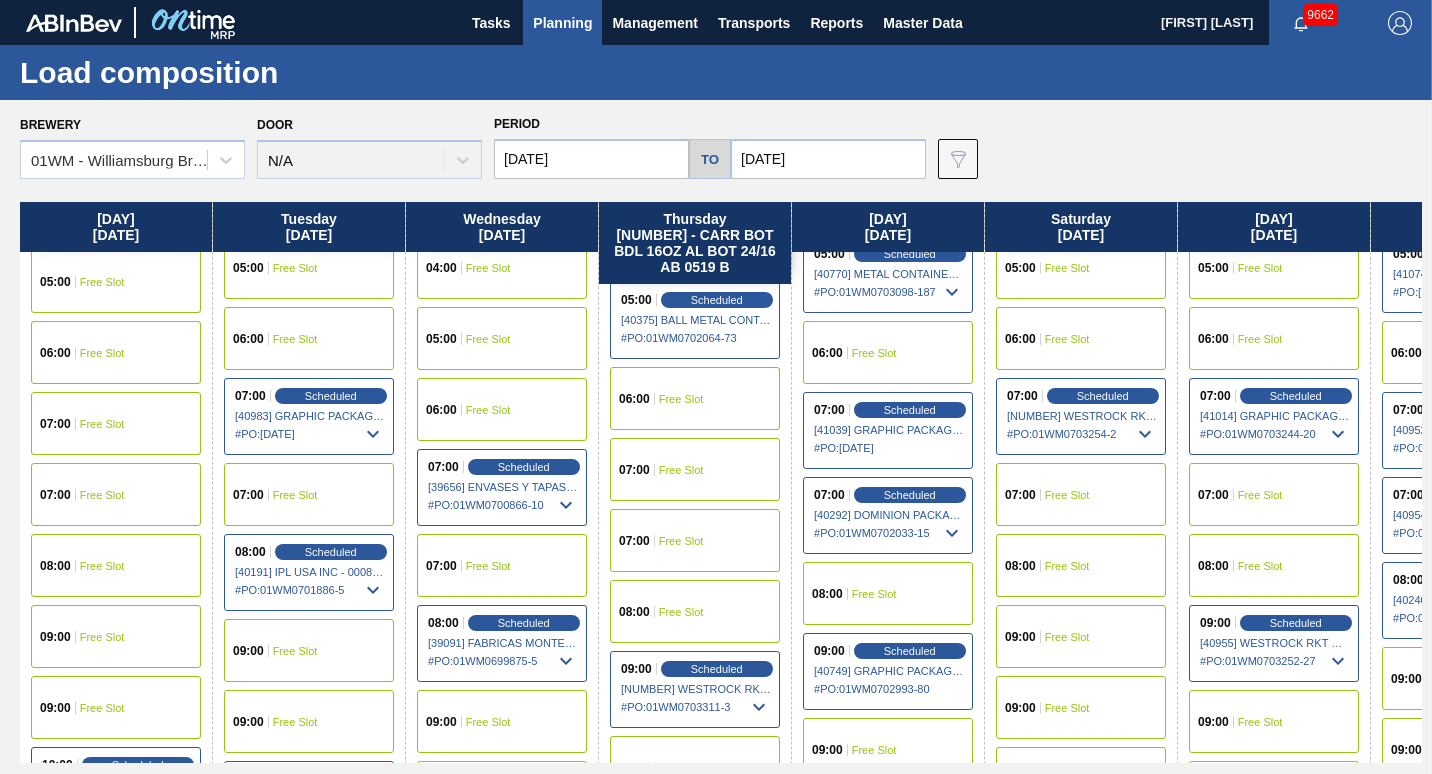 scroll, scrollTop: 379, scrollLeft: 0, axis: vertical 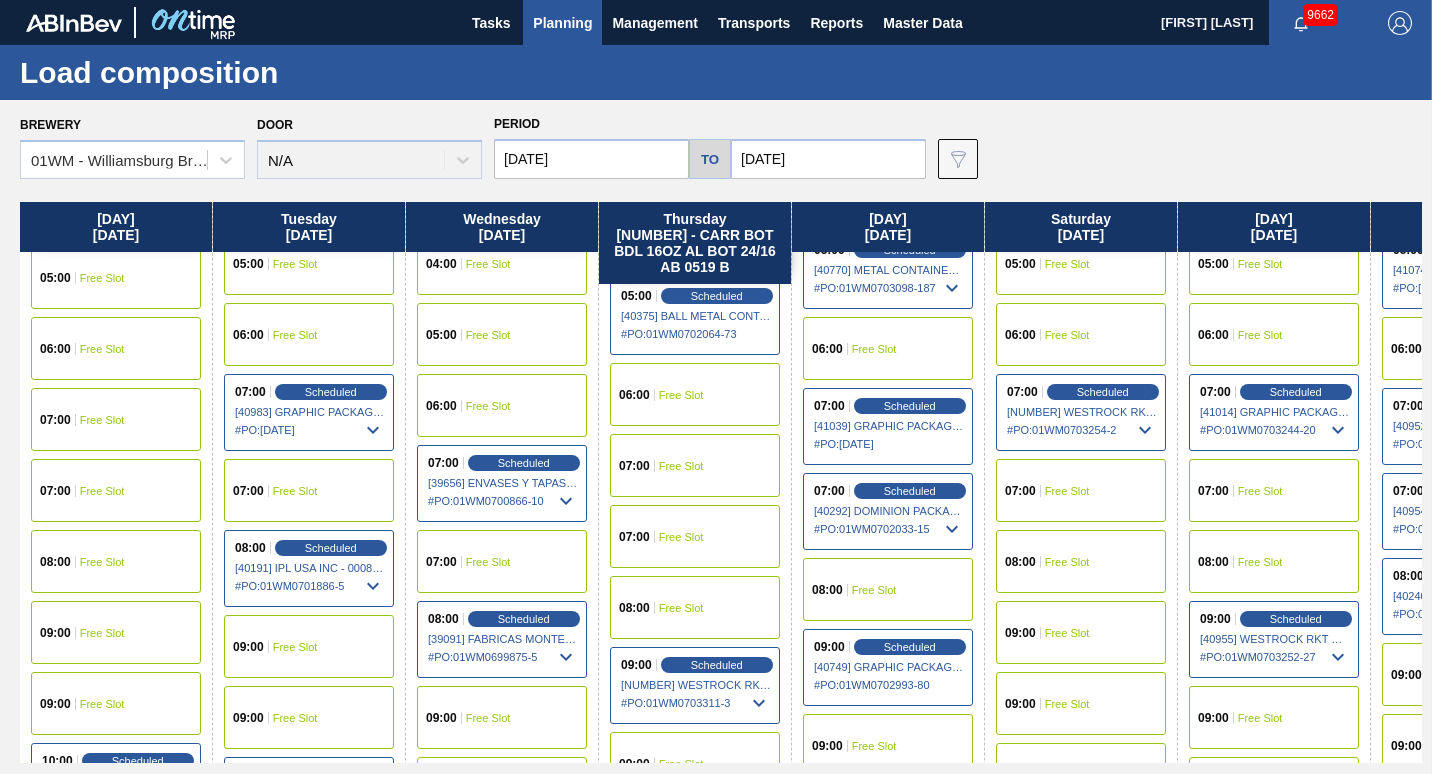 click on "Planning" at bounding box center [562, 23] 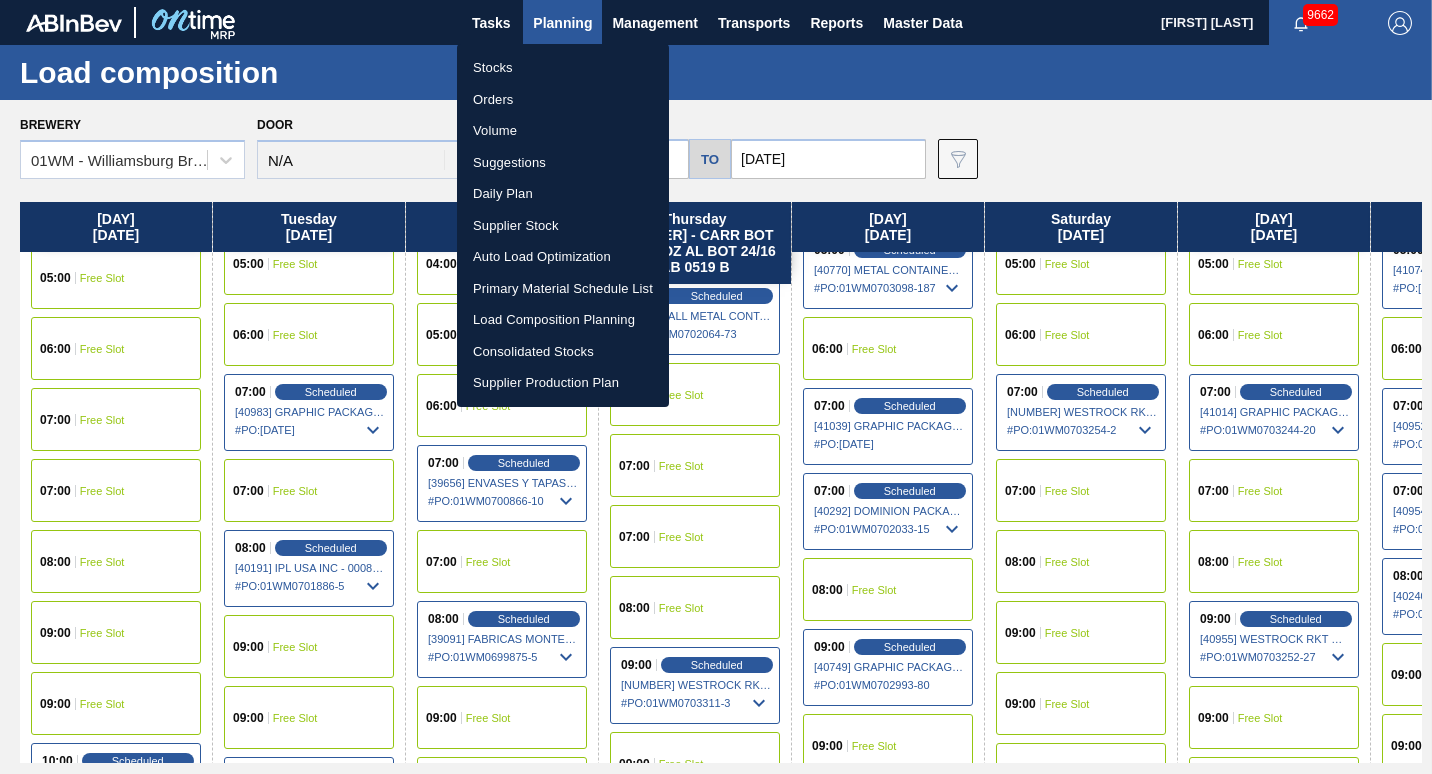click on "Suggestions" at bounding box center (563, 163) 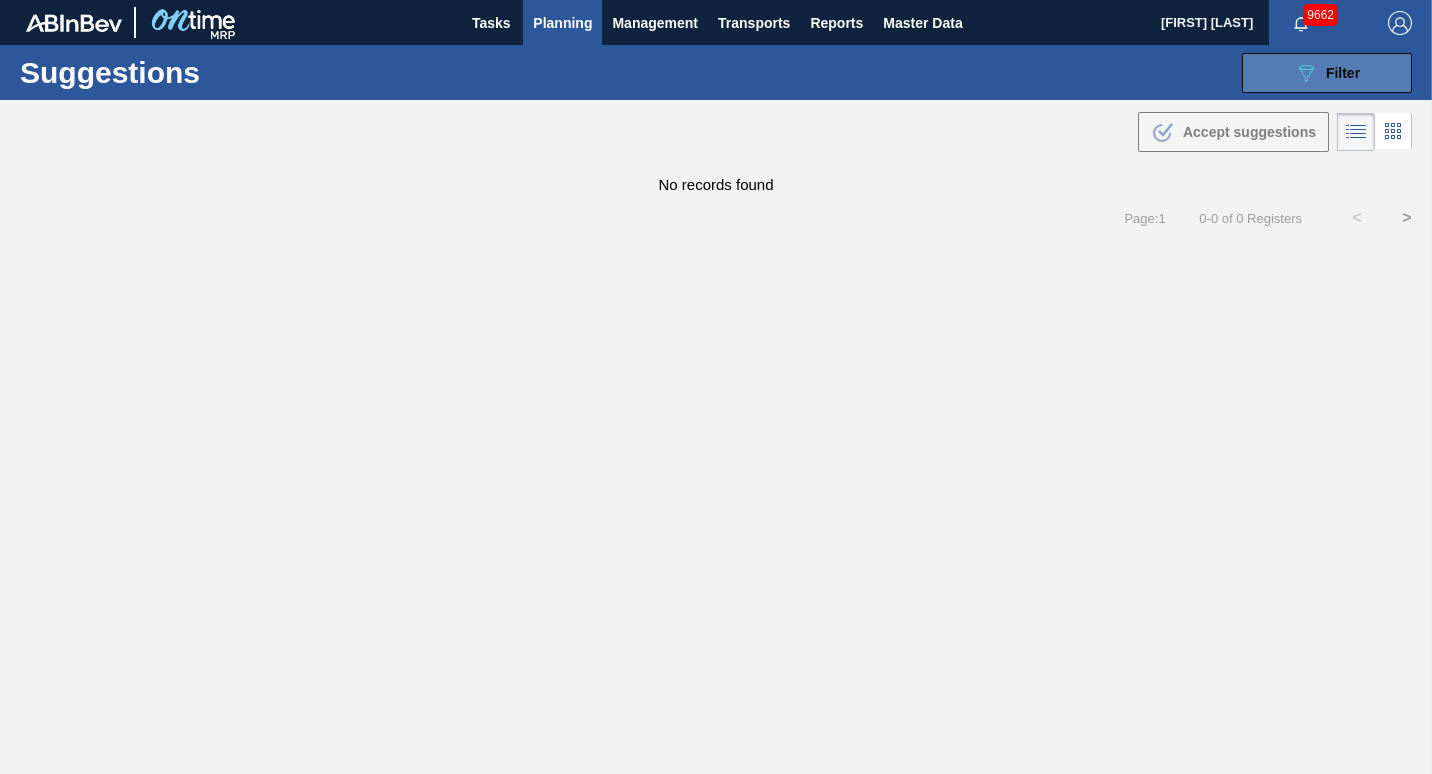 click on "089F7B8B-B2A5-4AFE-B5C0-19BA573D28AC Filter" at bounding box center (1327, 73) 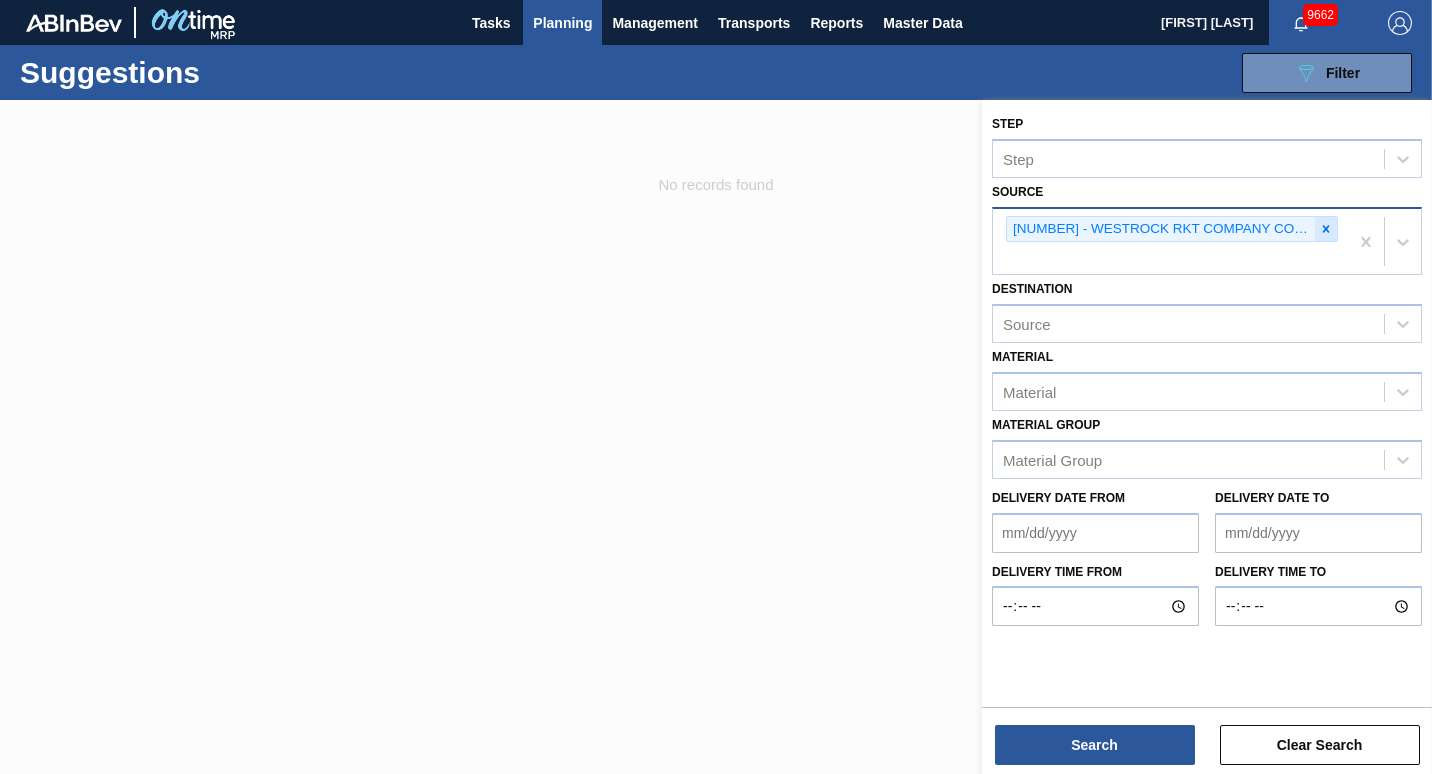 click 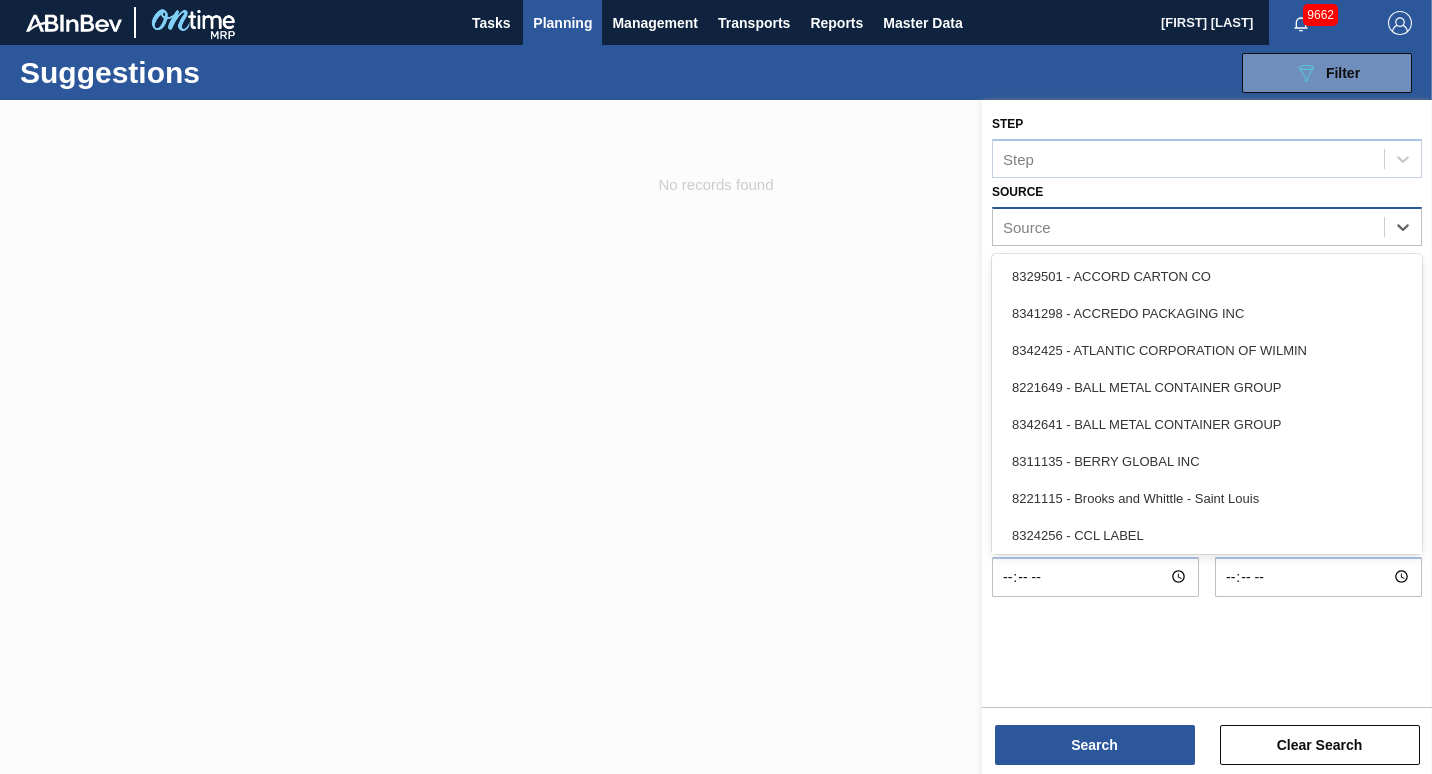 click at bounding box center [1384, 227] 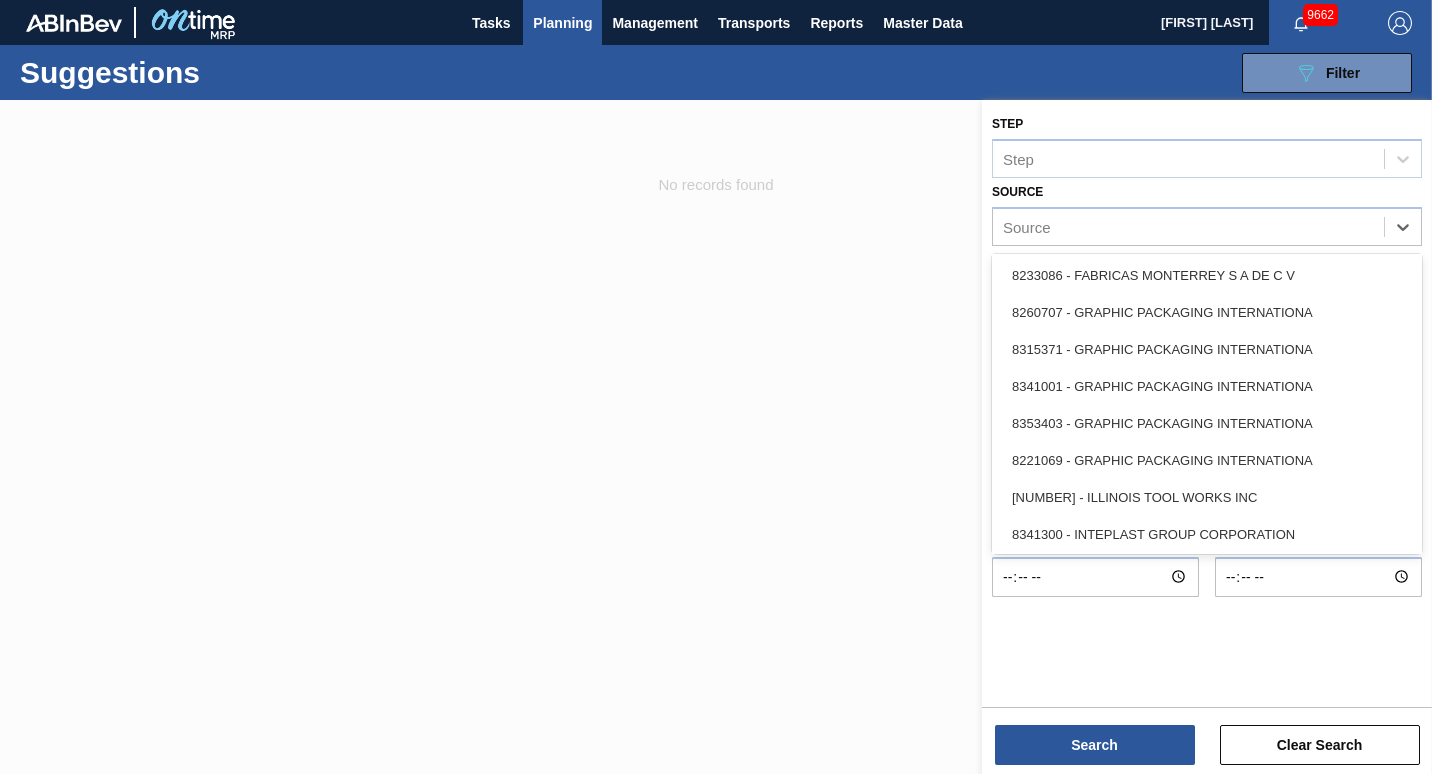 scroll, scrollTop: 372, scrollLeft: 0, axis: vertical 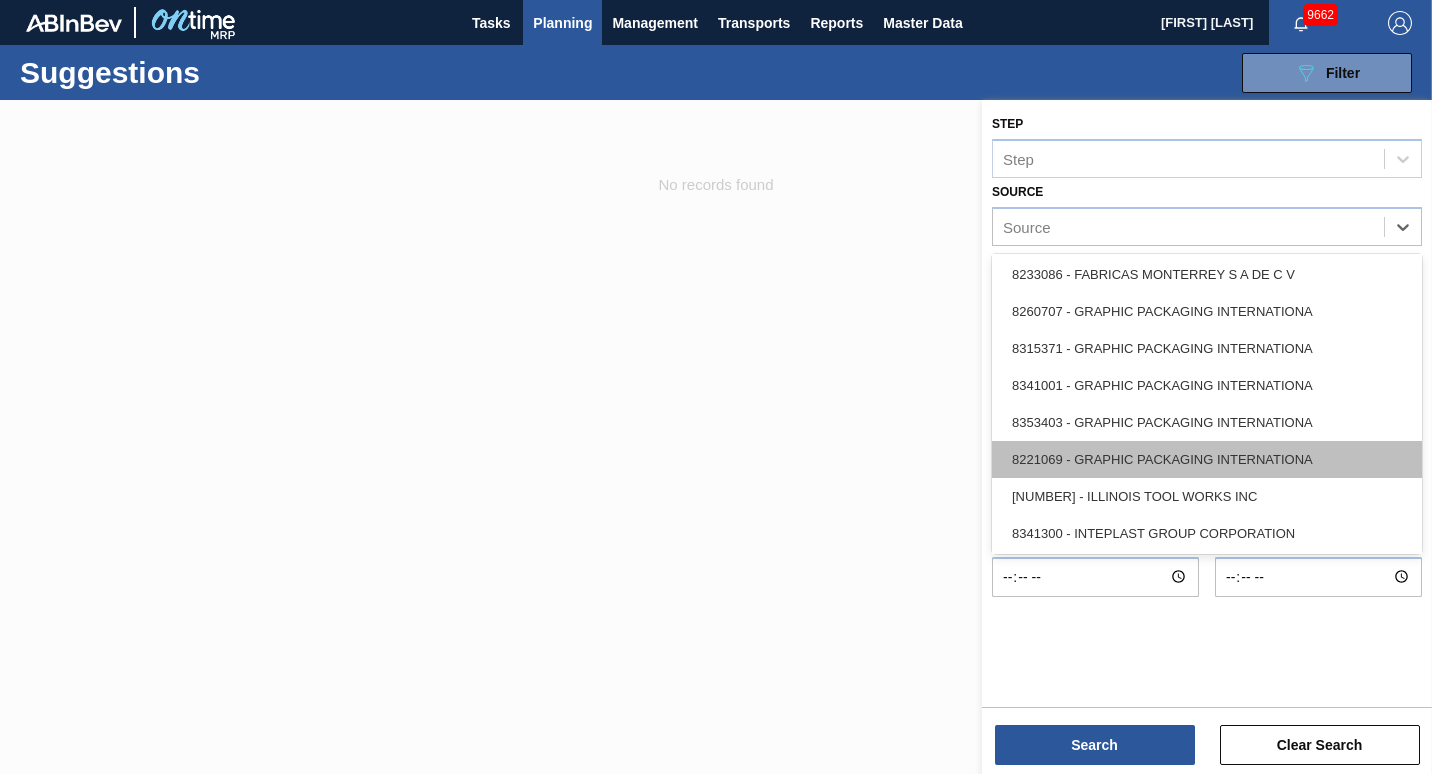click on "8221069 - GRAPHIC PACKAGING INTERNATIONA" at bounding box center (1207, 459) 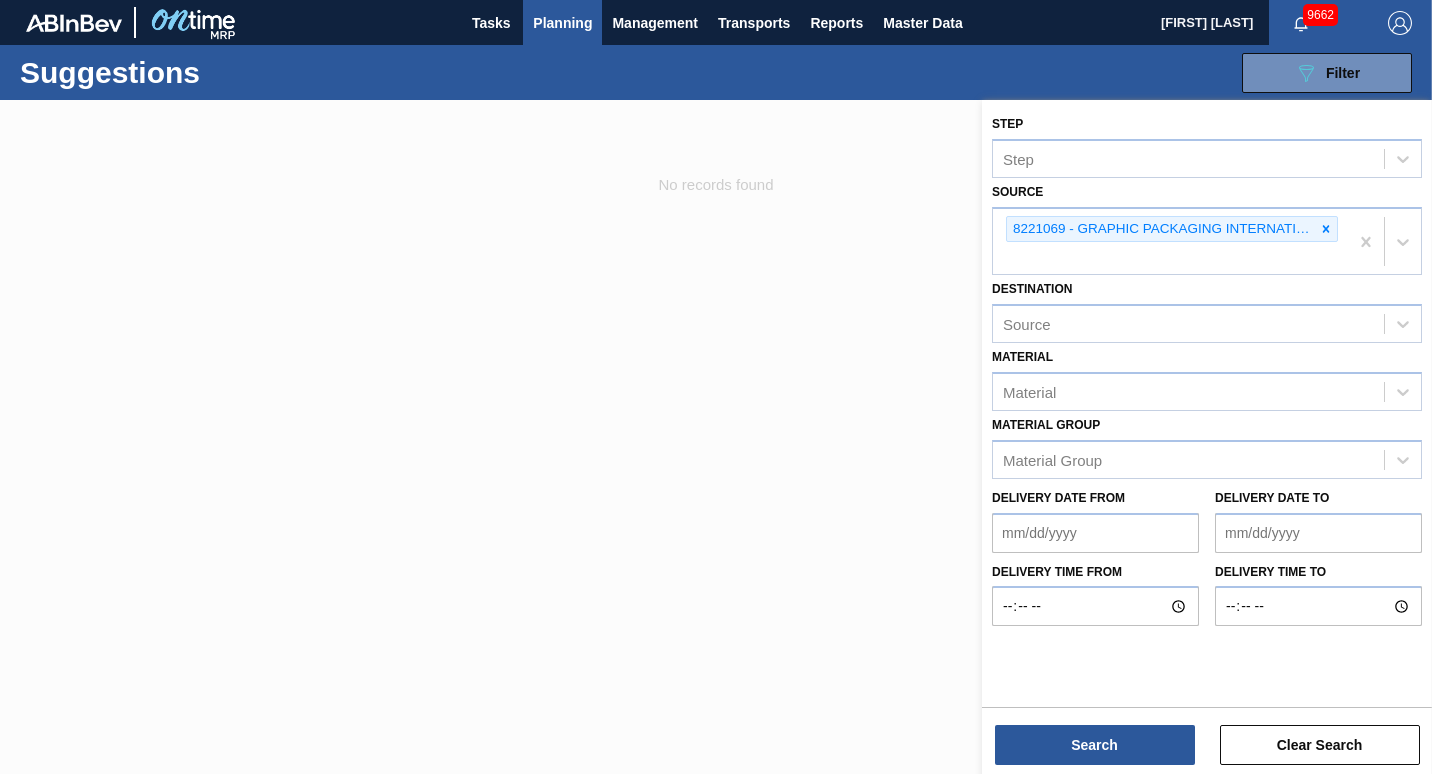 click on "Step Step Source [NUMBER] - GRAPHIC PACKAGING INTERNATIONA Destination Source Material Material Material Group Material Group Delivery Date from Delivery Date to Delivery time from Delivery time to Search Clear Search" at bounding box center [1207, 439] 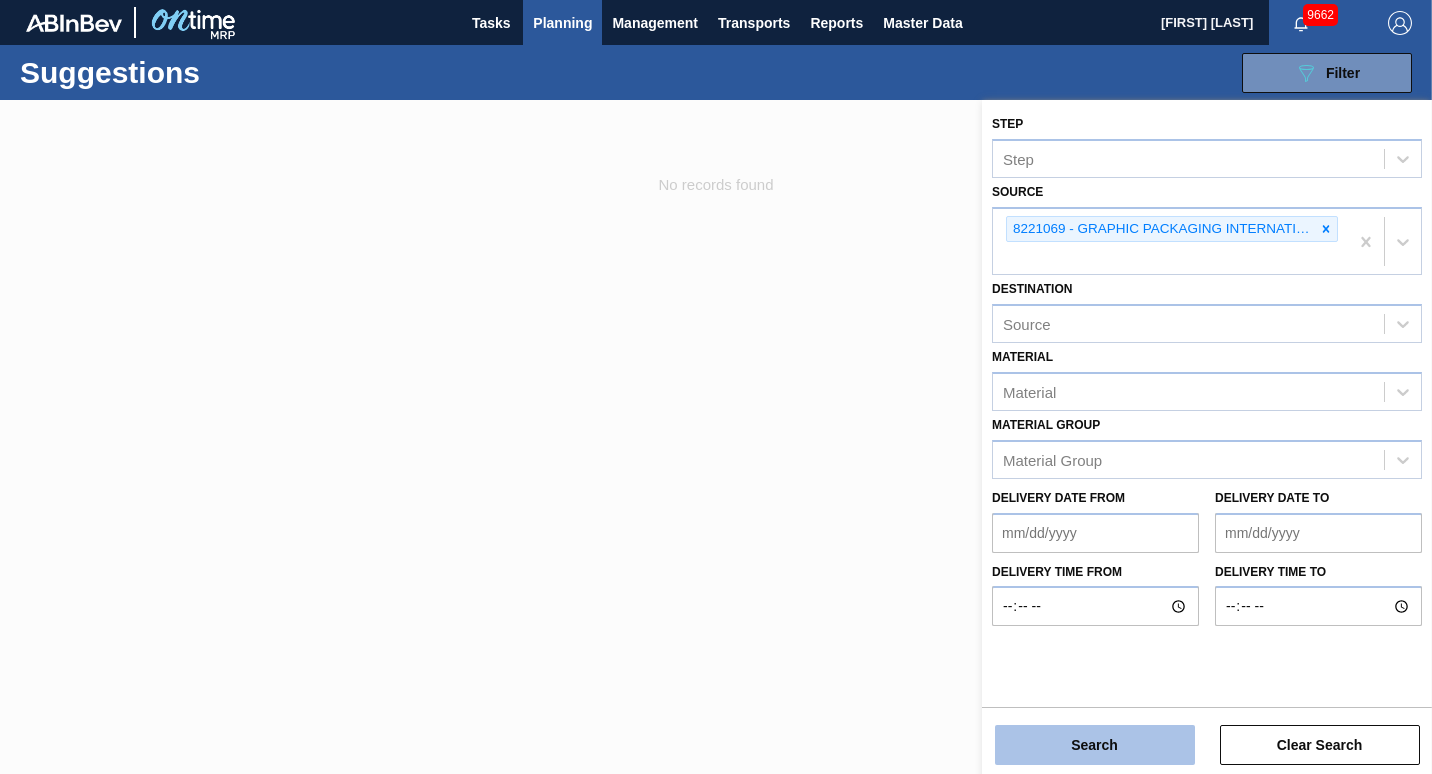 click on "Search" at bounding box center [1095, 745] 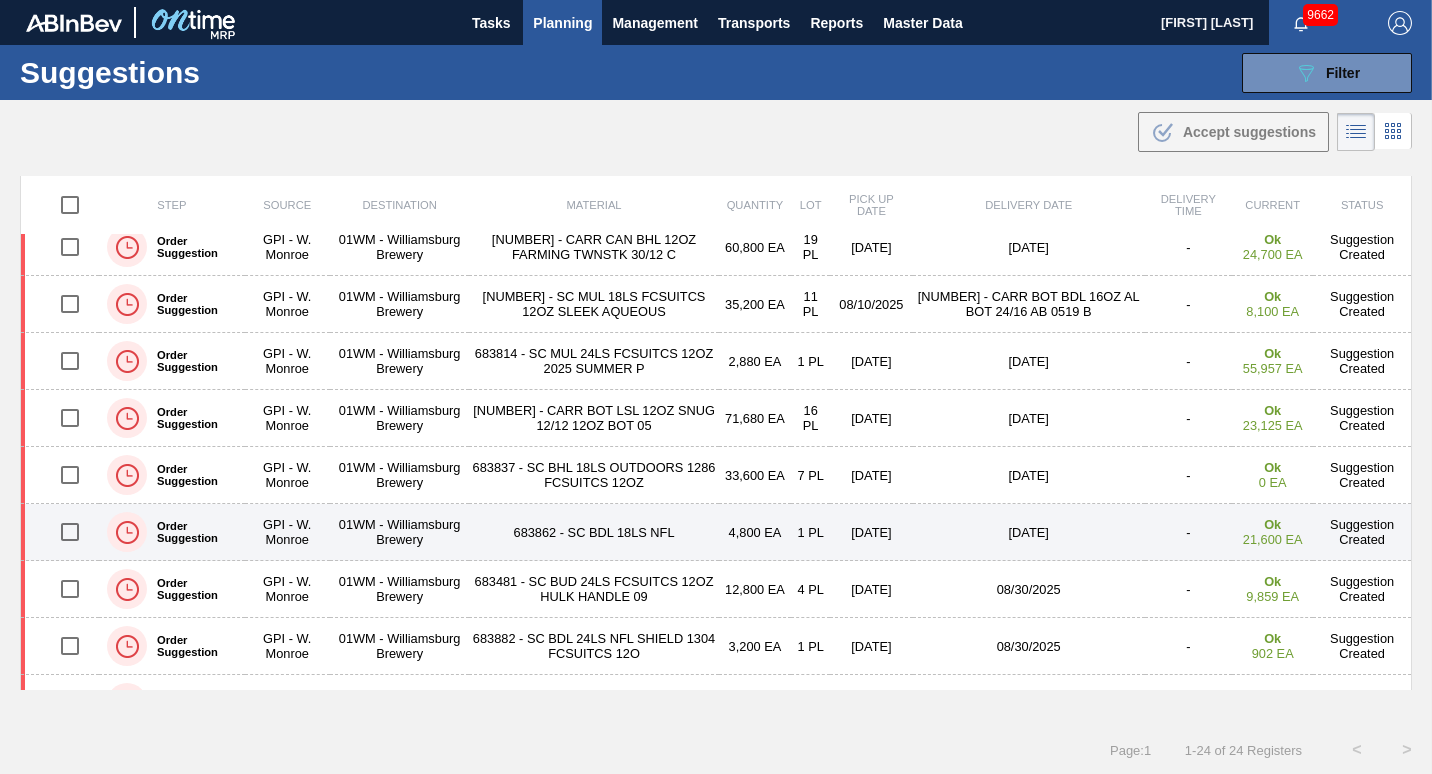 scroll, scrollTop: 86, scrollLeft: 0, axis: vertical 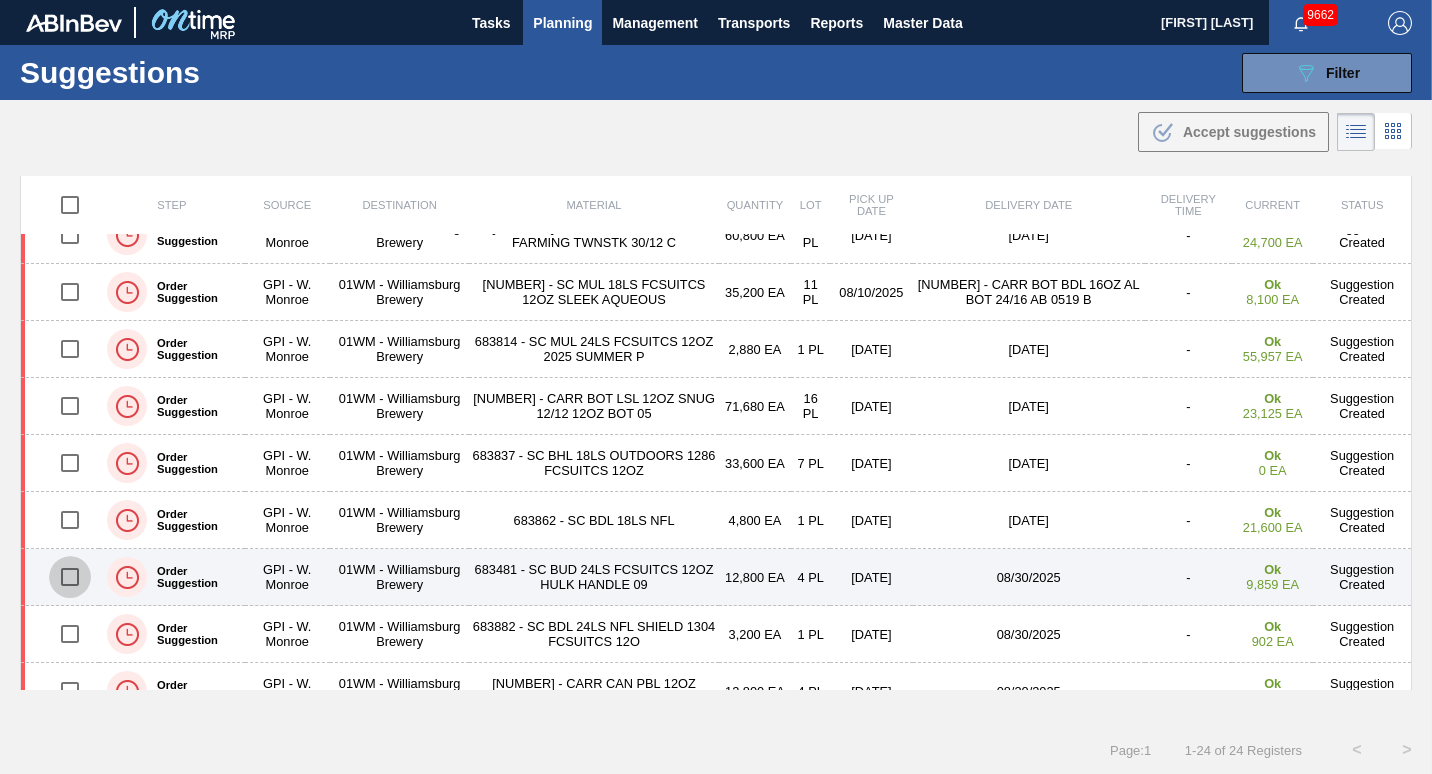 click at bounding box center [70, 577] 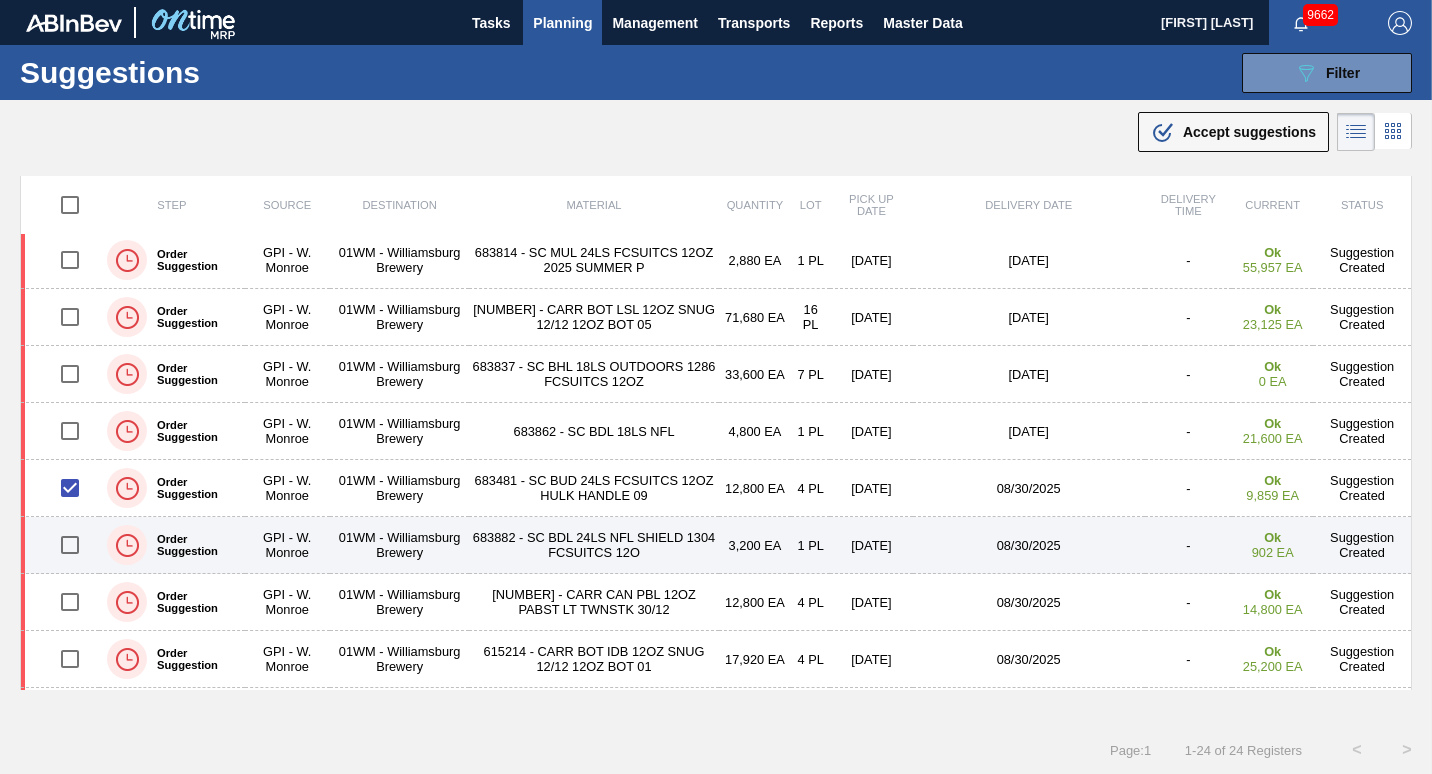 scroll, scrollTop: 177, scrollLeft: 0, axis: vertical 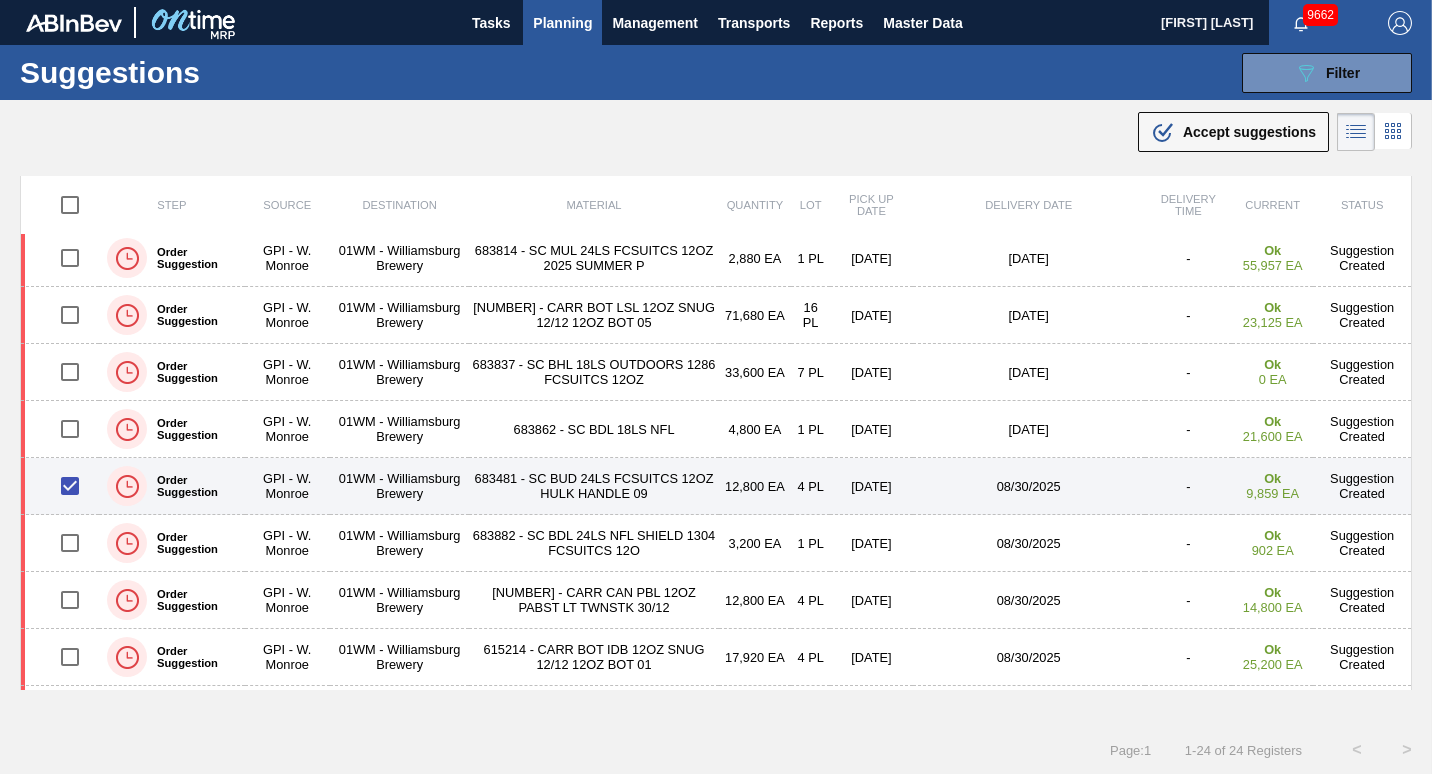 click at bounding box center (70, 486) 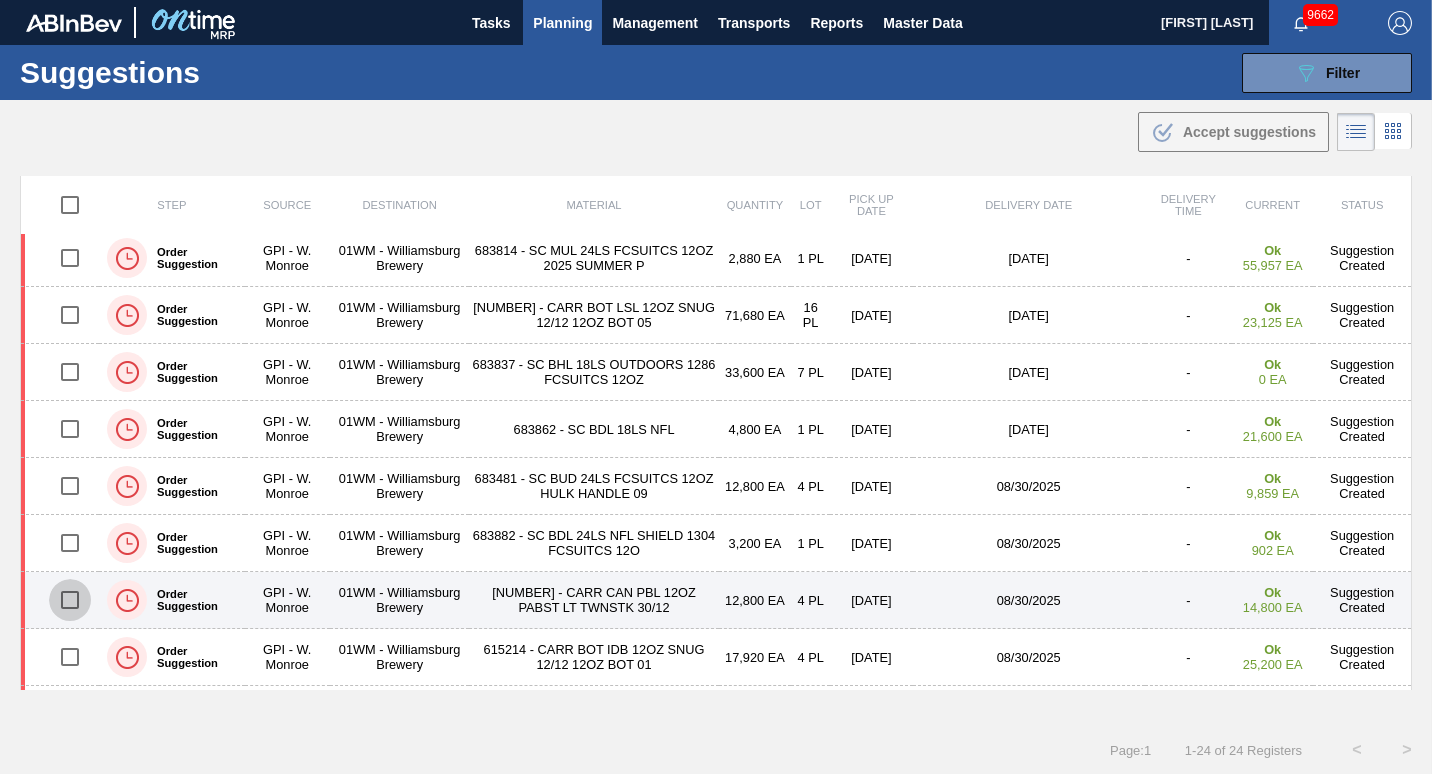 click at bounding box center [70, 600] 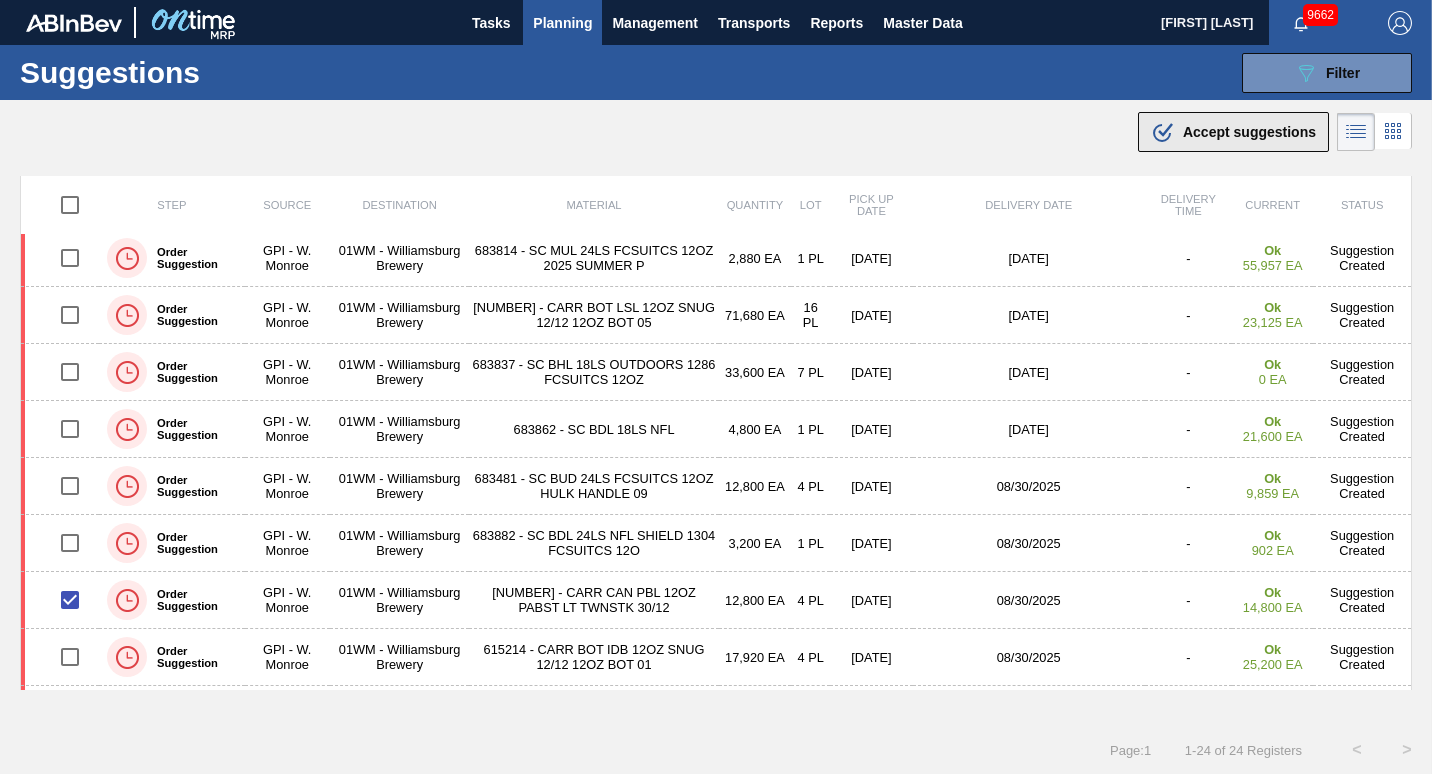 click on "Accept suggestions" at bounding box center [1249, 132] 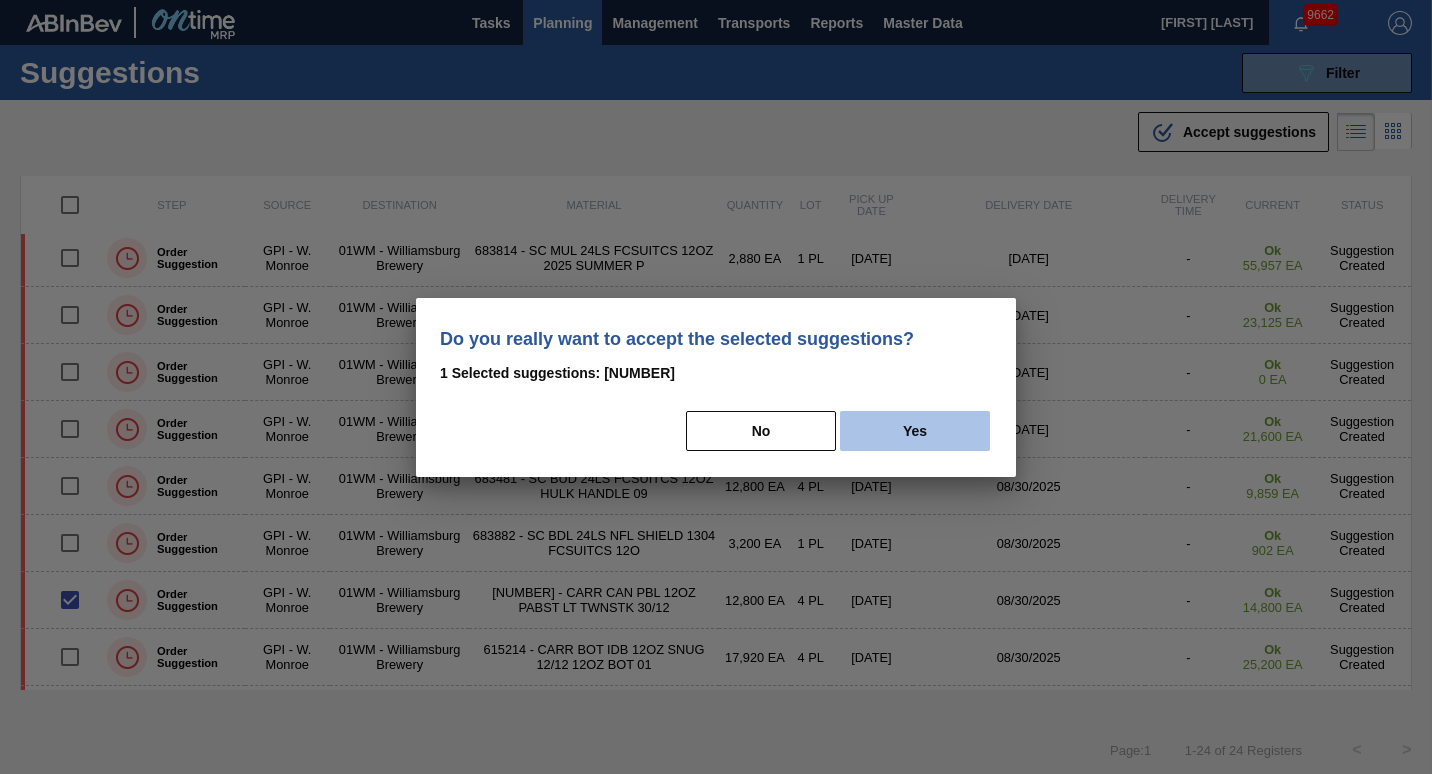 click on "Yes" at bounding box center [915, 431] 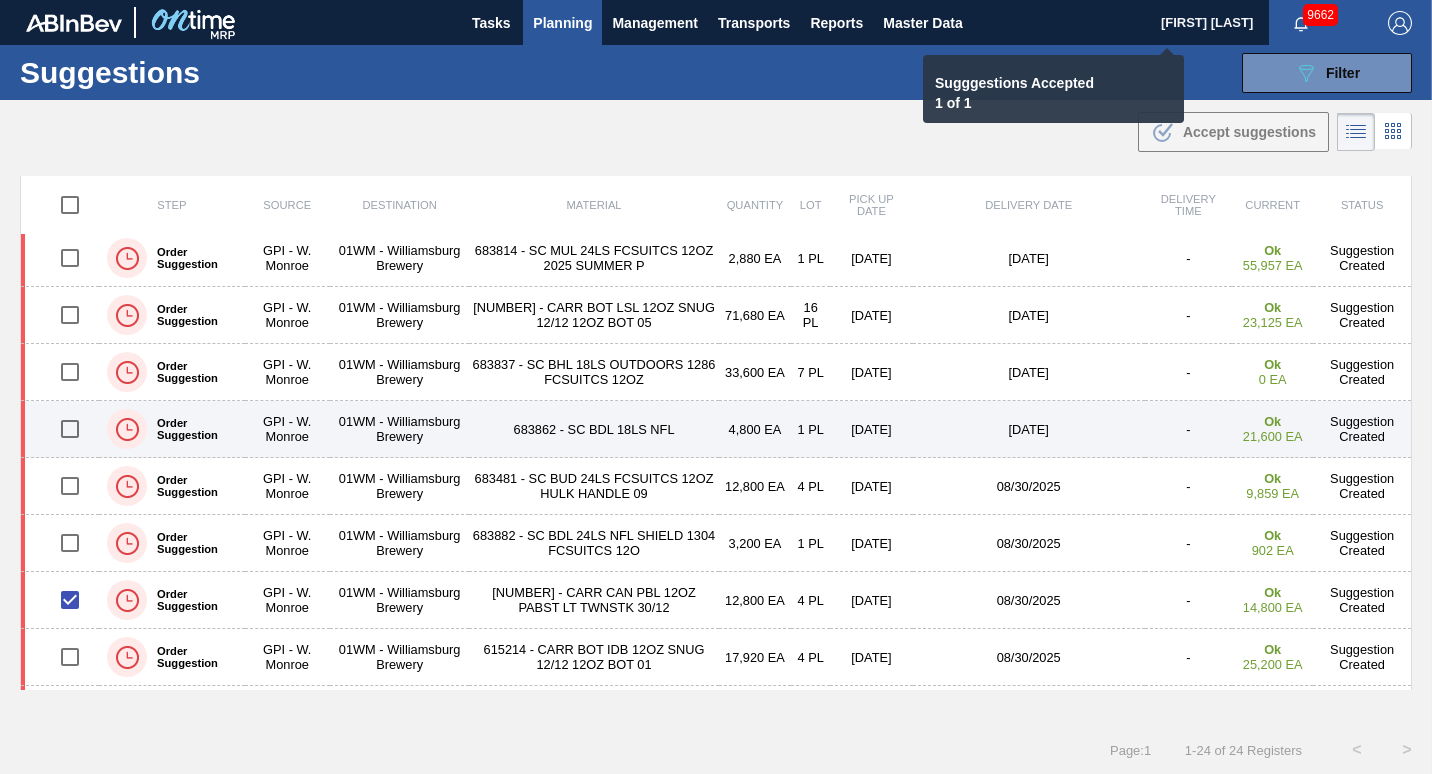 checkbox on "false" 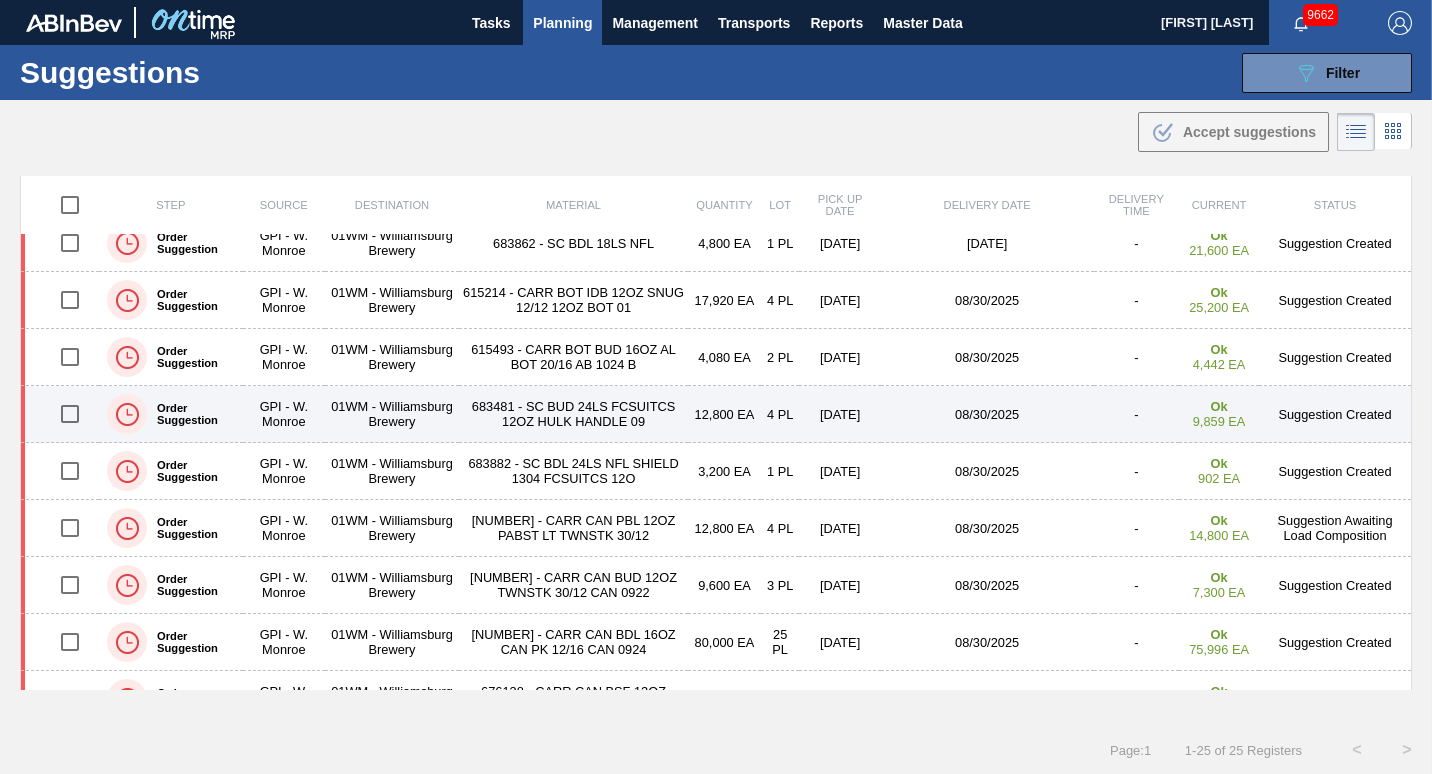 scroll, scrollTop: 364, scrollLeft: 0, axis: vertical 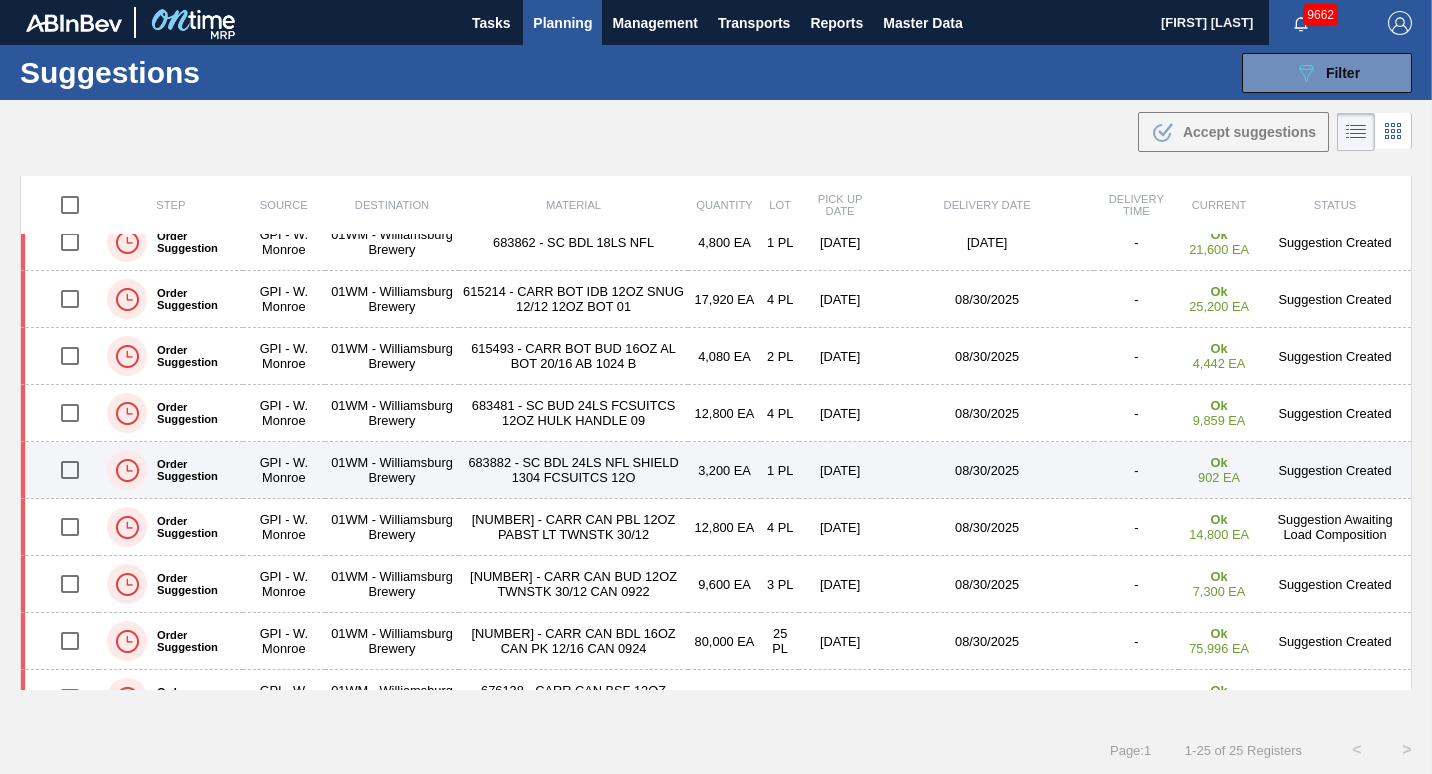click at bounding box center [70, 470] 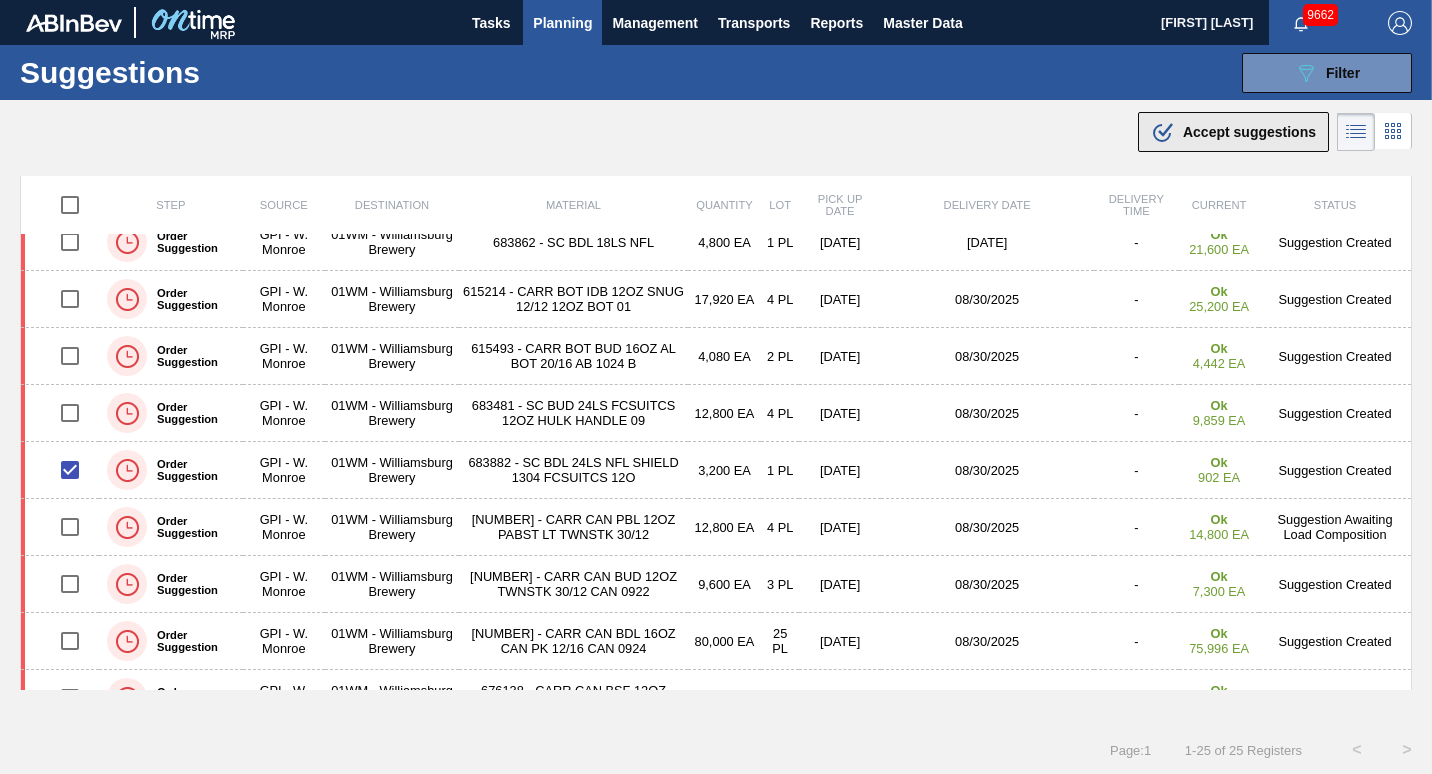 click on ".b{fill:var(--color-action-default)} Accept suggestions" at bounding box center (1233, 132) 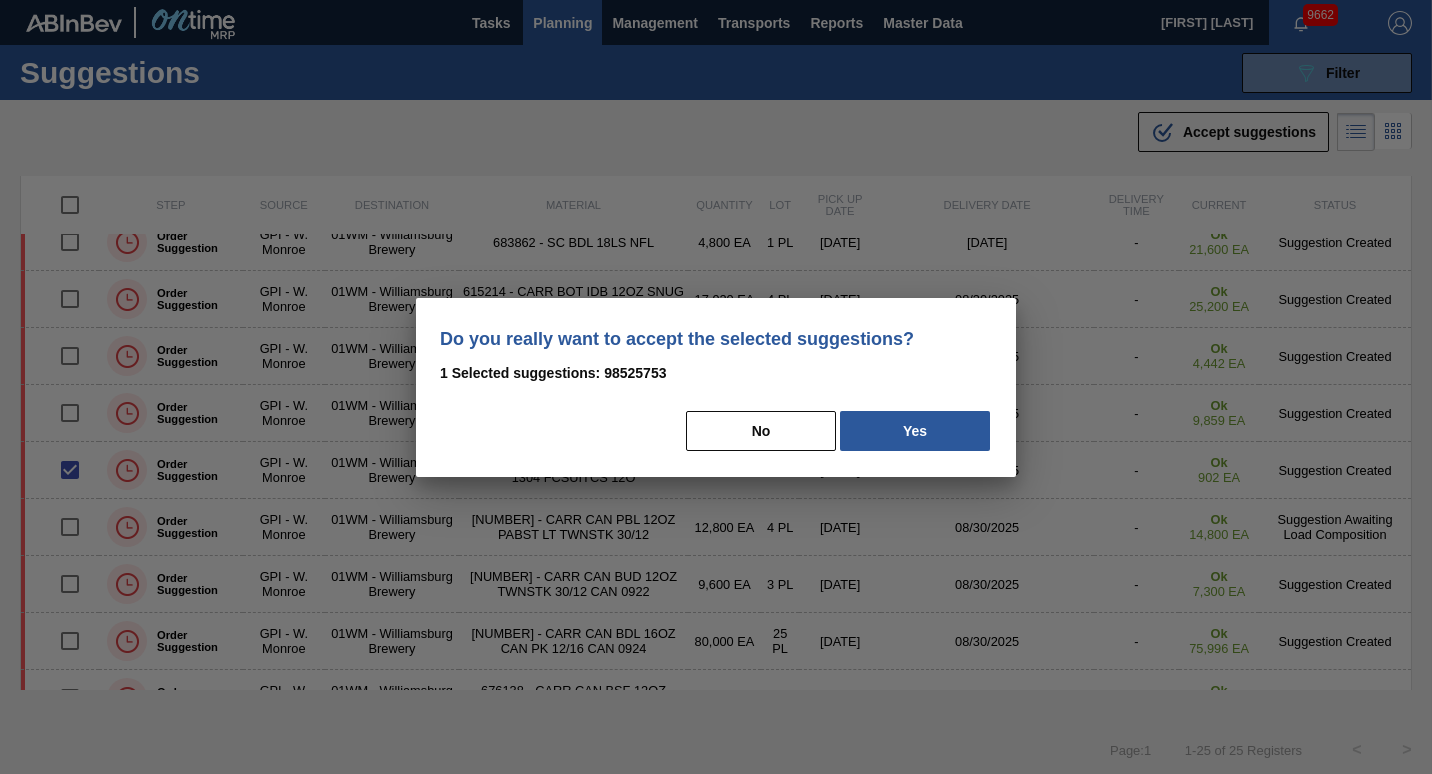 click on "No Yes" at bounding box center (716, 431) 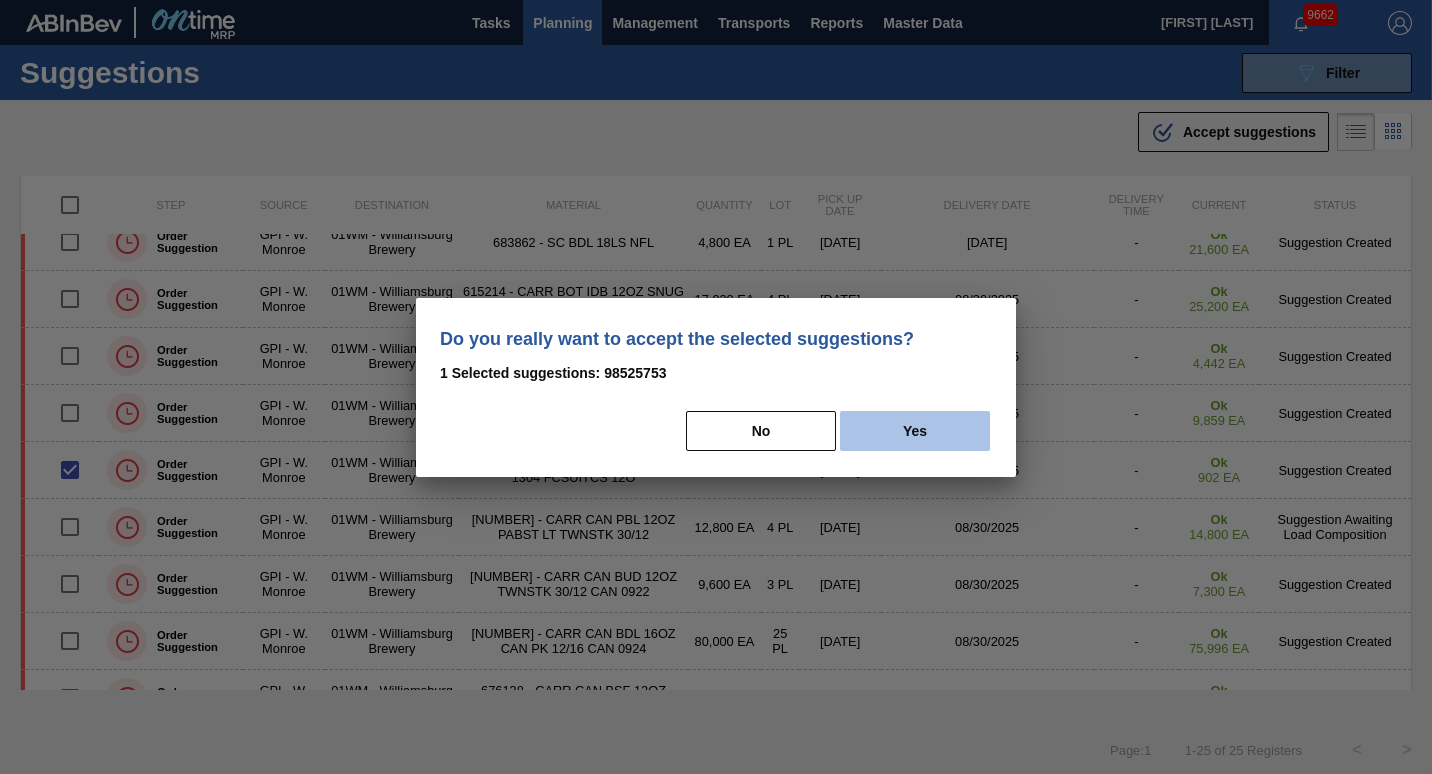 click on "Yes" at bounding box center (915, 431) 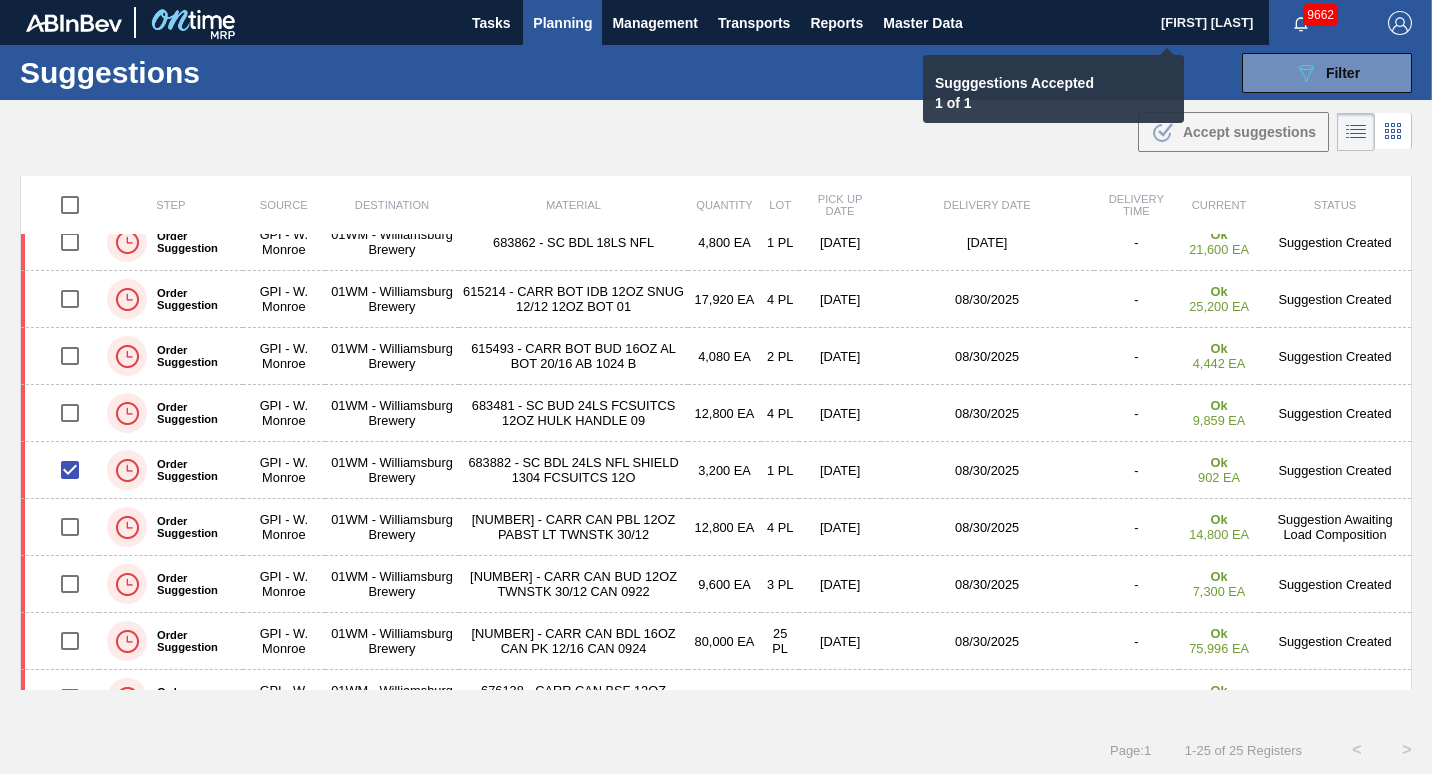 click on "Planning" at bounding box center (562, 22) 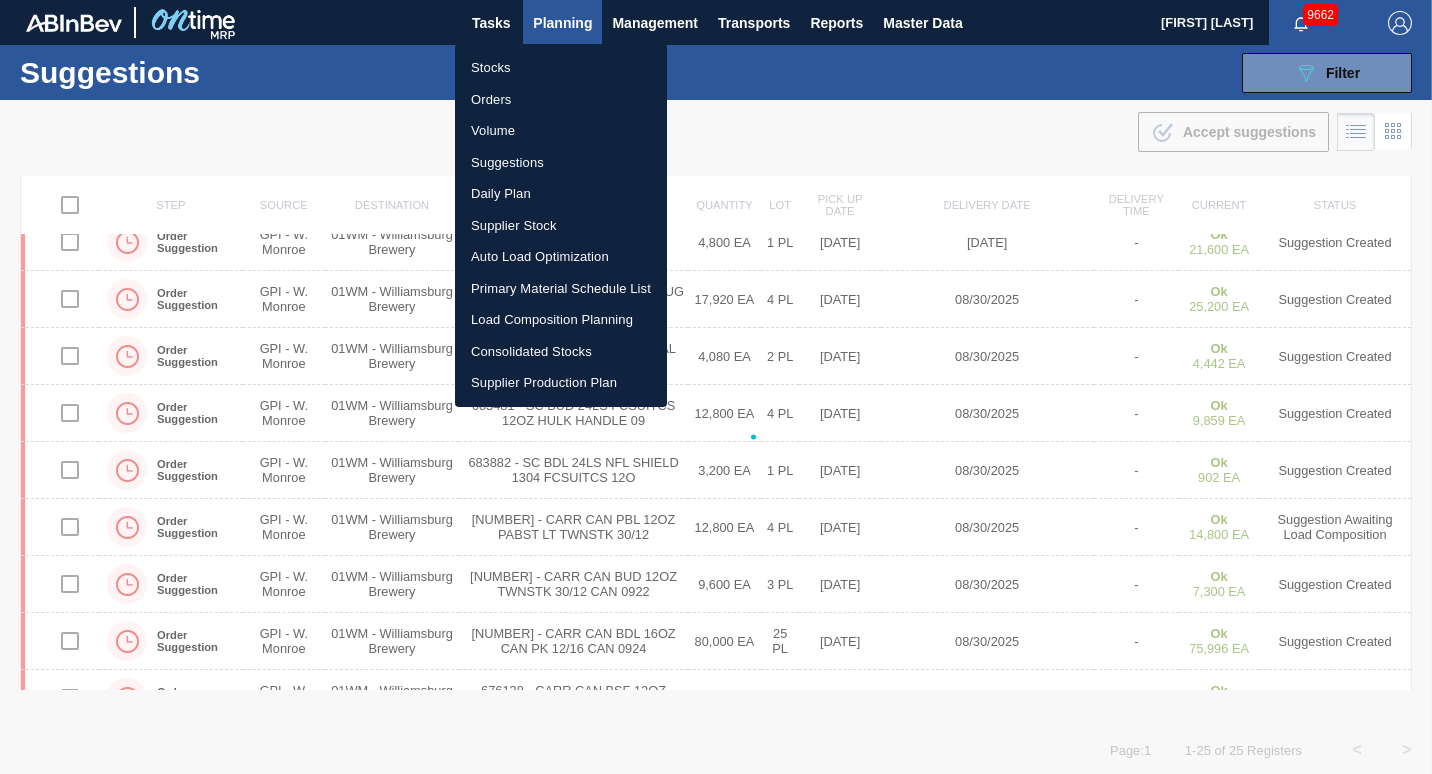 checkbox on "false" 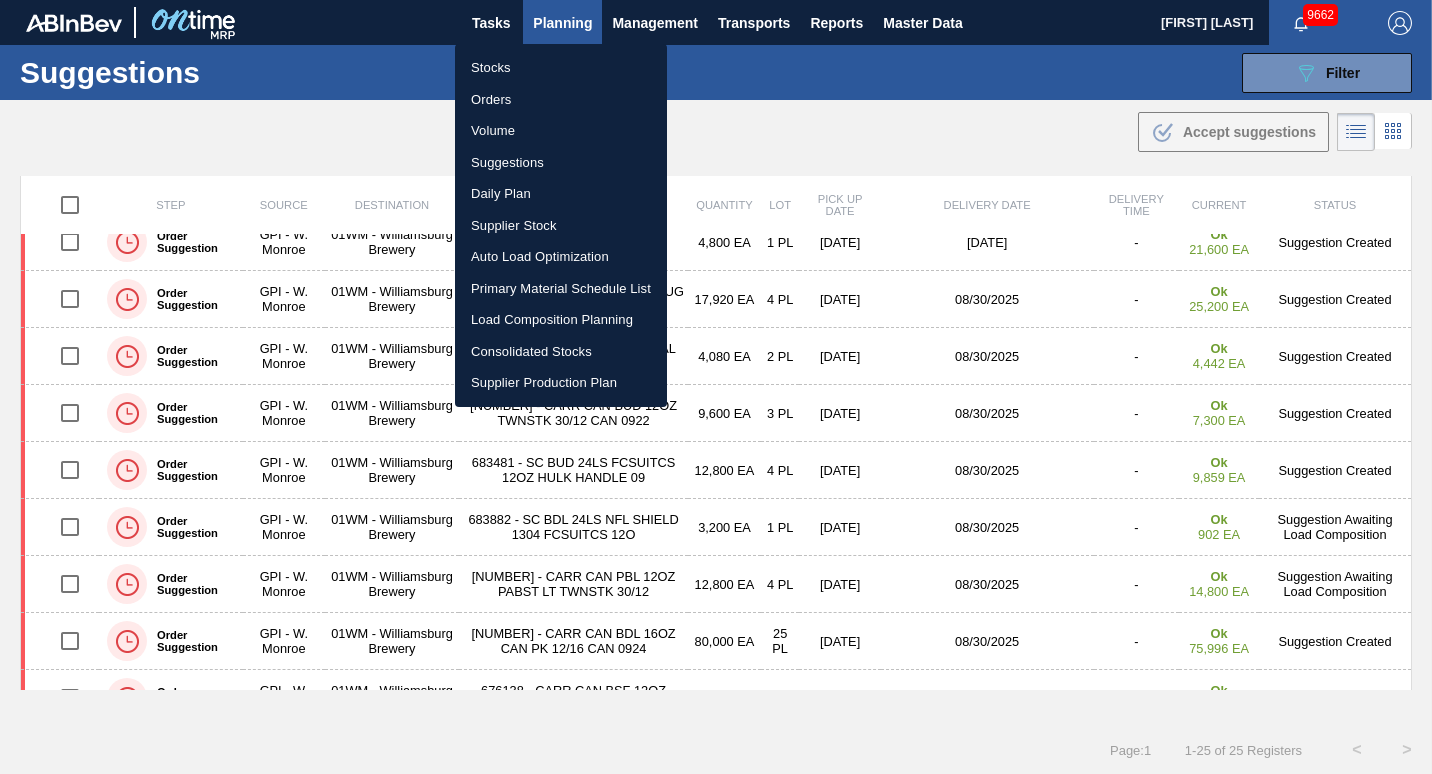 click on "Suggestions" at bounding box center [561, 163] 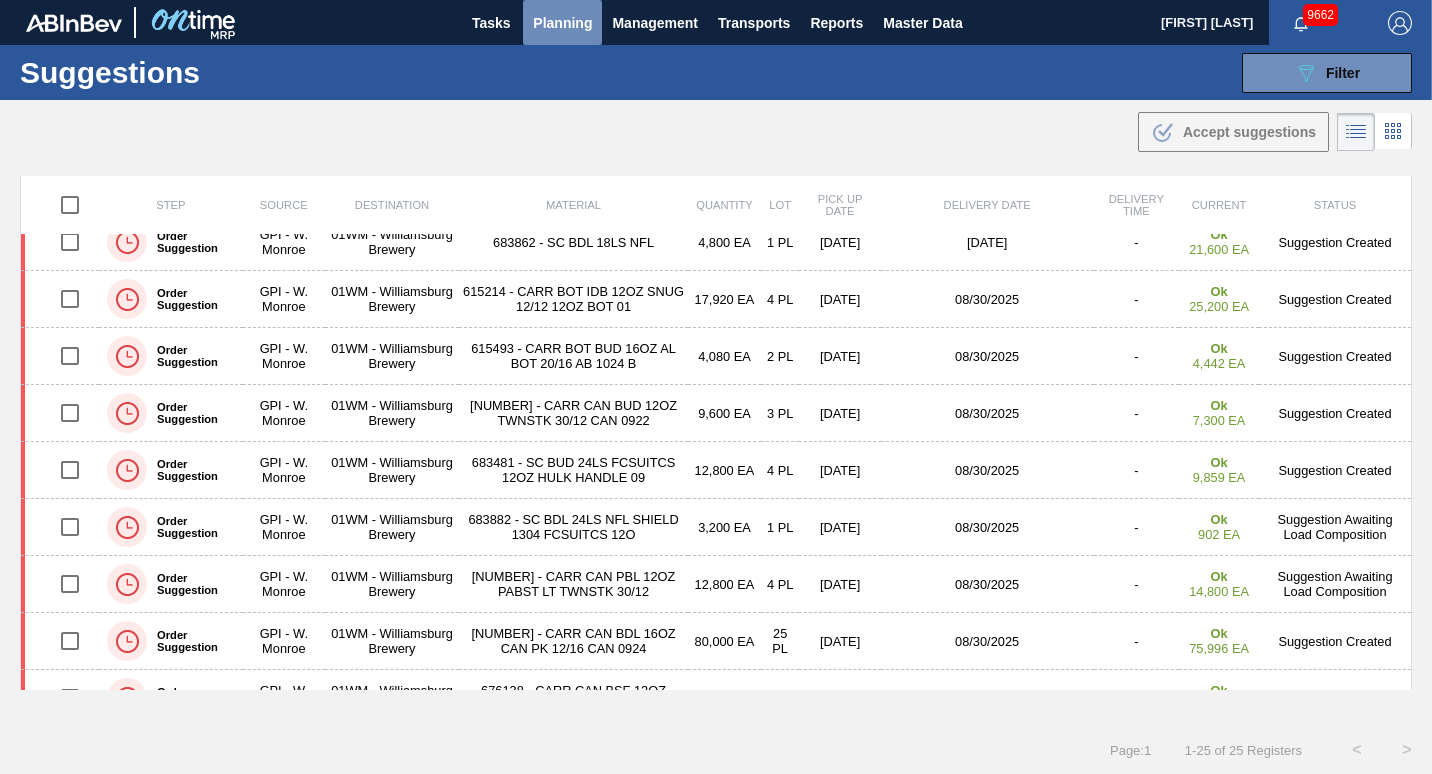 click on "Planning" at bounding box center (562, 23) 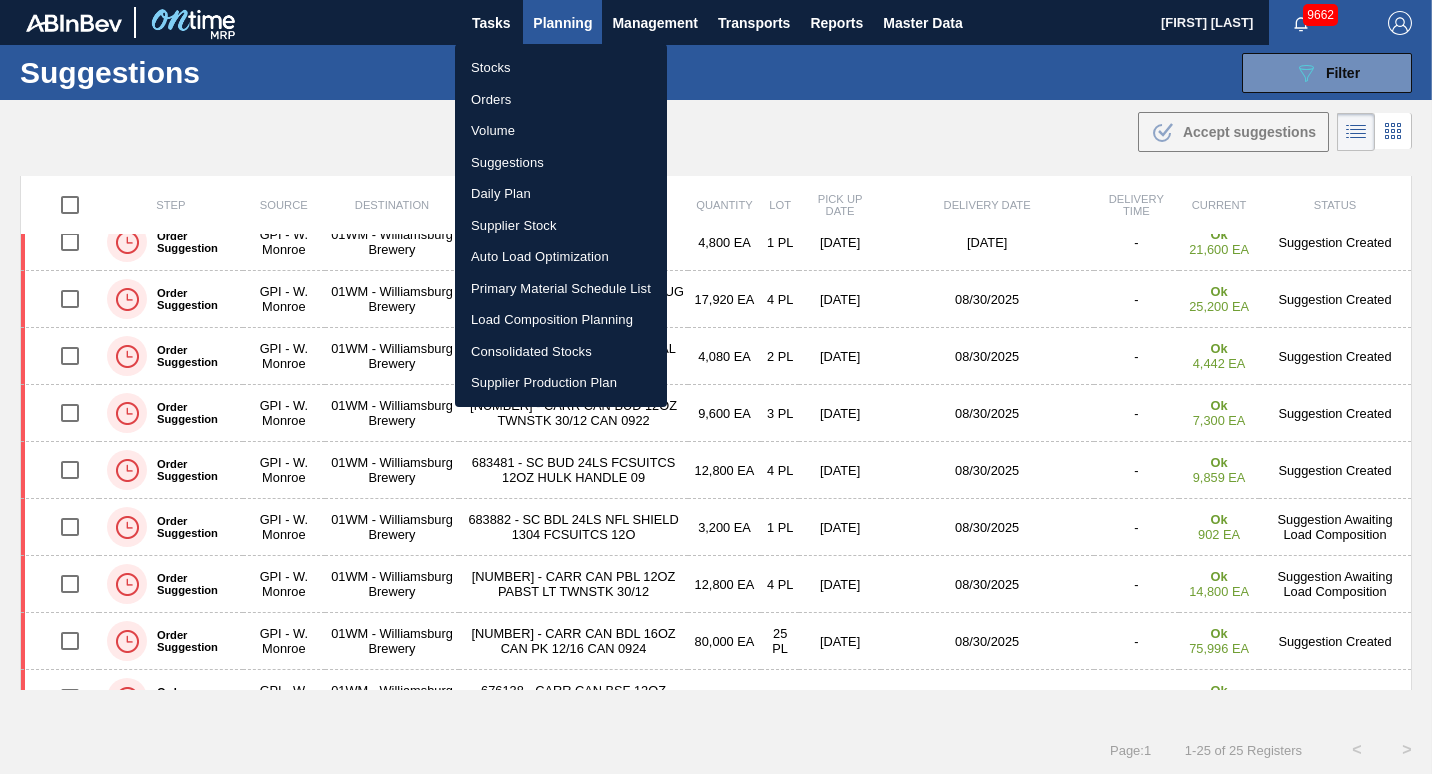 click on "Load Composition Planning" at bounding box center [561, 320] 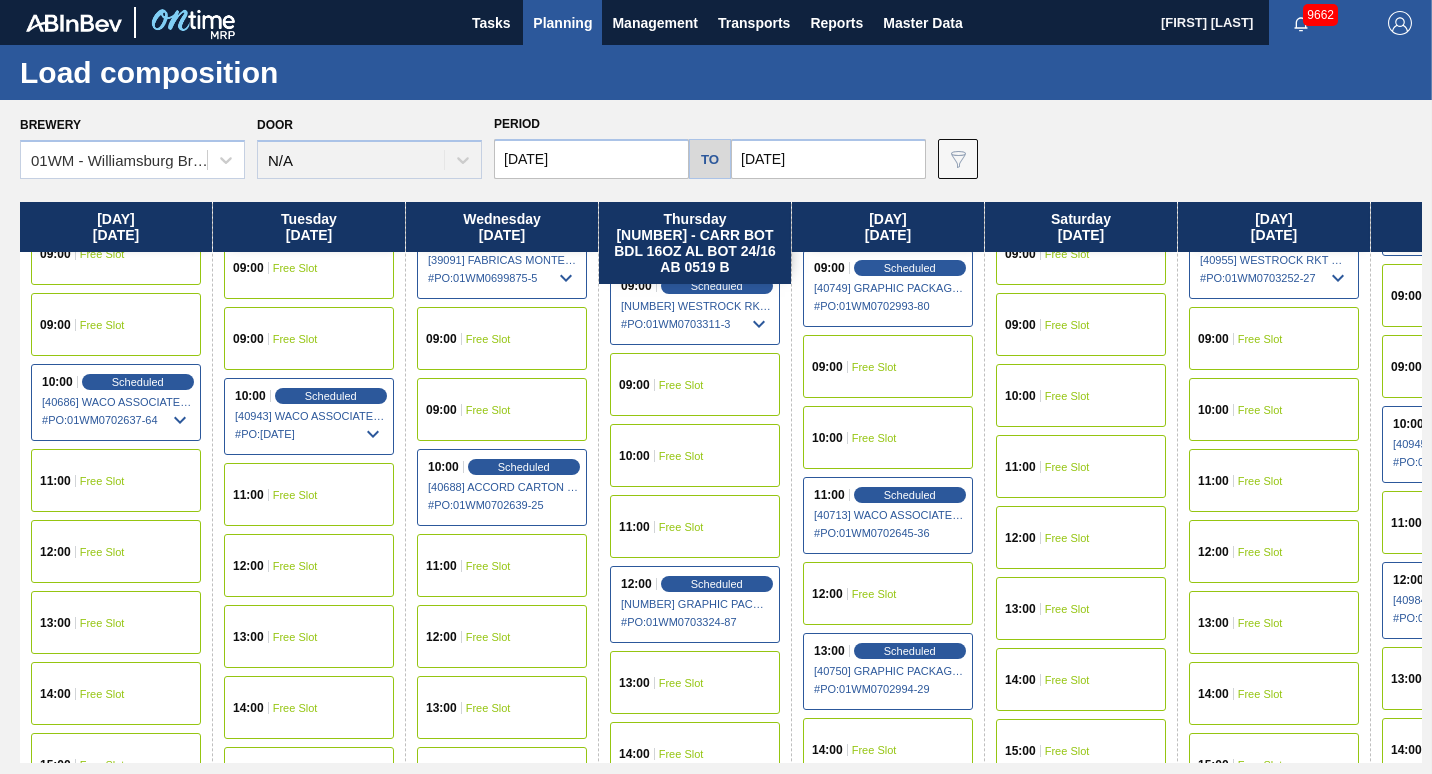 scroll, scrollTop: 767, scrollLeft: 0, axis: vertical 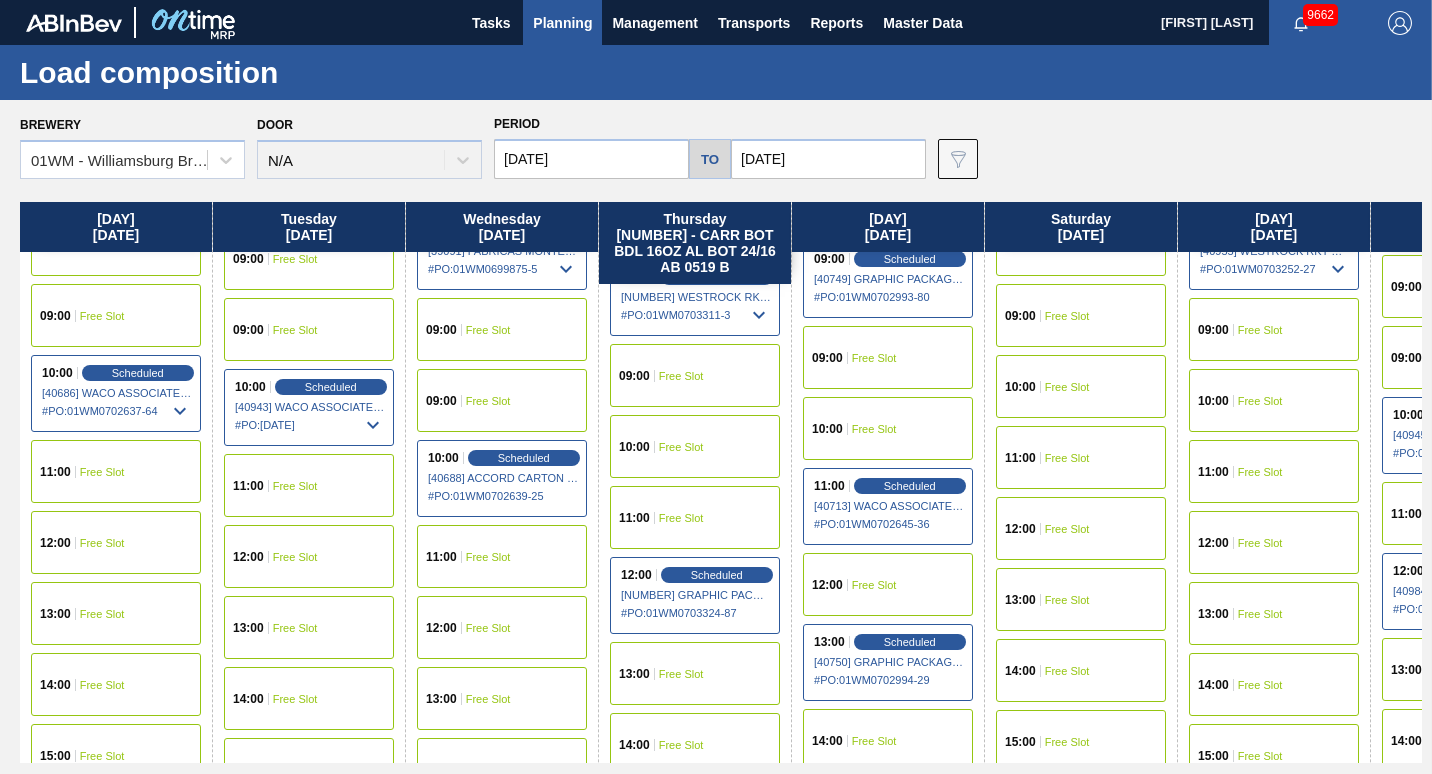 click on "Free Slot" at bounding box center [295, 628] 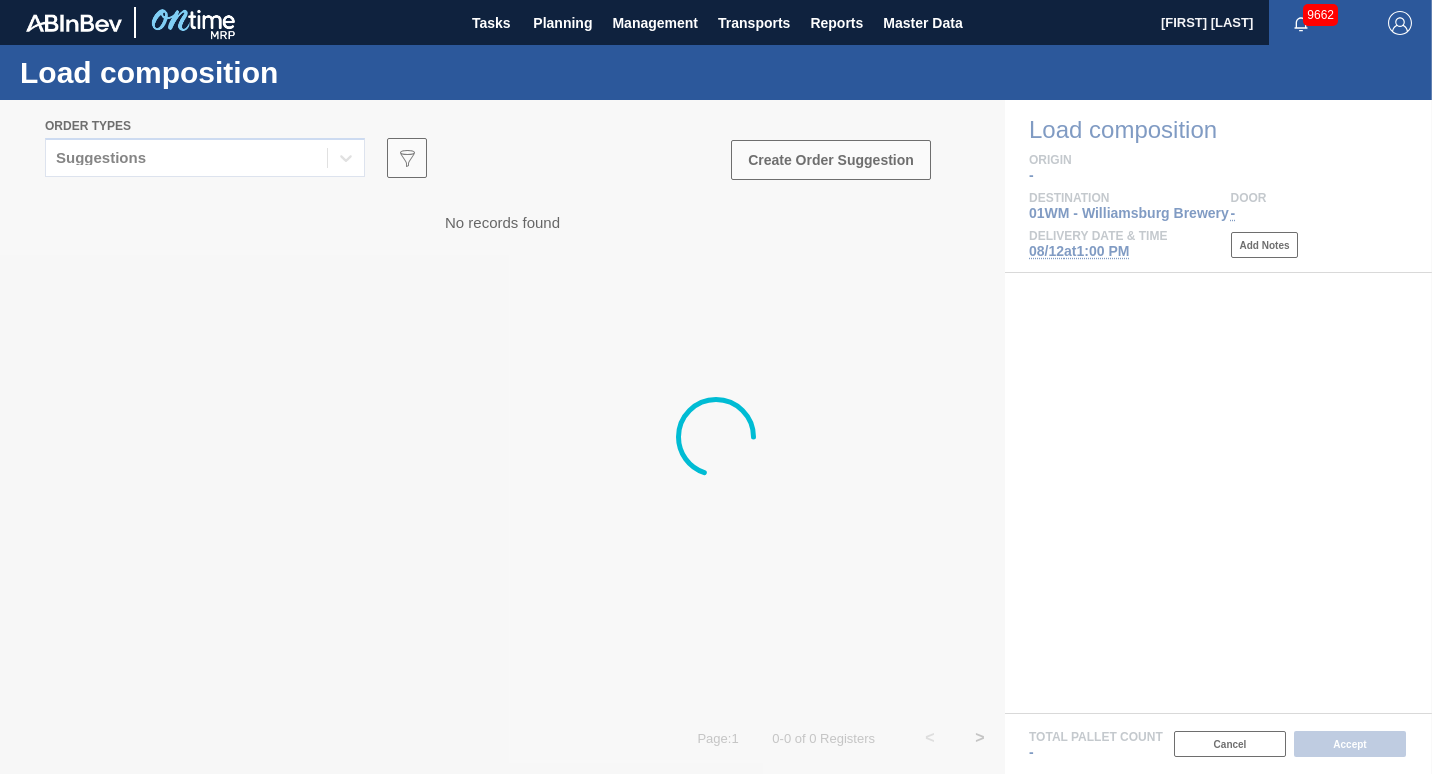 click at bounding box center [716, 437] 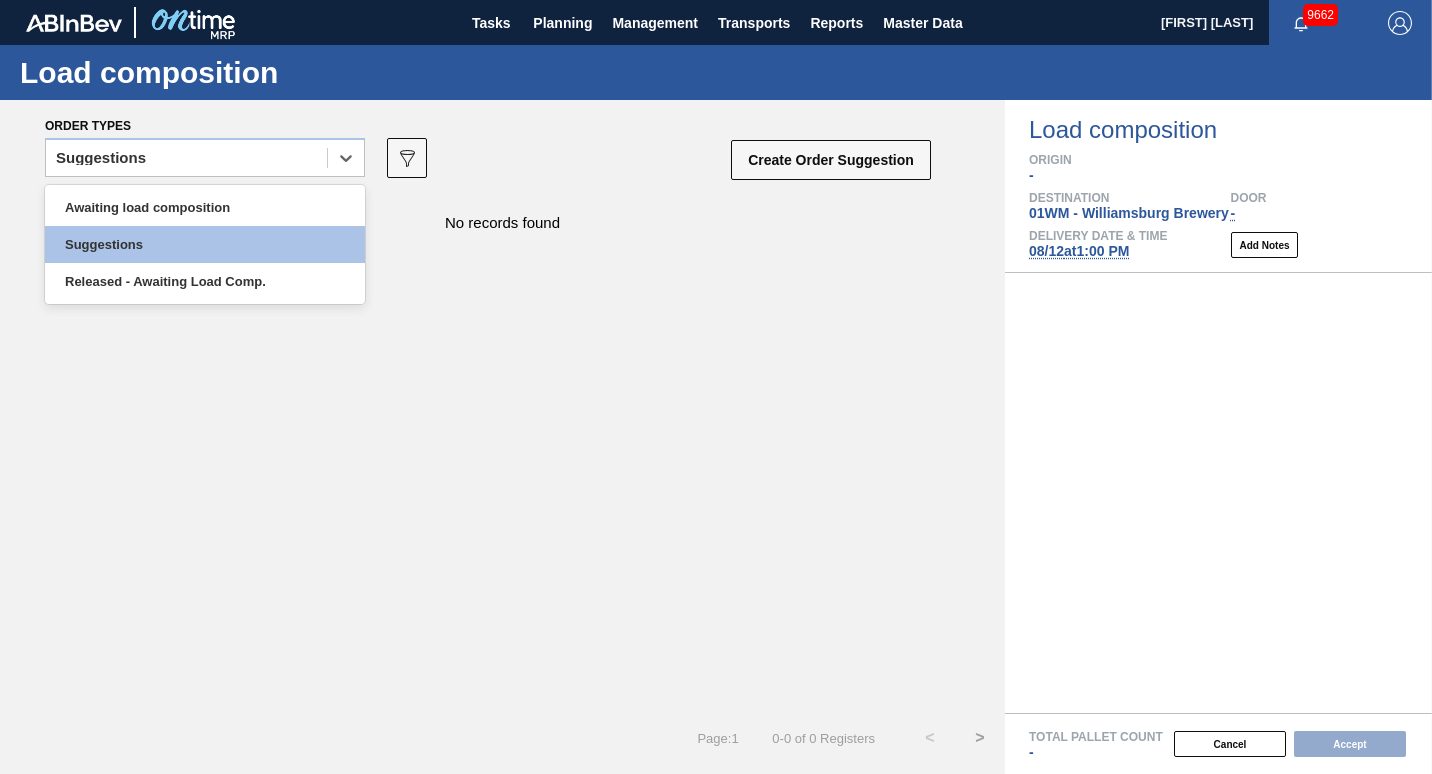click on "Suggestions" at bounding box center [186, 158] 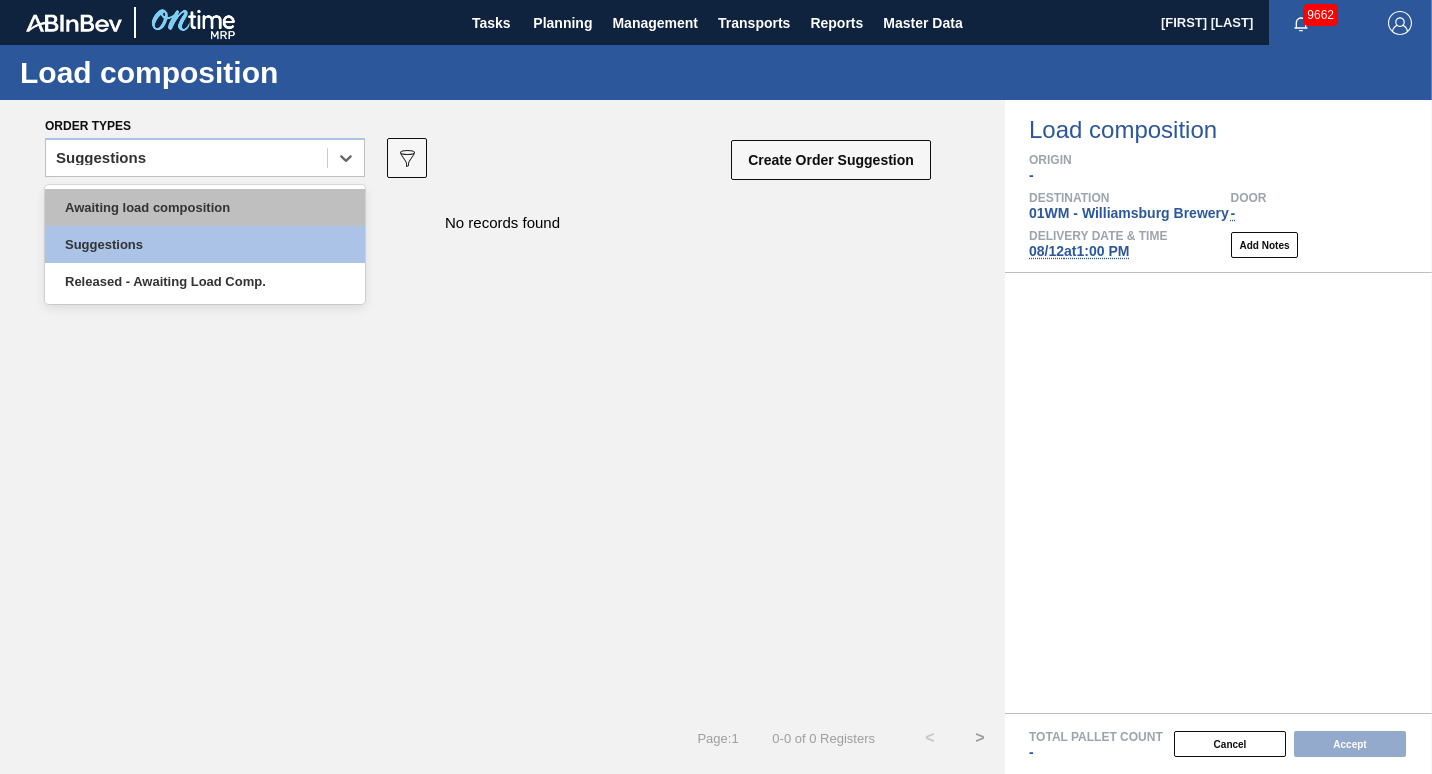 click on "Awaiting load composition" at bounding box center [205, 207] 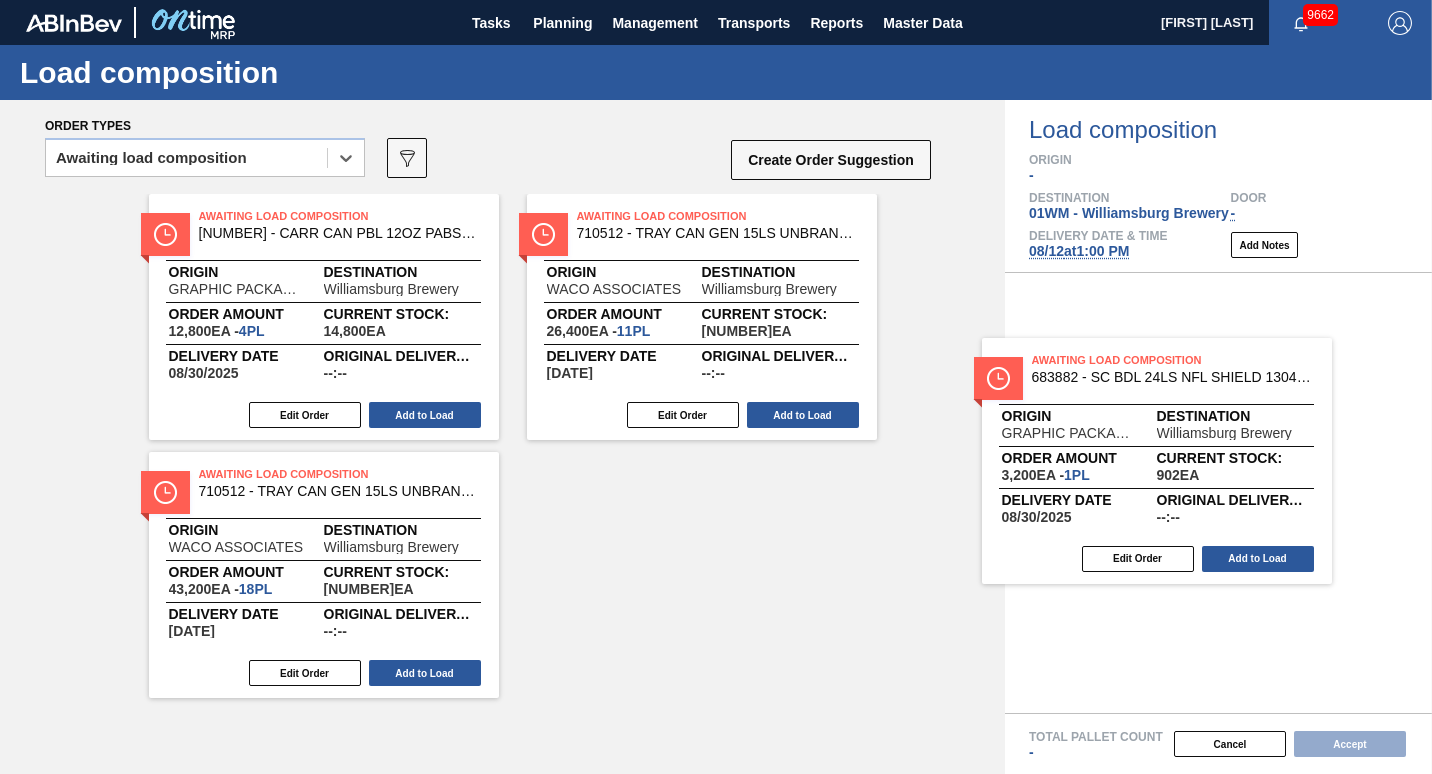 drag, startPoint x: 351, startPoint y: 357, endPoint x: 1300, endPoint y: 512, distance: 961.57477 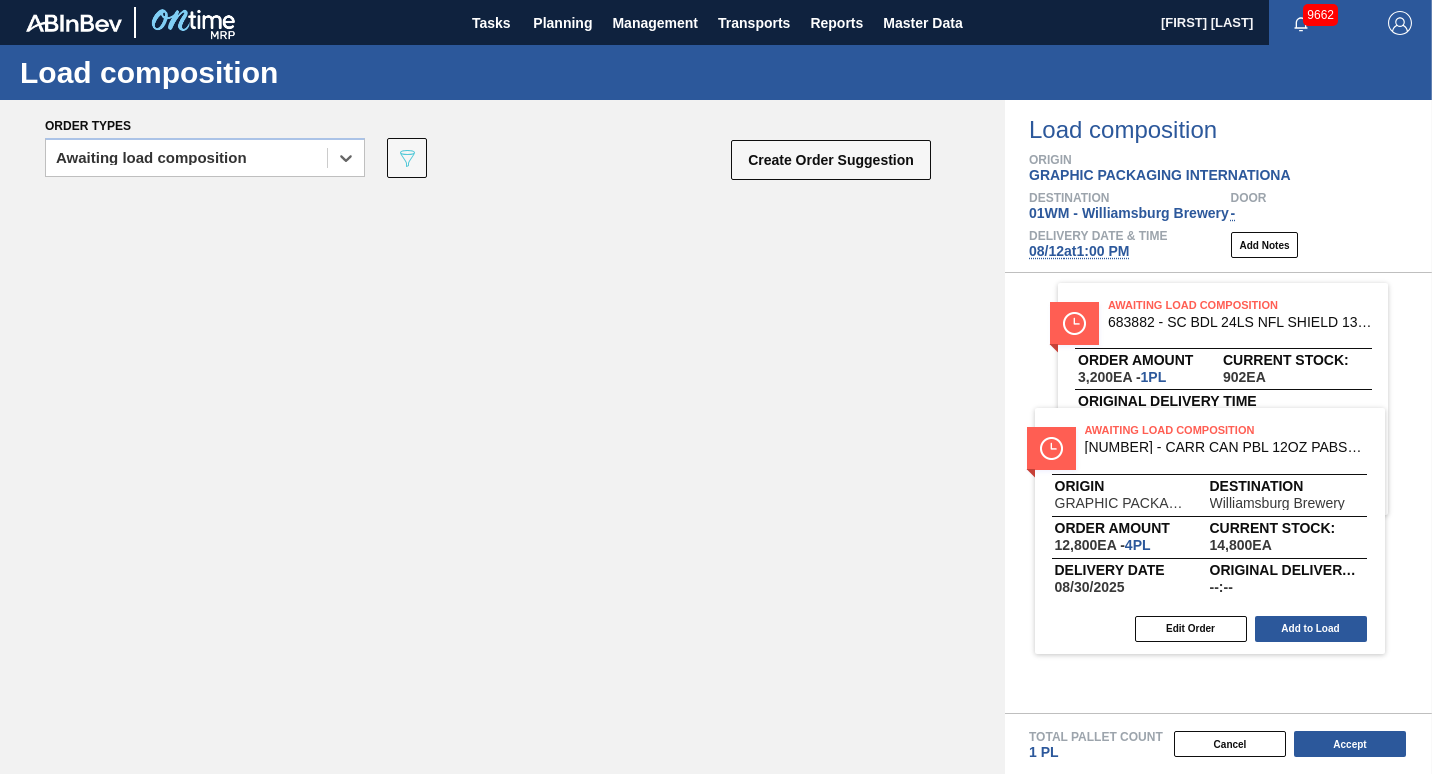 drag, startPoint x: 354, startPoint y: 313, endPoint x: 1247, endPoint y: 519, distance: 916.4524 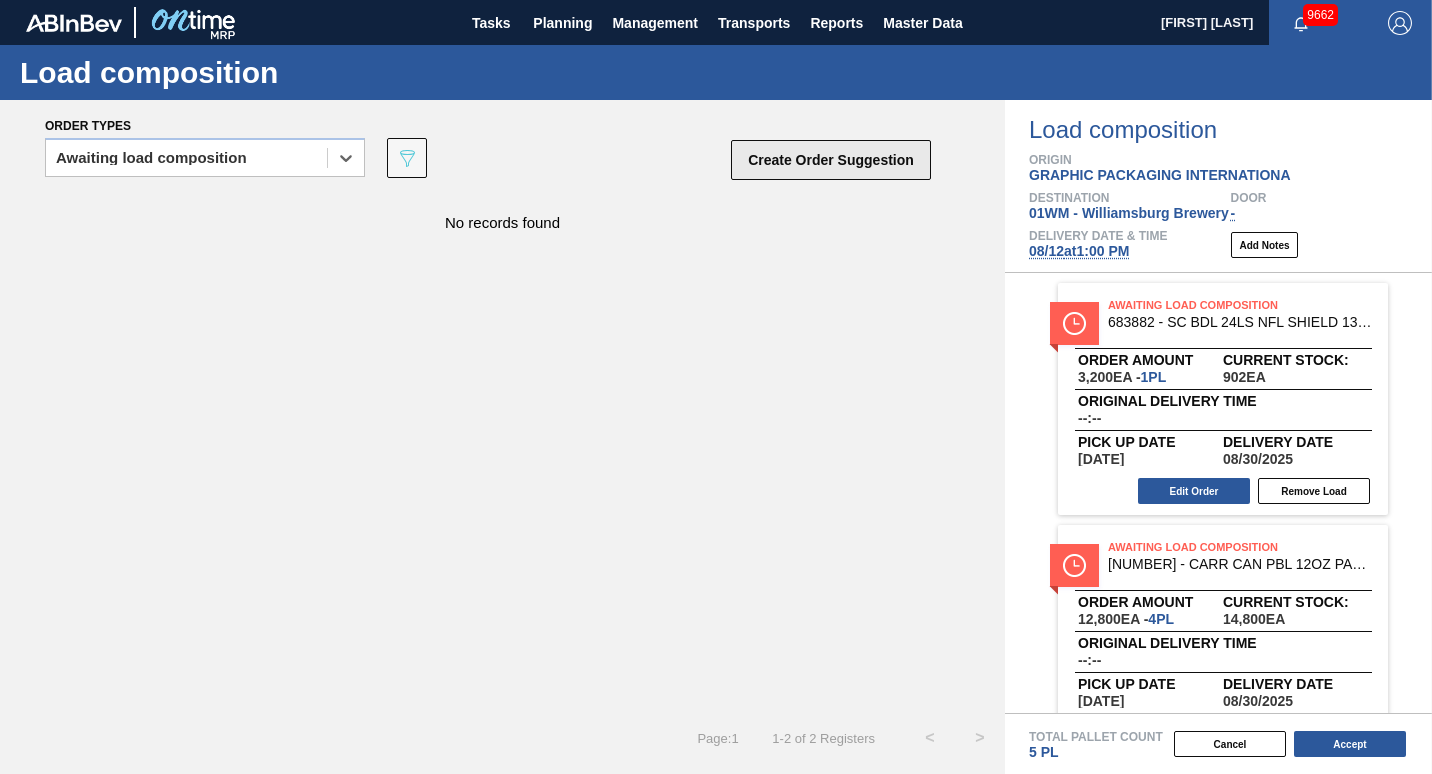 click on "Create Order Suggestion" at bounding box center (831, 160) 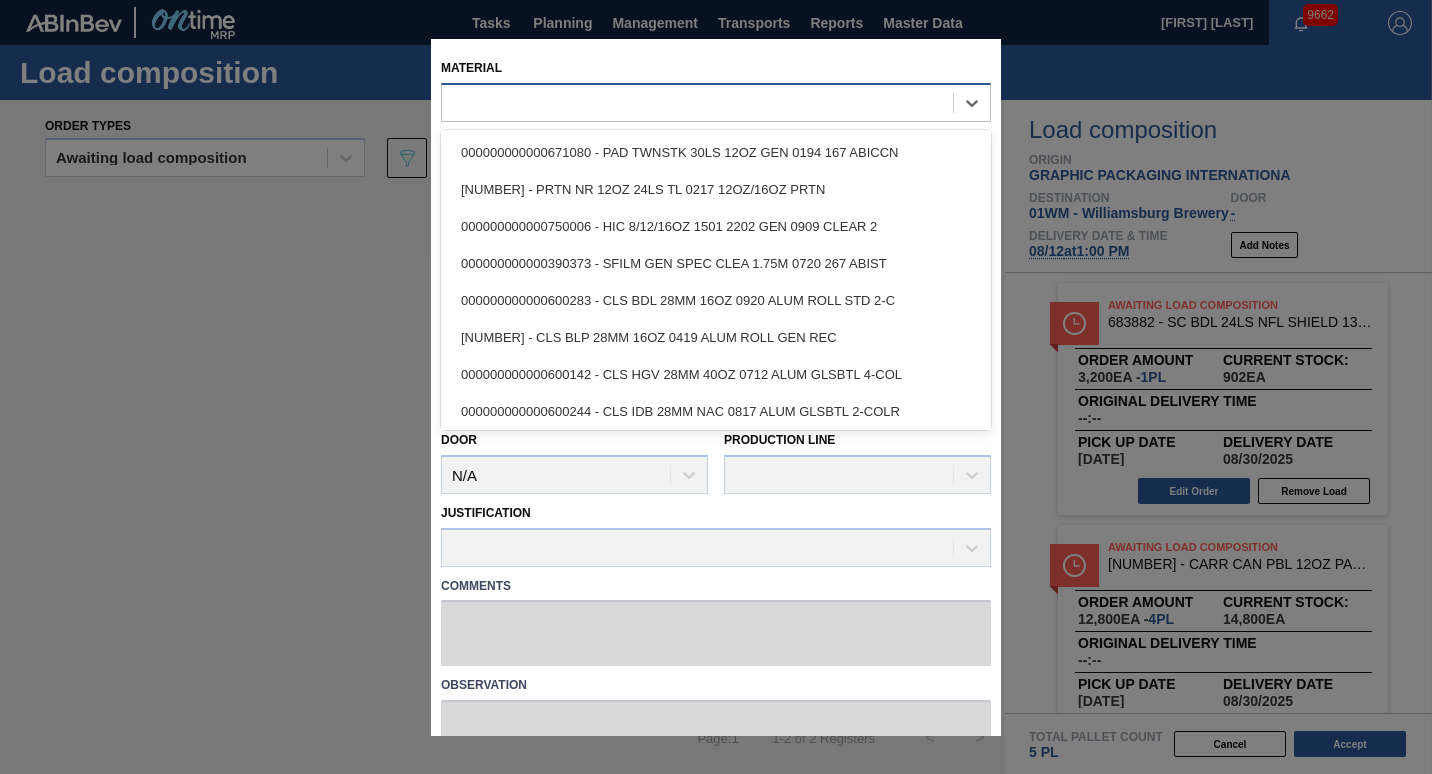 click at bounding box center (697, 102) 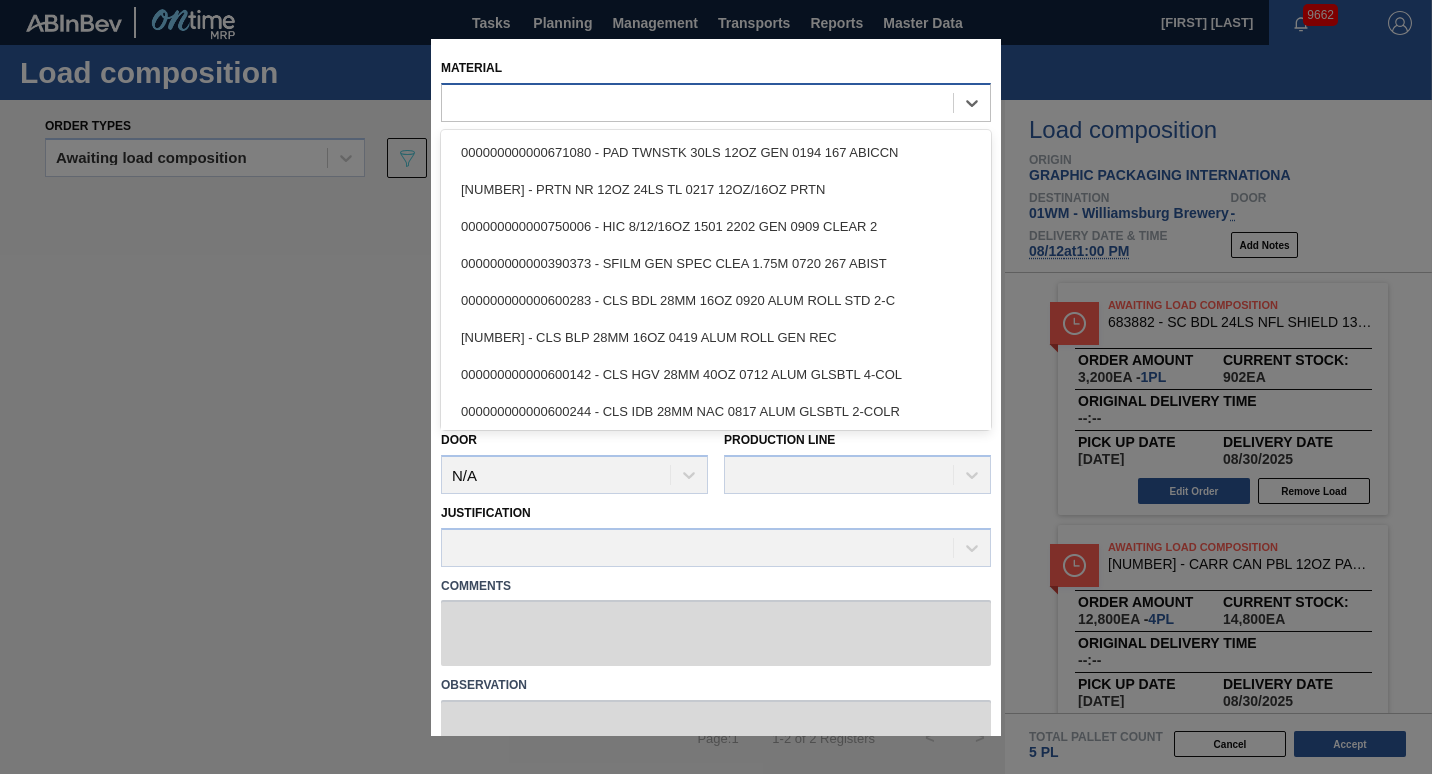 paste on "683824" 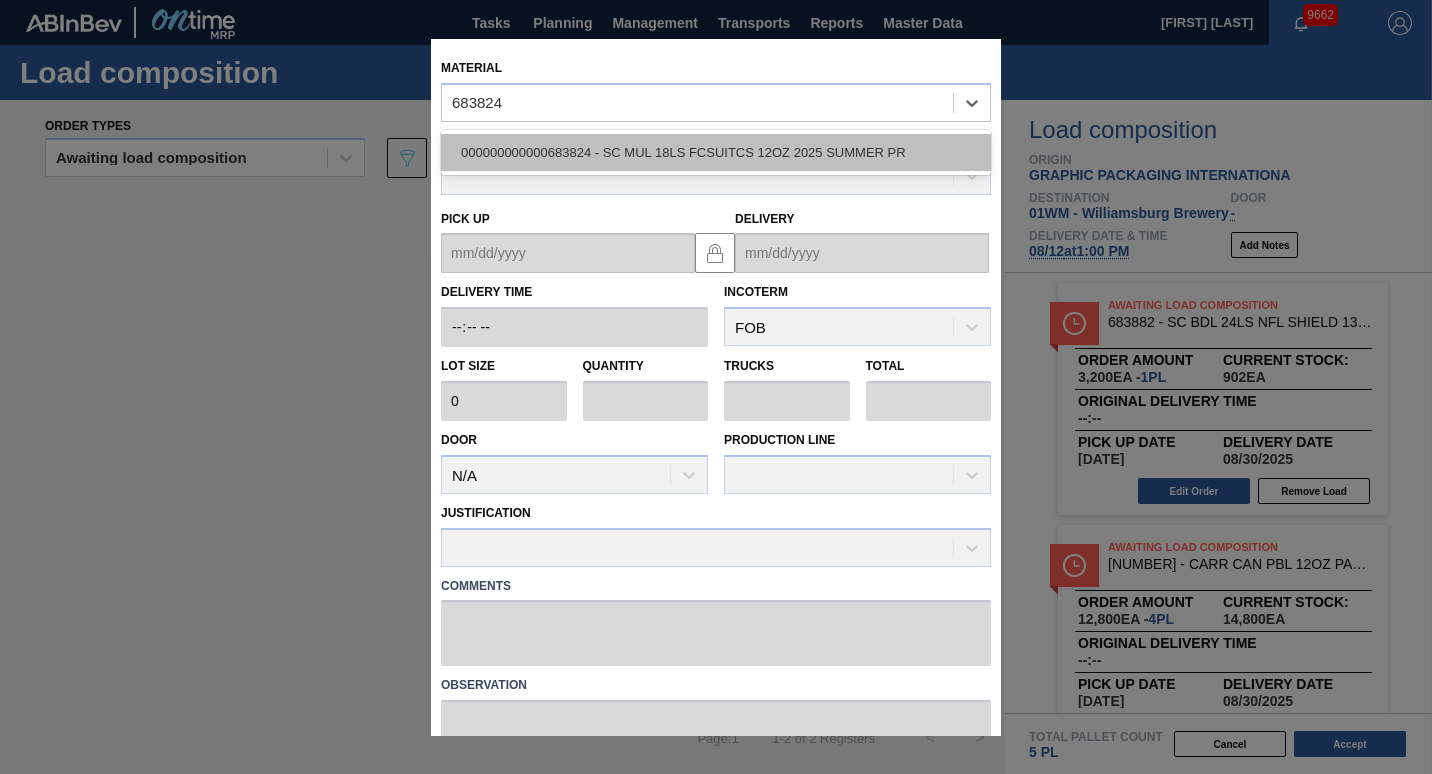 click on "000000000000683824 - SC MUL 18LS FCSUITCS 12OZ 2025 SUMMER PR" at bounding box center [716, 152] 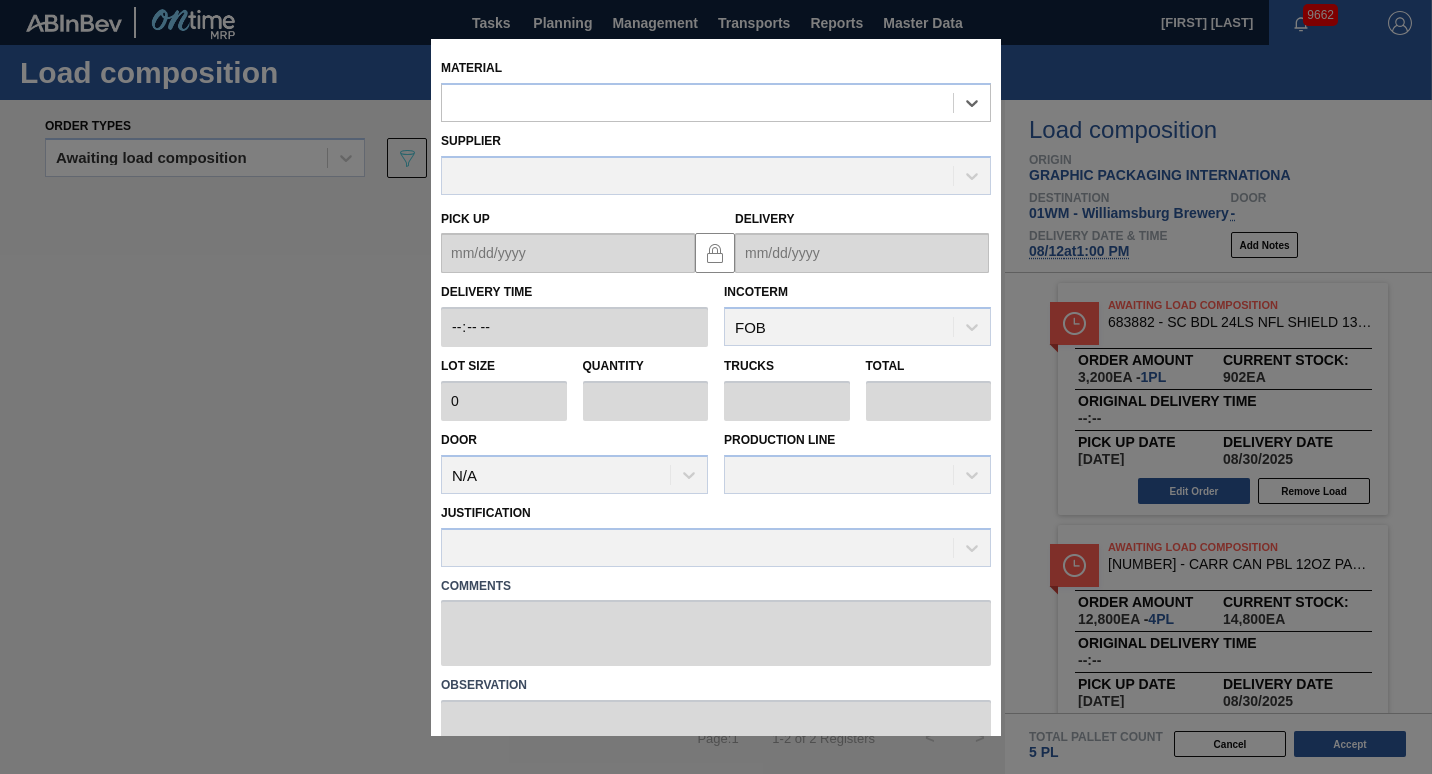 type on "3,200" 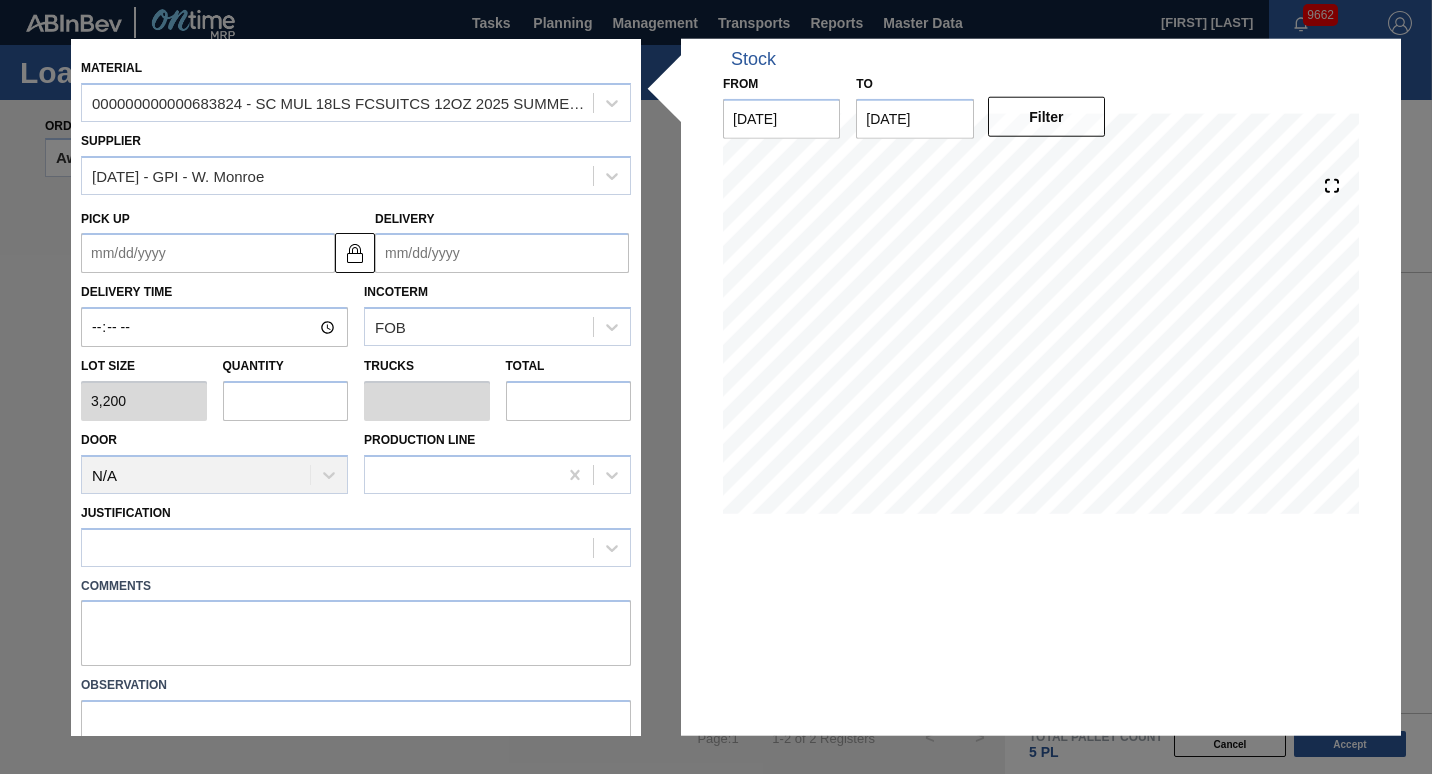 click on "Door N/A Production Line" at bounding box center [356, 457] 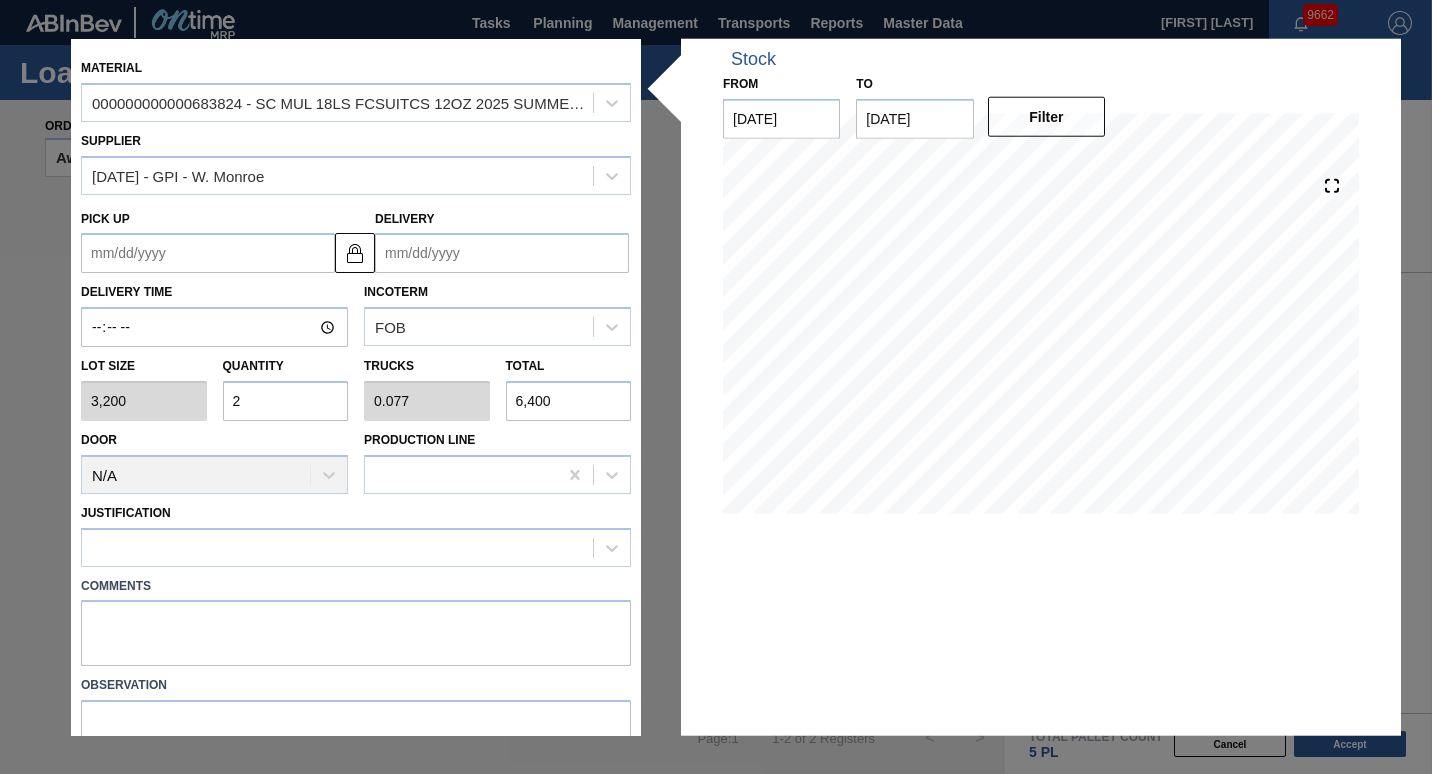 type on "20" 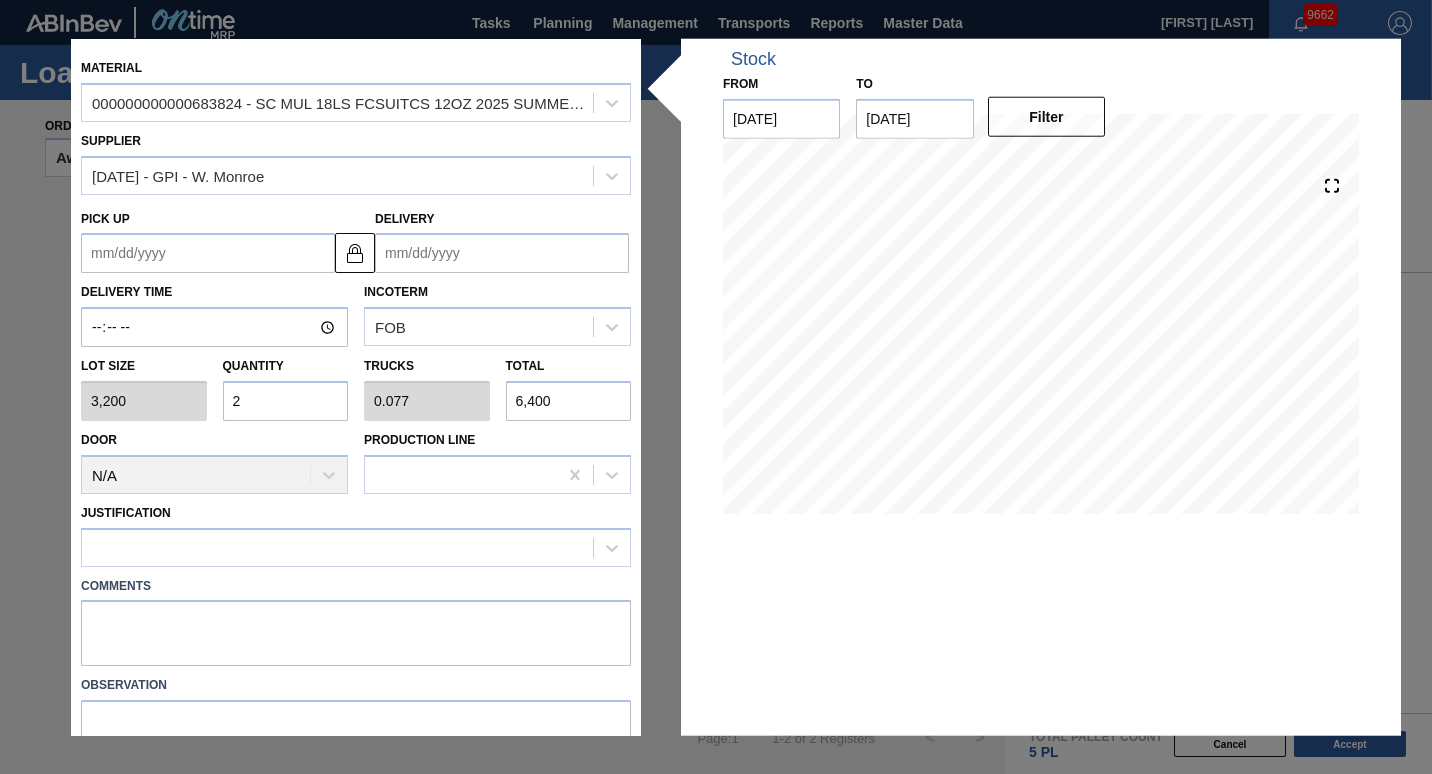 type on "0.769" 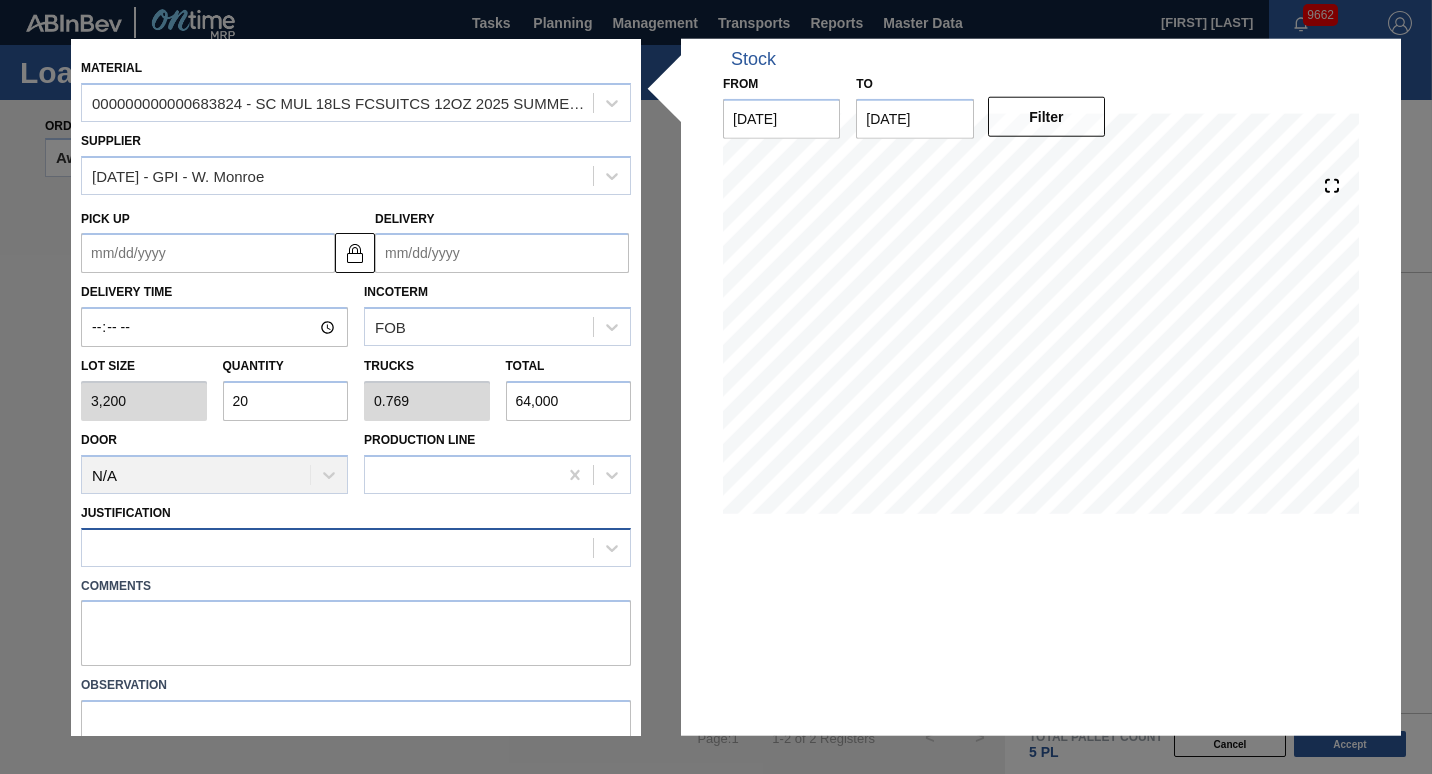 type on "20" 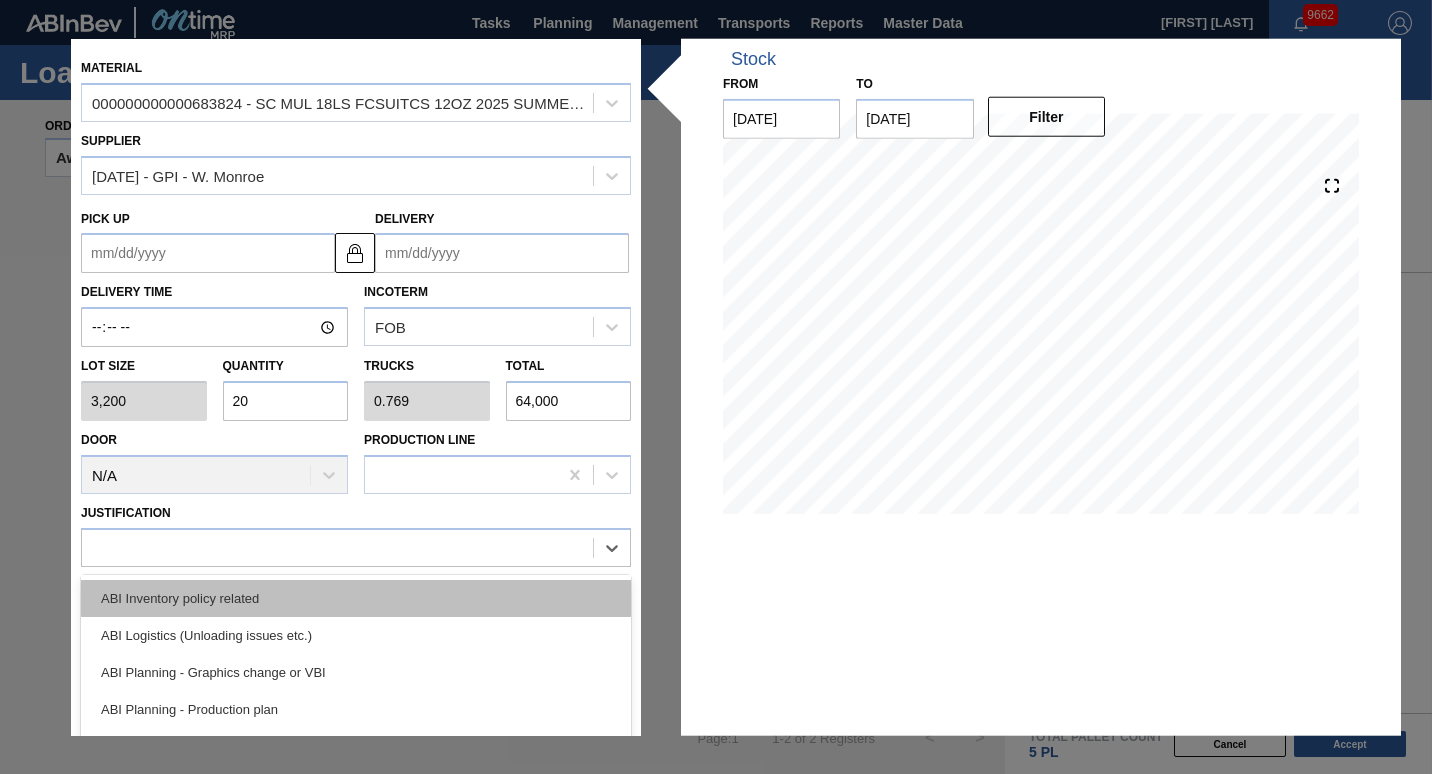scroll, scrollTop: 75, scrollLeft: 0, axis: vertical 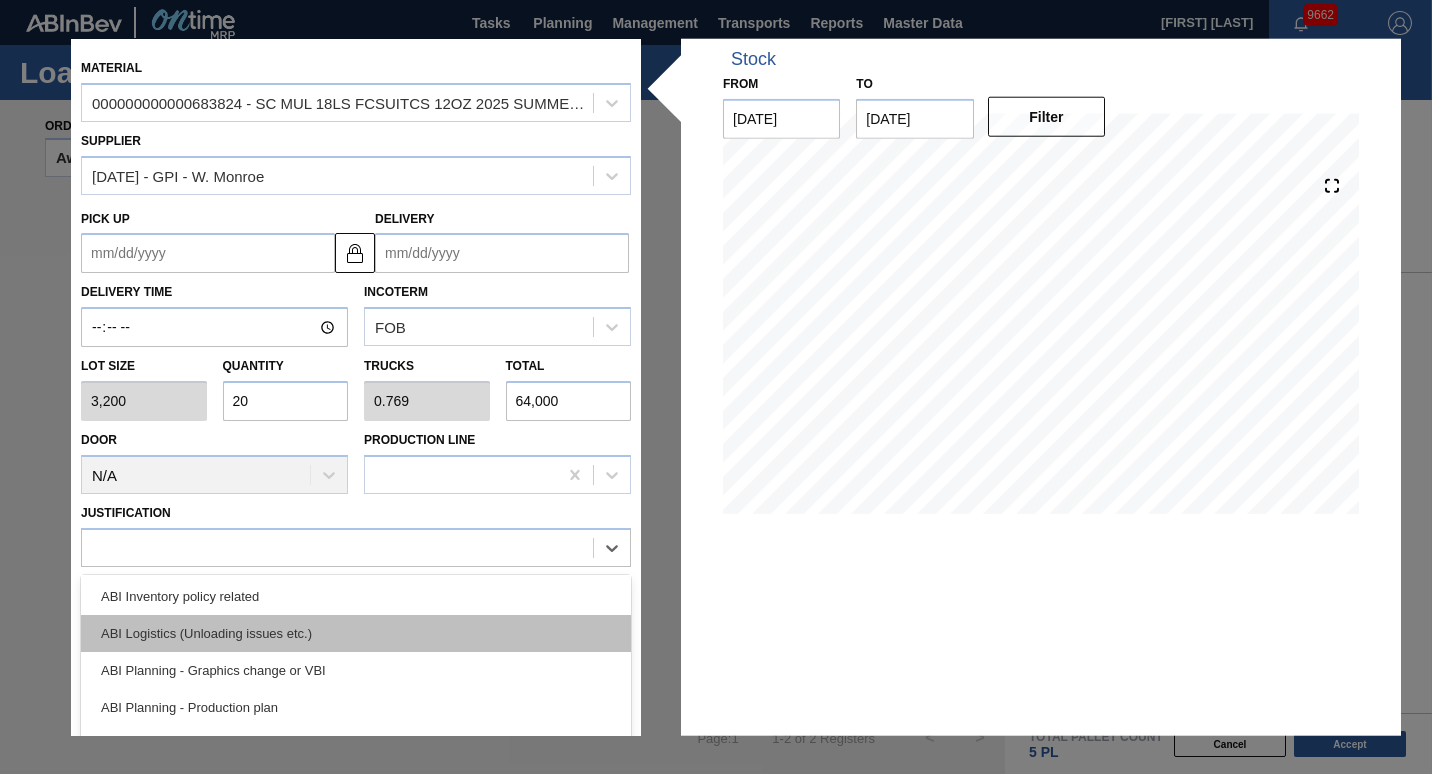 drag, startPoint x: 289, startPoint y: 670, endPoint x: 295, endPoint y: 632, distance: 38.470768 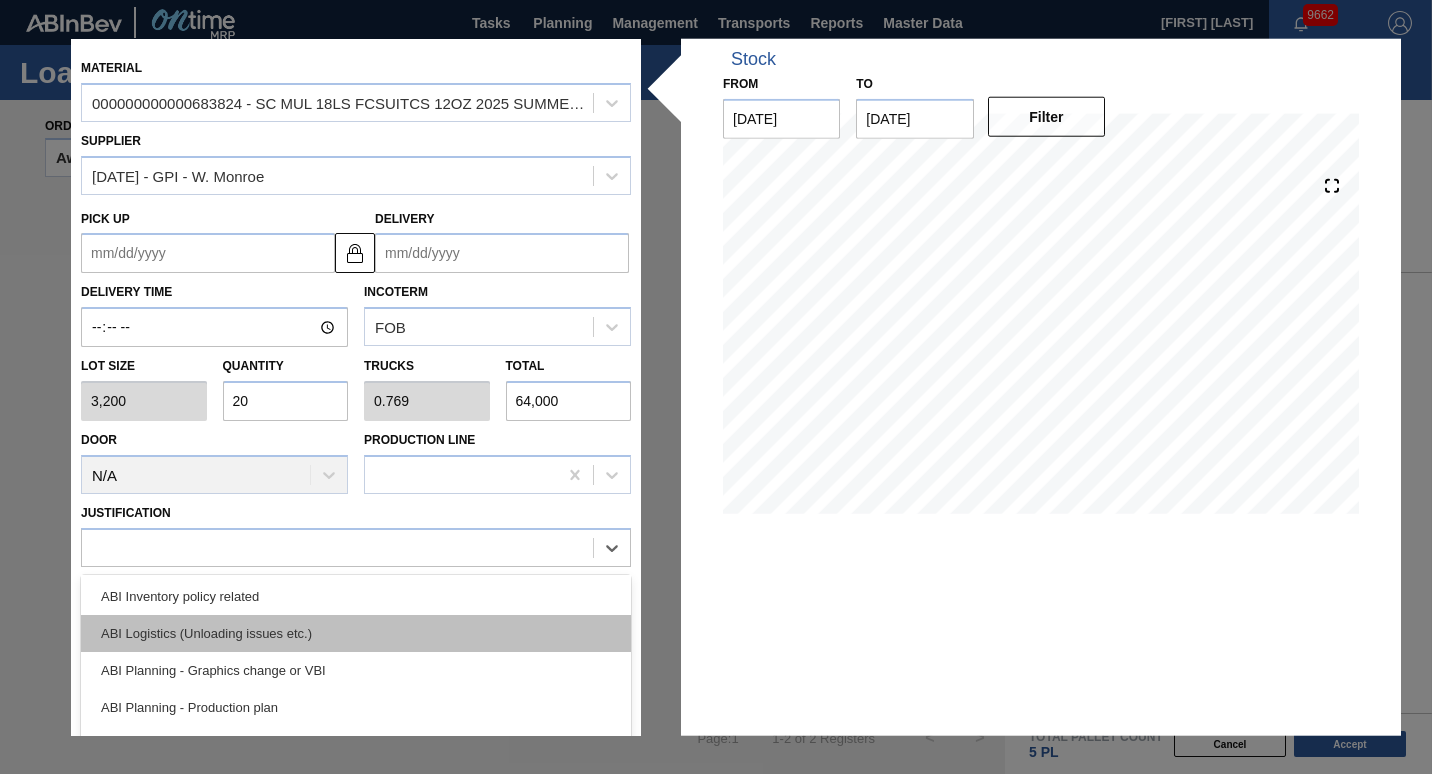 click on "ABI Human error (Calculation / Enter error) ABI Incorrect master data (LT, MOQ, etc.) ABI Inventory policy related ABI Logistics (Unloading issues etc.) ABI Planning - Graphics change or VBI ABI Planning - Production plan ABI Planning - Raw material unavailability ABI Procurement (Pricing, contracts, etc.) ABI Supply related (Line breakdown etc.) ABI Transport planning (Truck optimization etc.) Force majeure Other Other supplier issue - Change of supplier Quality issue Supplier related - Delays, Capacity constraints, etc. Supplier related - Delivery issues Supplier related - Out of Stock System / Ontime related issue" at bounding box center (356, 724) 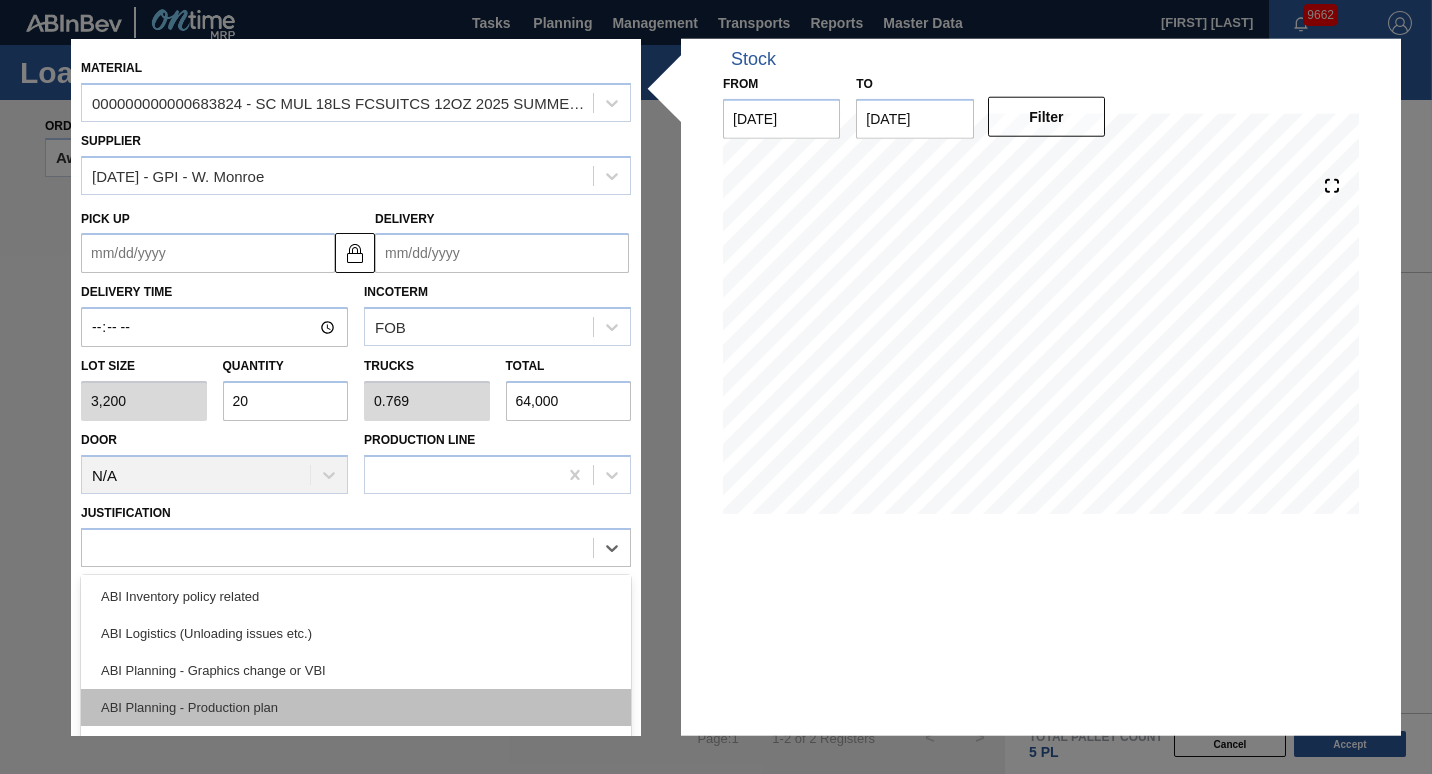 click on "ABI Planning - Production plan" at bounding box center [356, 706] 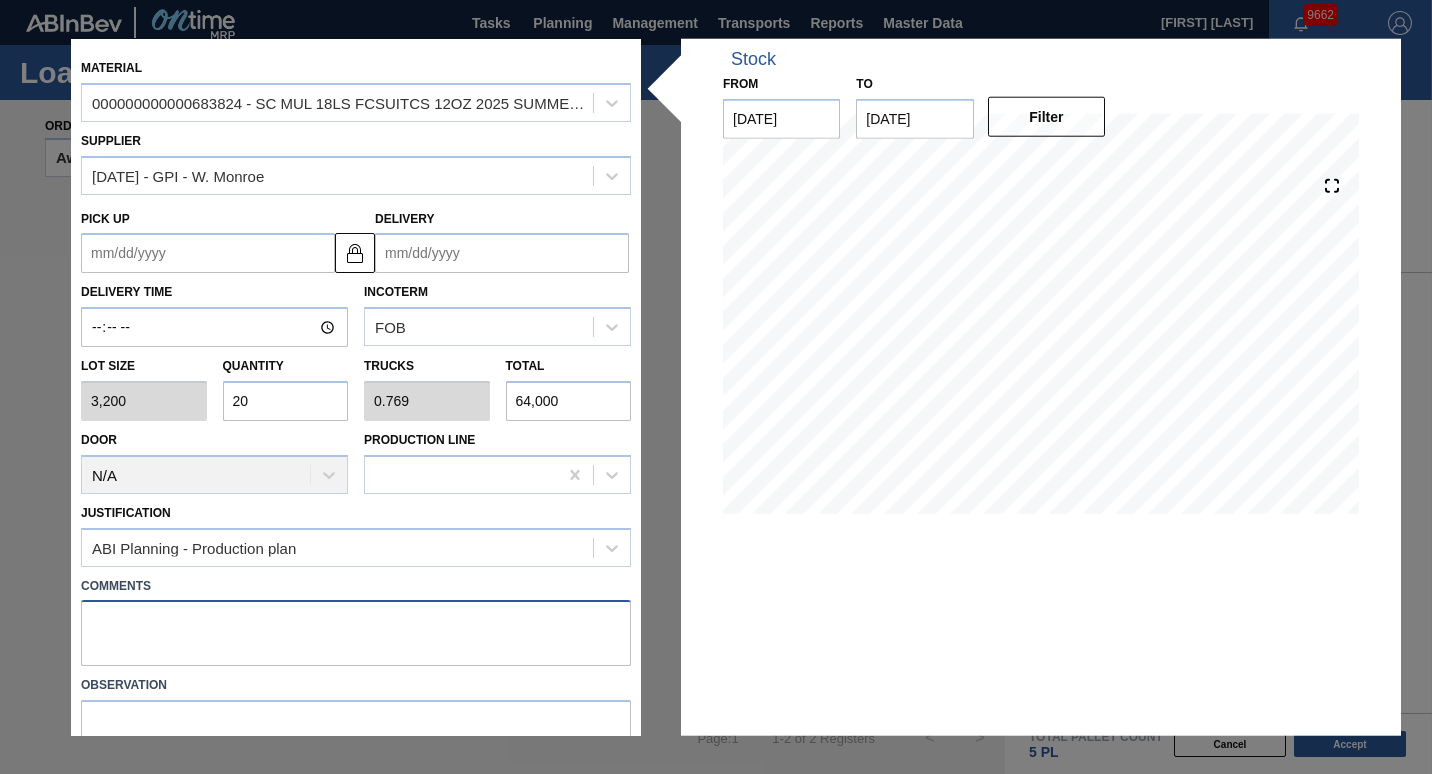 click at bounding box center [356, 633] 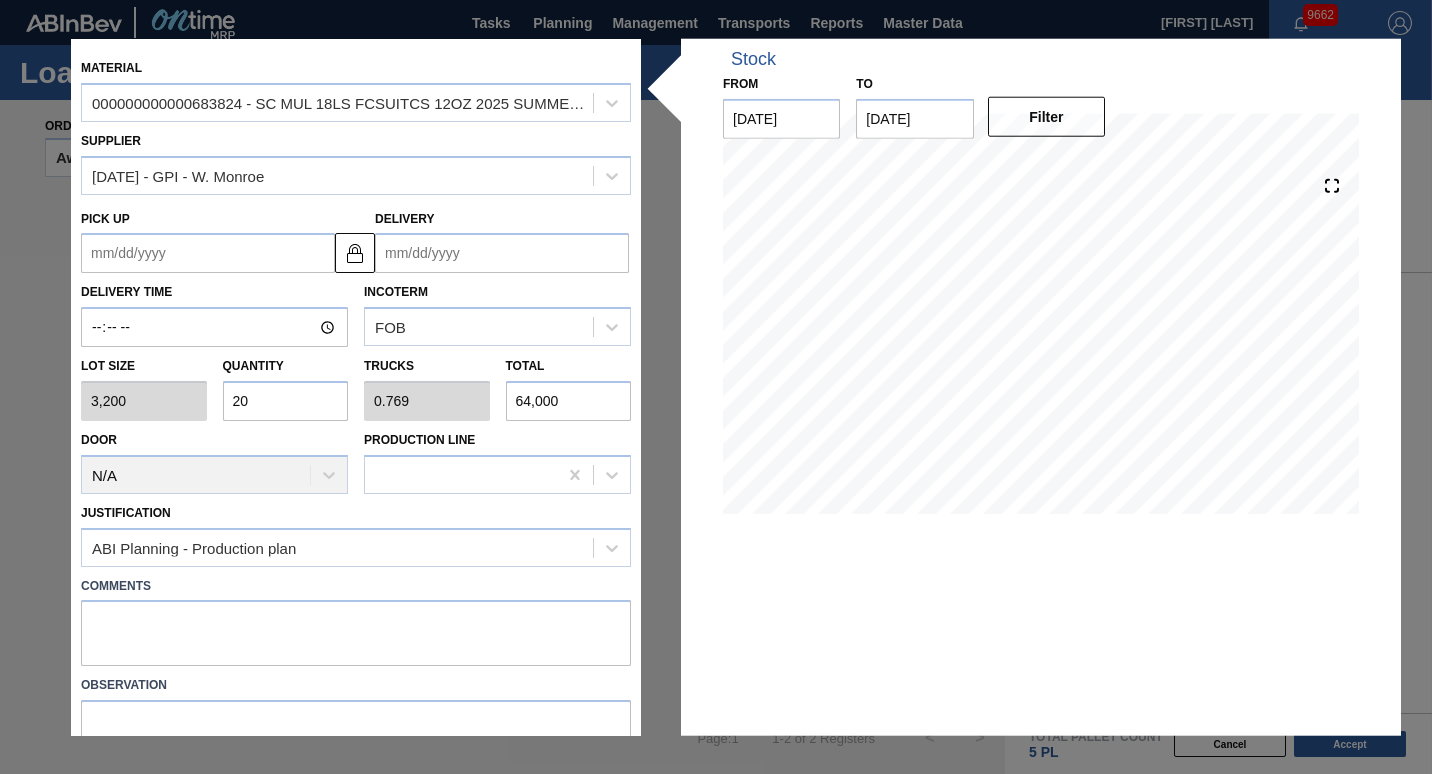 click on "Material 000000000000683824 - SC MUL 18LS FCSUITCS 12OZ 2025 SUMMER PR Supplier A - 8221069 - GPI - W. Monroe Pick up Delivery Delivery Time Incoterm FOB Lot size 3,200 Quantity 20 Trucks 0.769 Total 64,000 Door N/A Production Line Justification ABI Planning - Production plan Comments Observation Stock From 08/06/[DATE] to 08/20/[DATE] Filter" at bounding box center (716, 387) 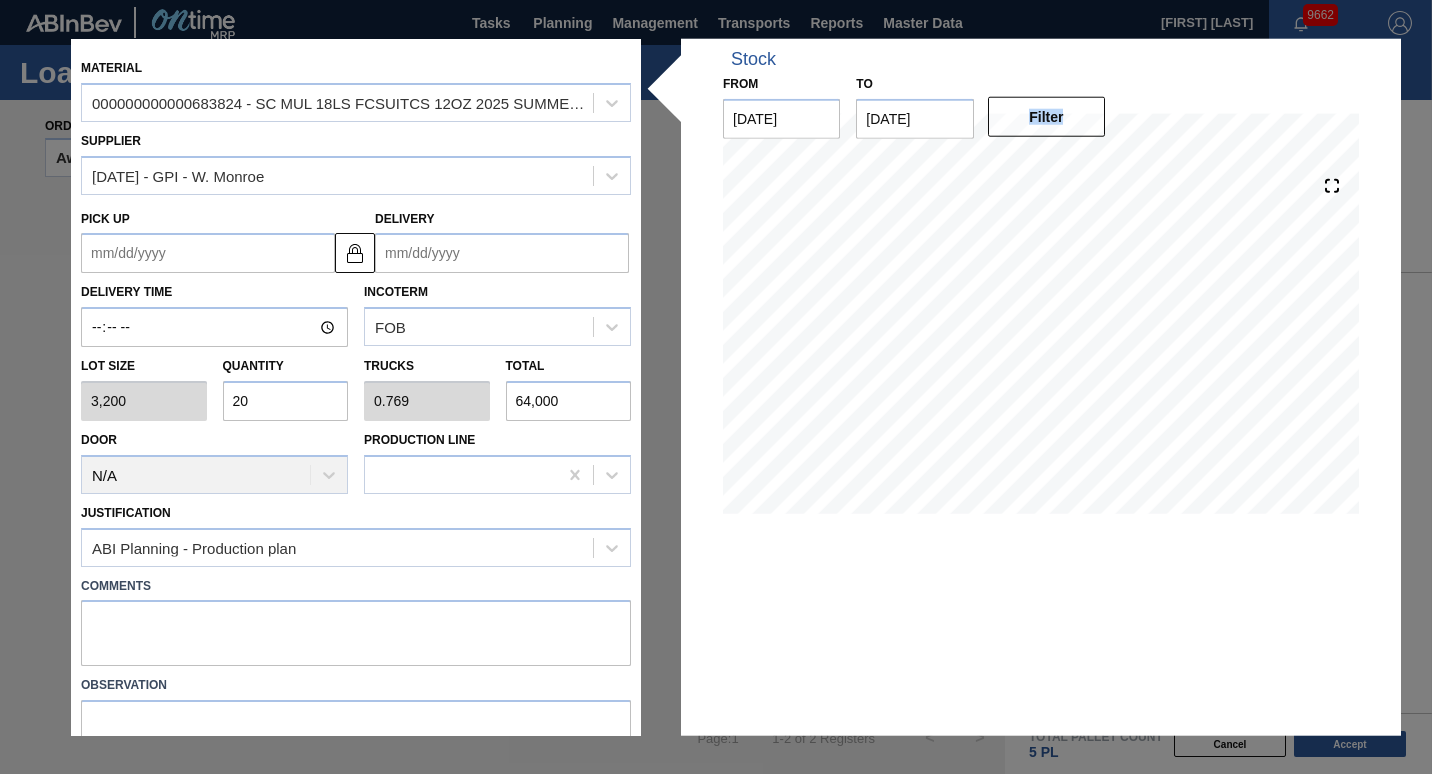 click on "Material 000000000000683824 - SC MUL 18LS FCSUITCS 12OZ 2025 SUMMER PR Supplier A - 8221069 - GPI - W. Monroe Pick up Delivery Delivery Time Incoterm FOB Lot size 3,200 Quantity 20 Trucks 0.769 Total 64,000 Door N/A Production Line Justification ABI Planning - Production plan Comments Observation Stock From 08/06/[DATE] to 08/20/[DATE] Filter" at bounding box center [716, 387] 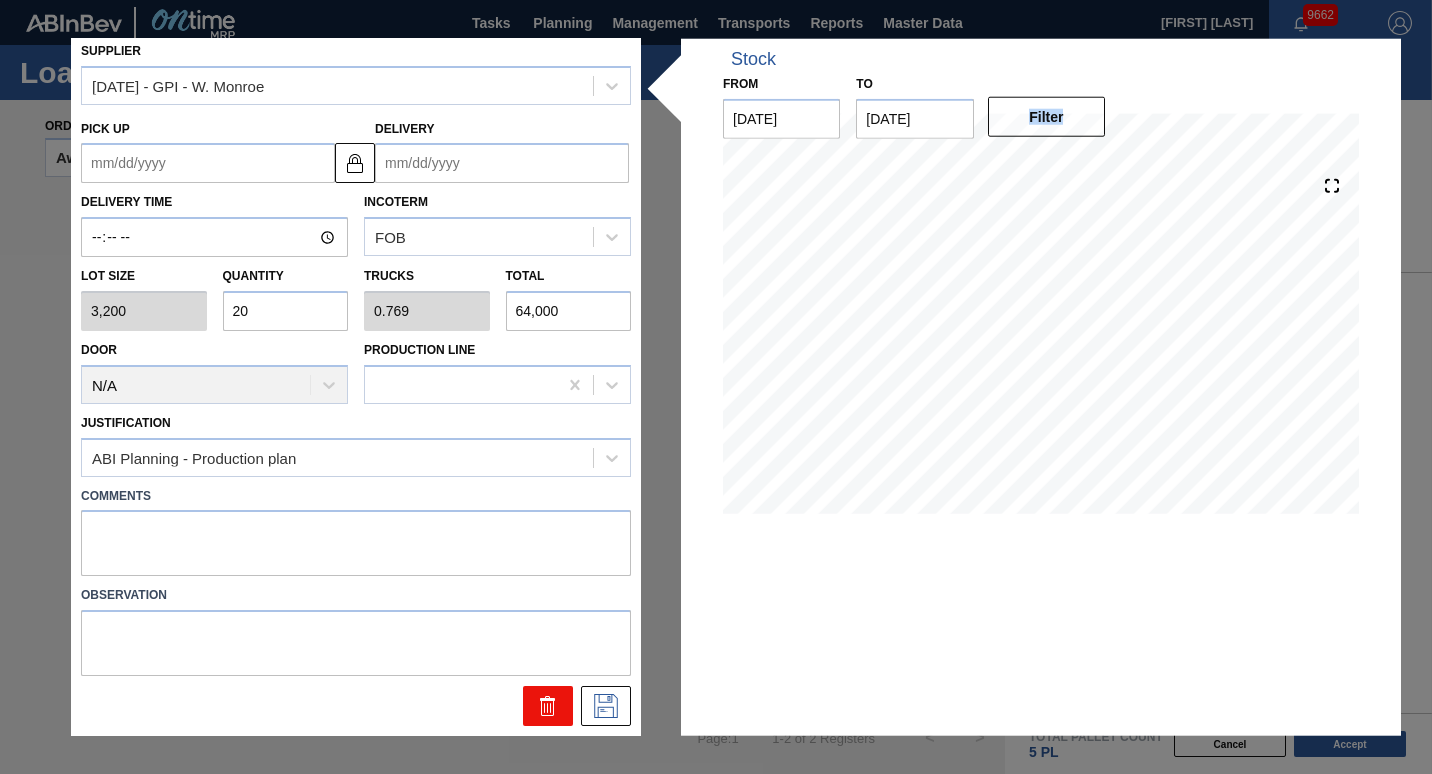 click 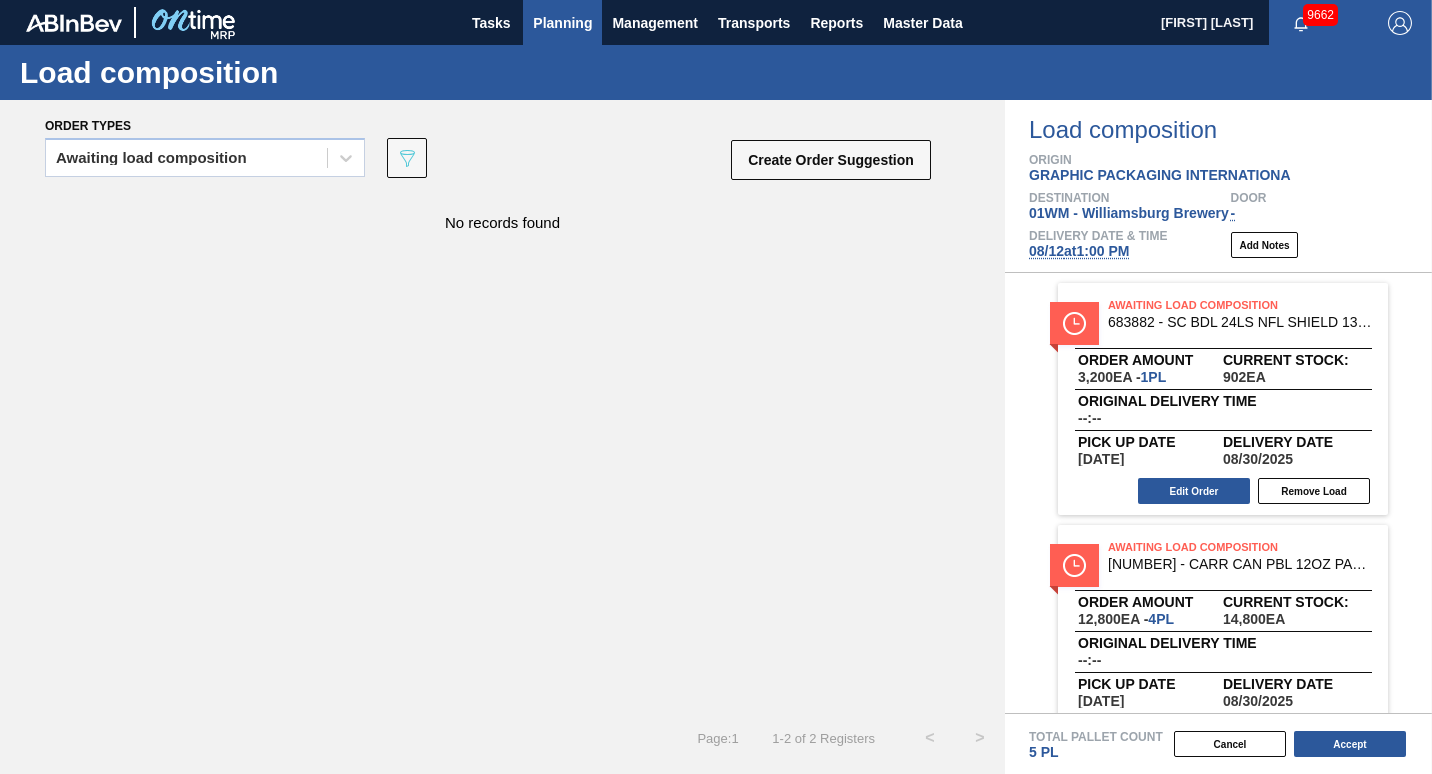 click on "Planning" at bounding box center [562, 23] 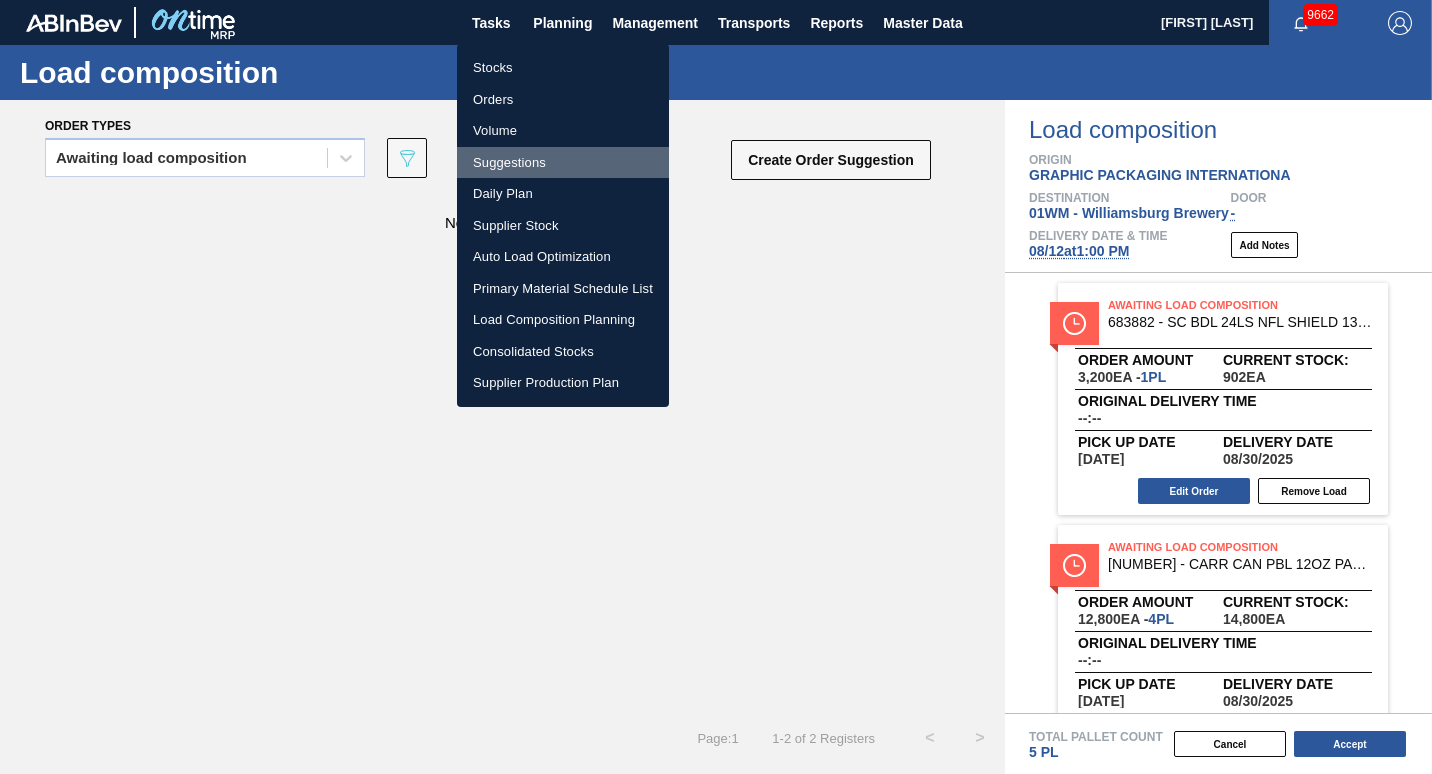 click on "Suggestions" at bounding box center [563, 163] 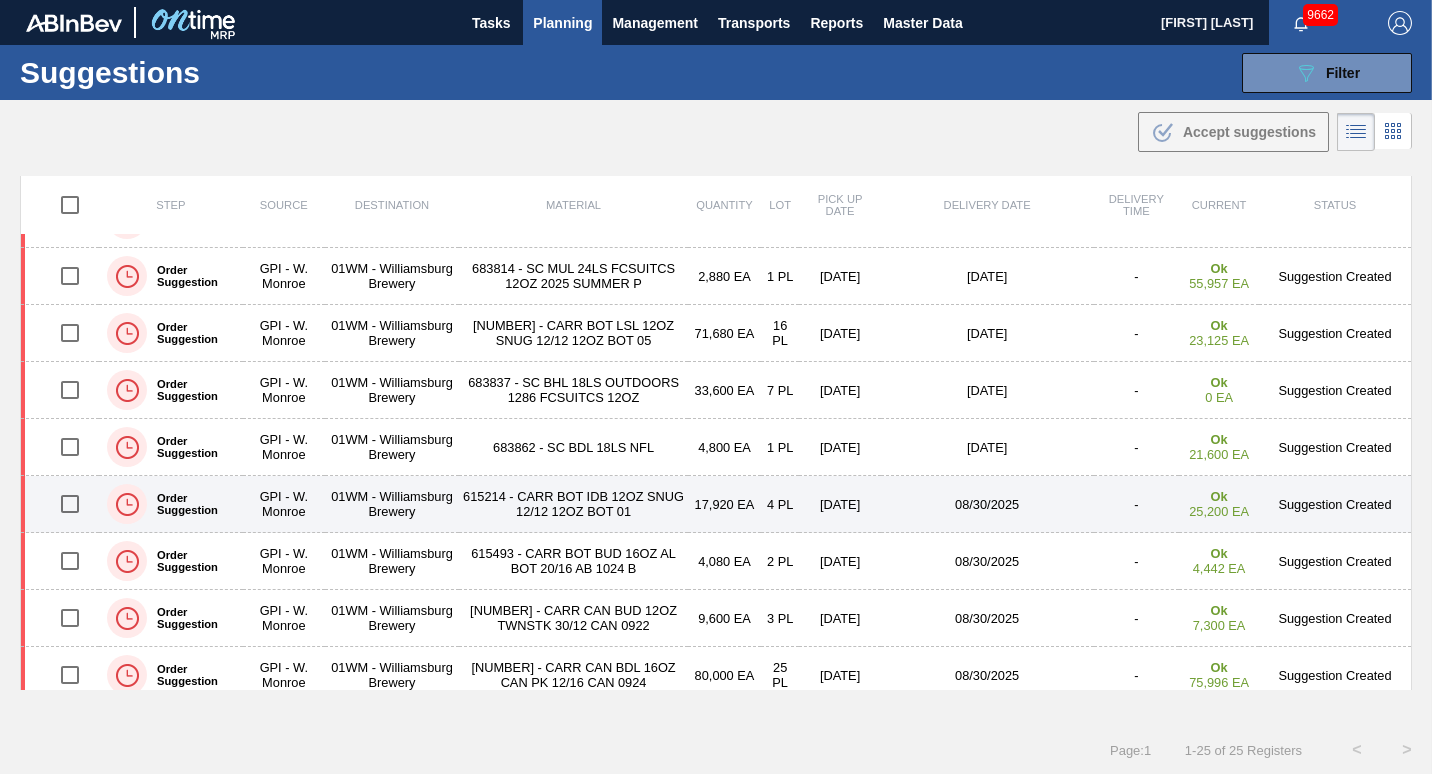 scroll, scrollTop: 0, scrollLeft: 0, axis: both 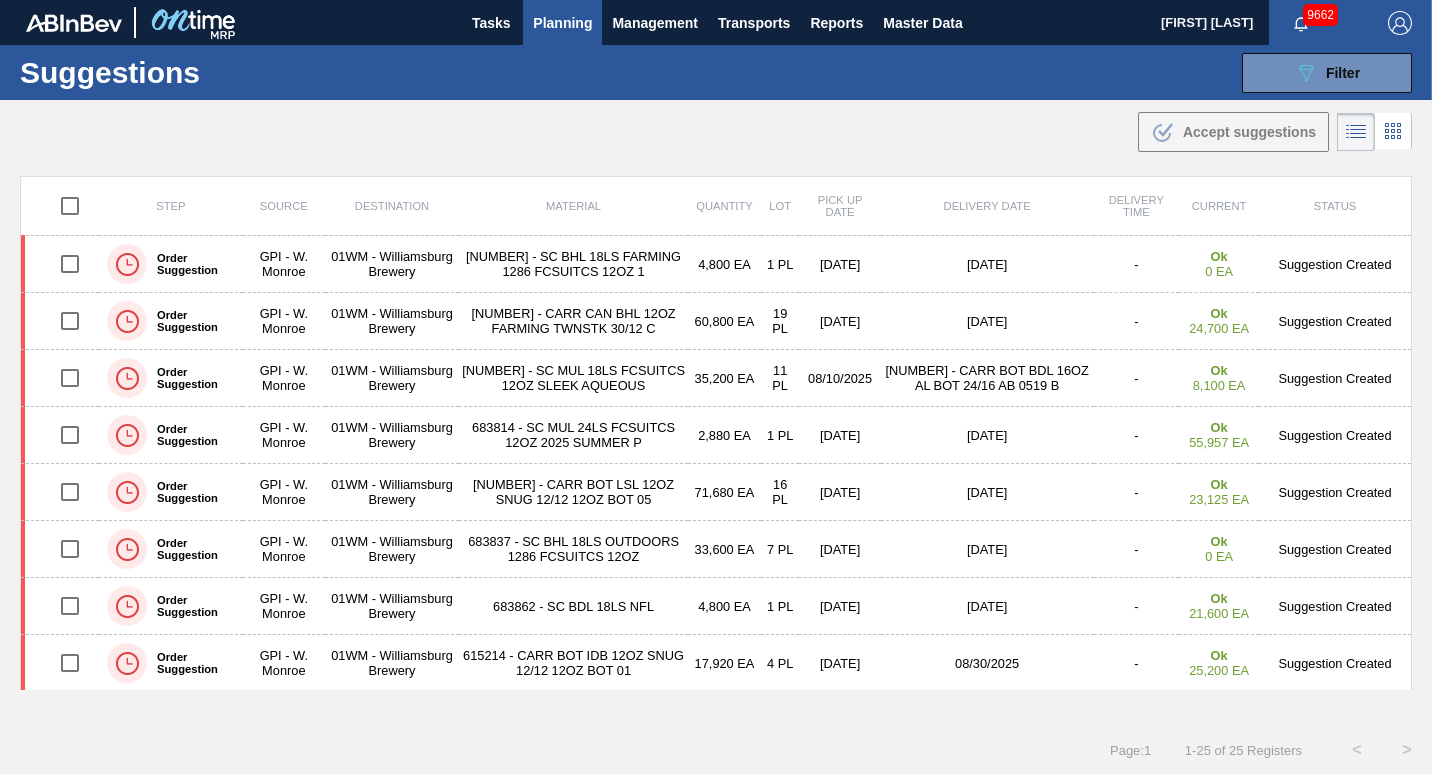 click on "Planning" at bounding box center (562, 22) 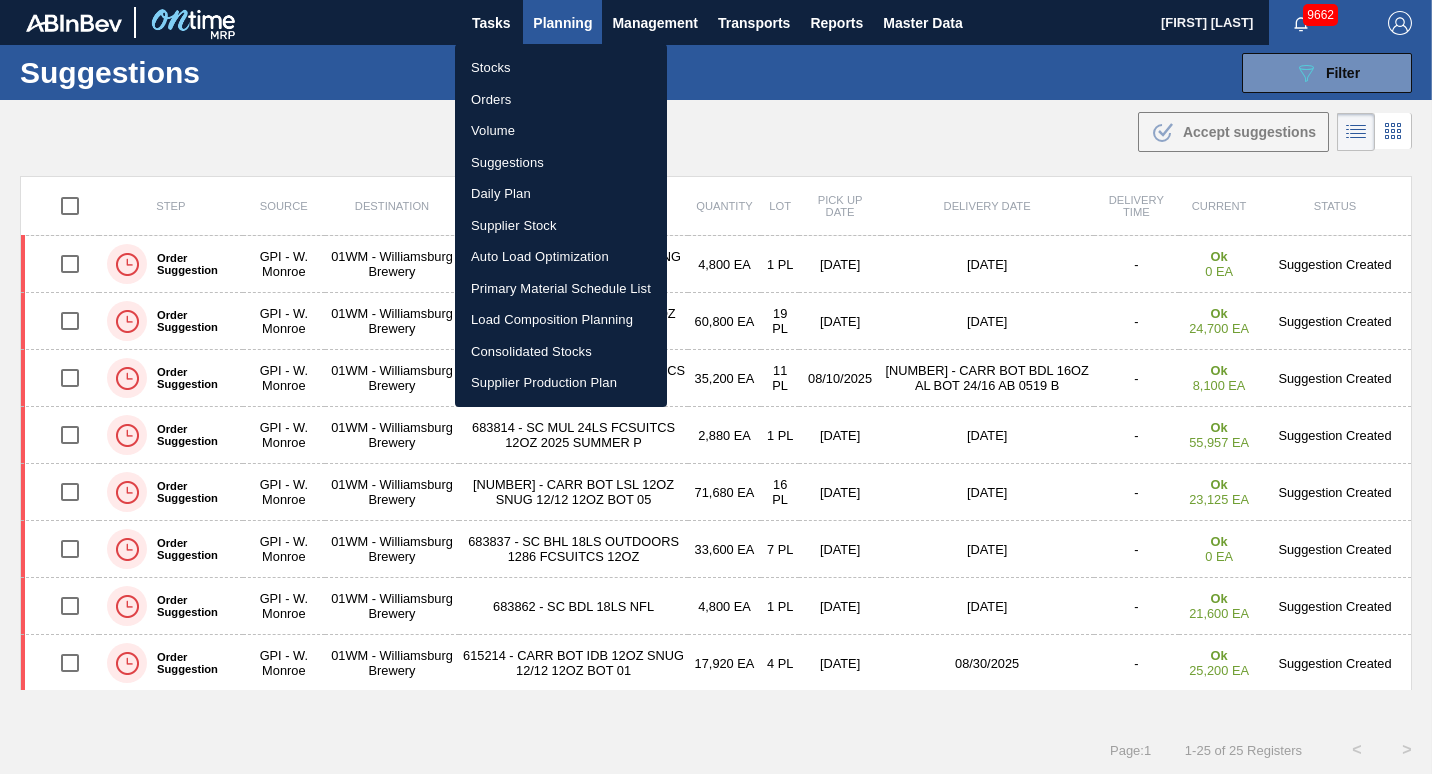 click on "Load Composition Planning" at bounding box center (561, 320) 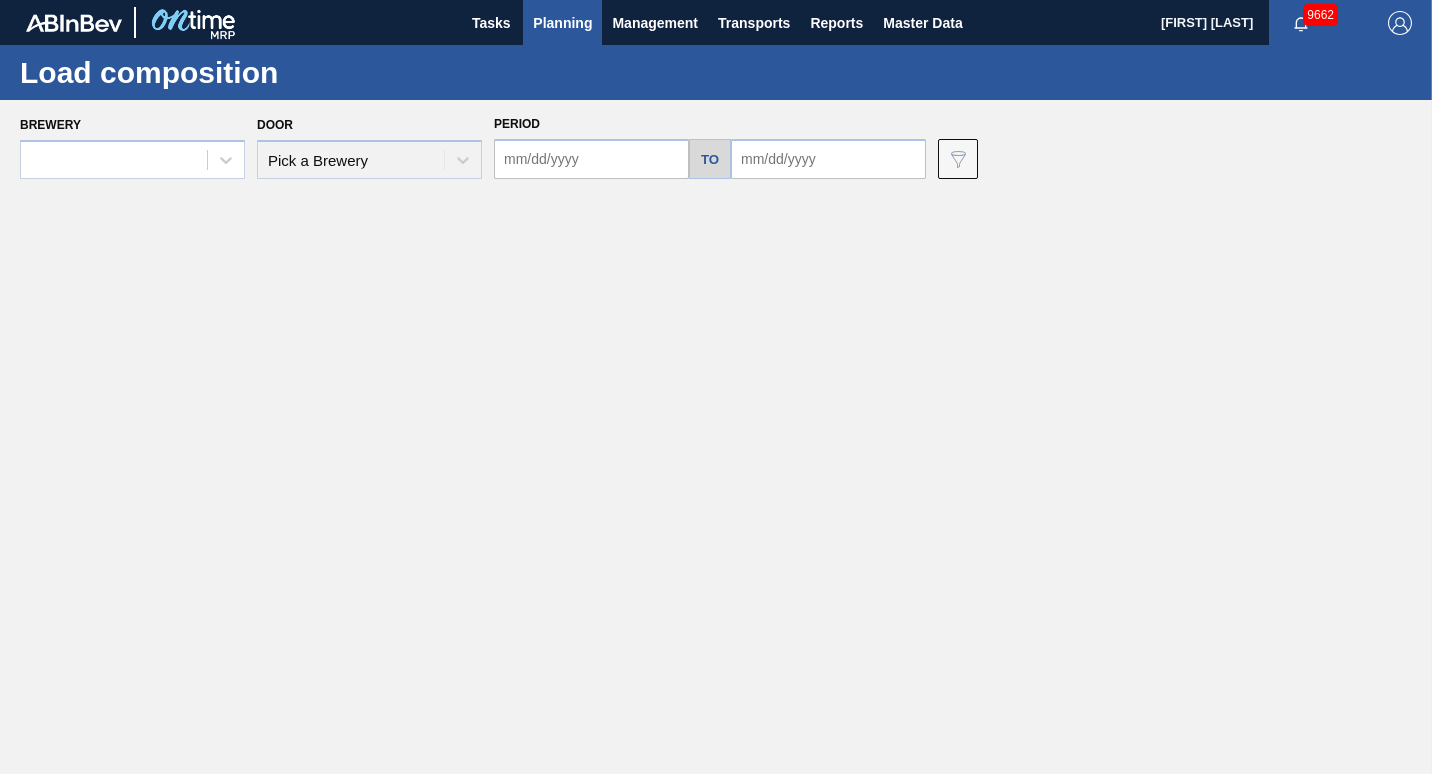 type on "[DATE]" 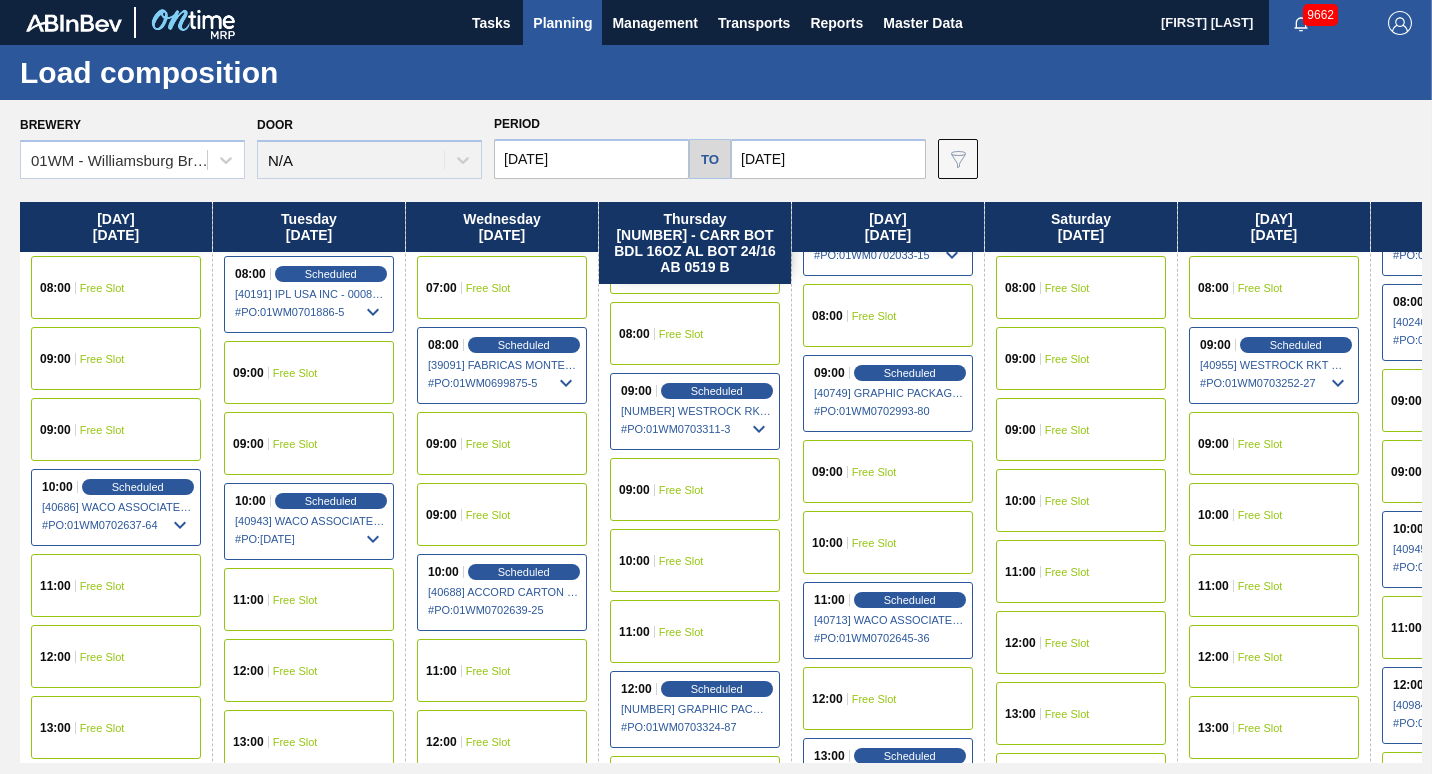 scroll, scrollTop: 654, scrollLeft: 0, axis: vertical 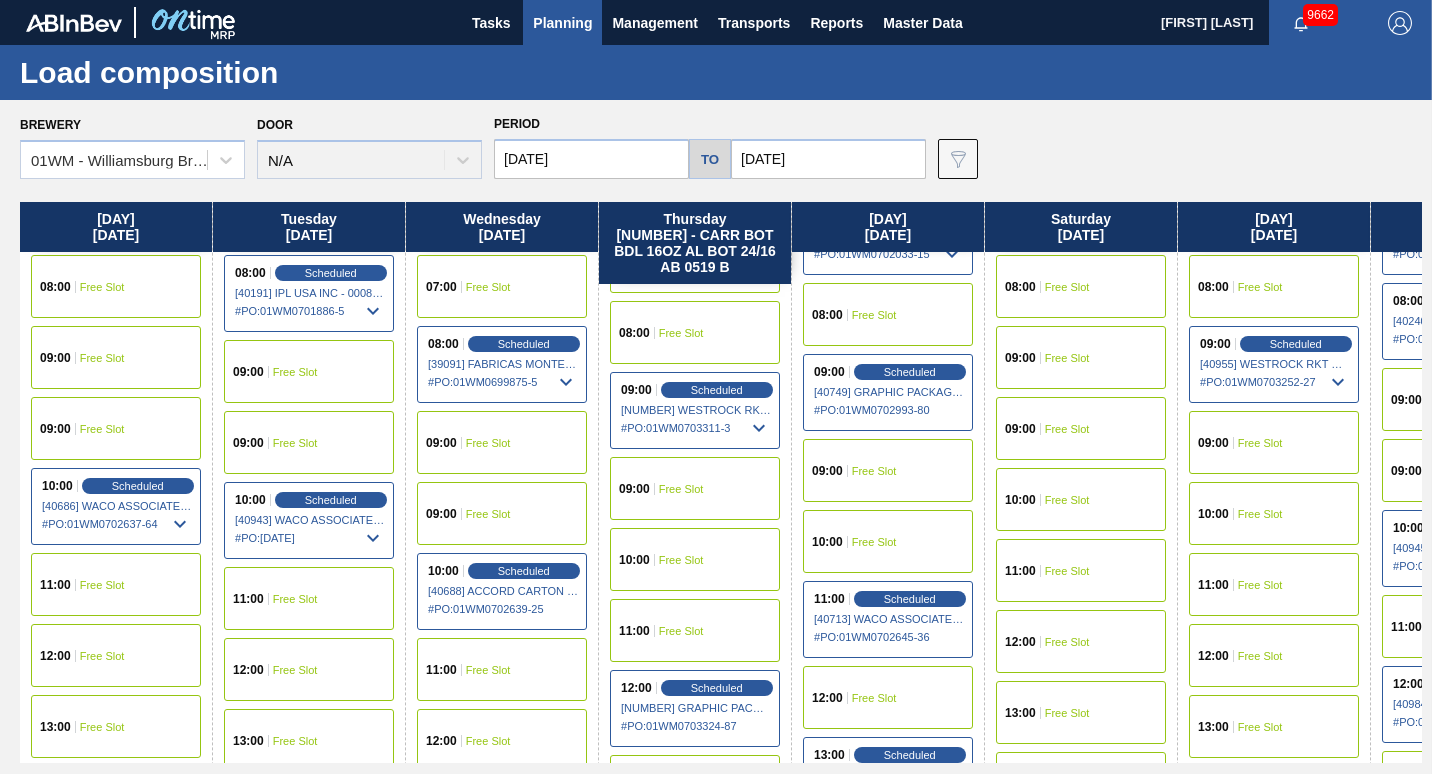 click on "13:00" at bounding box center (248, 741) 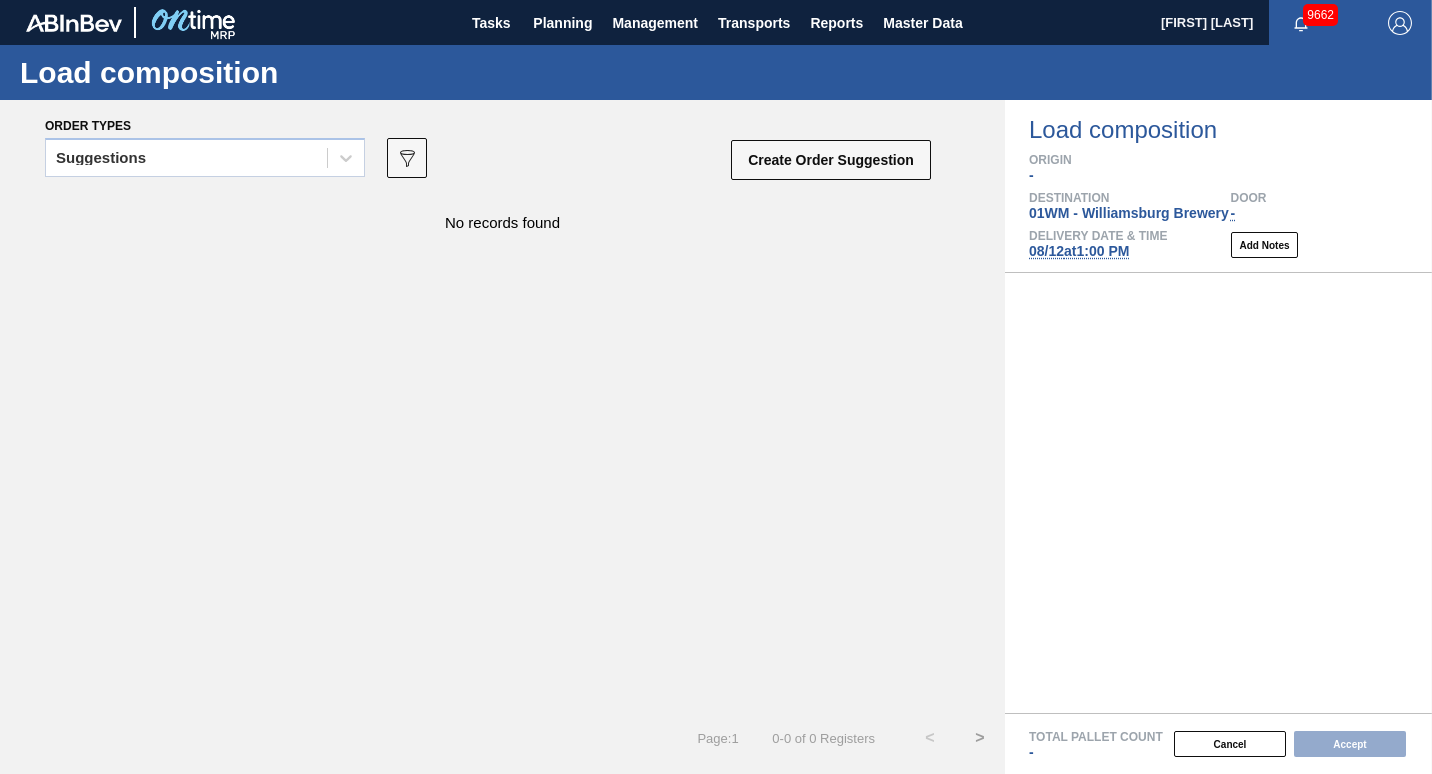 click on "Suggestions" at bounding box center (205, 164) 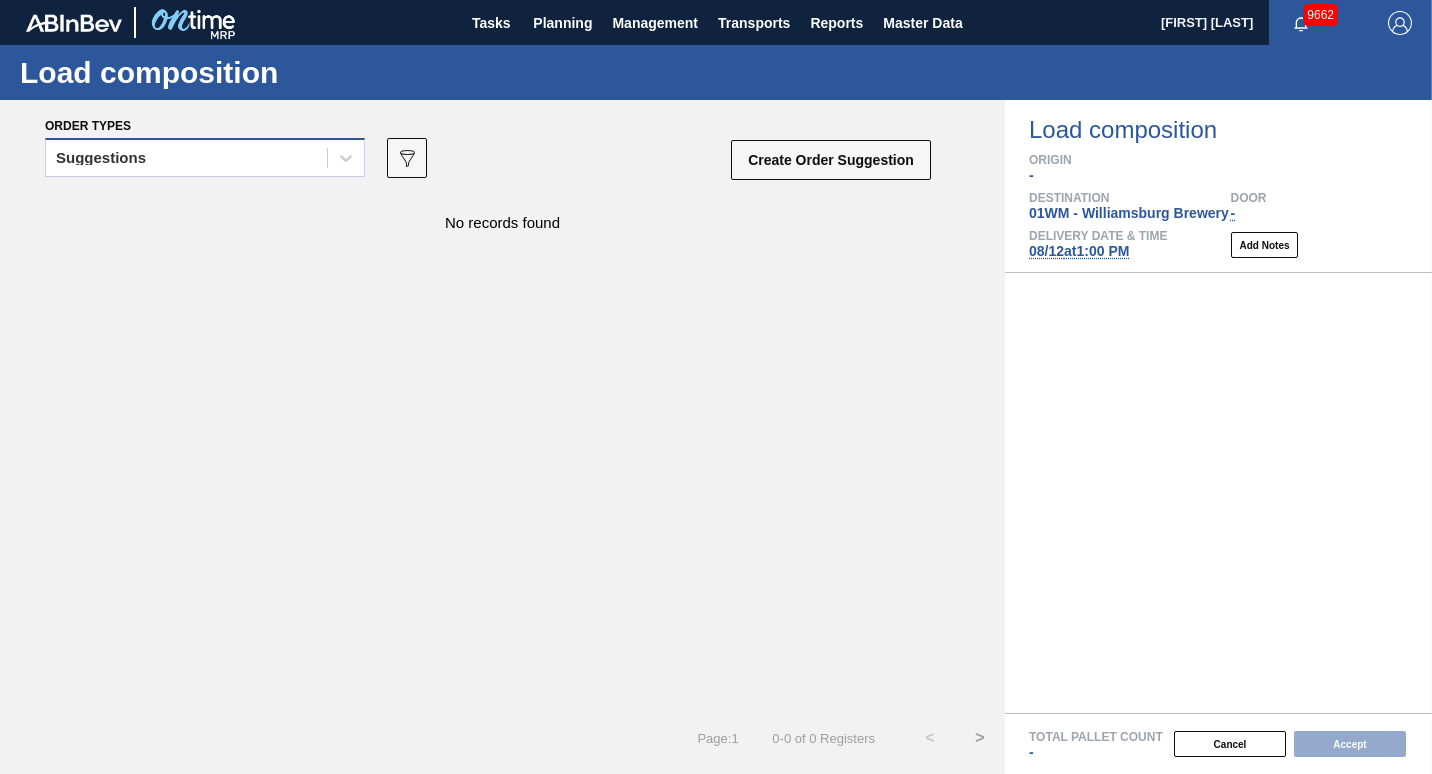 click on "Suggestions" at bounding box center (186, 158) 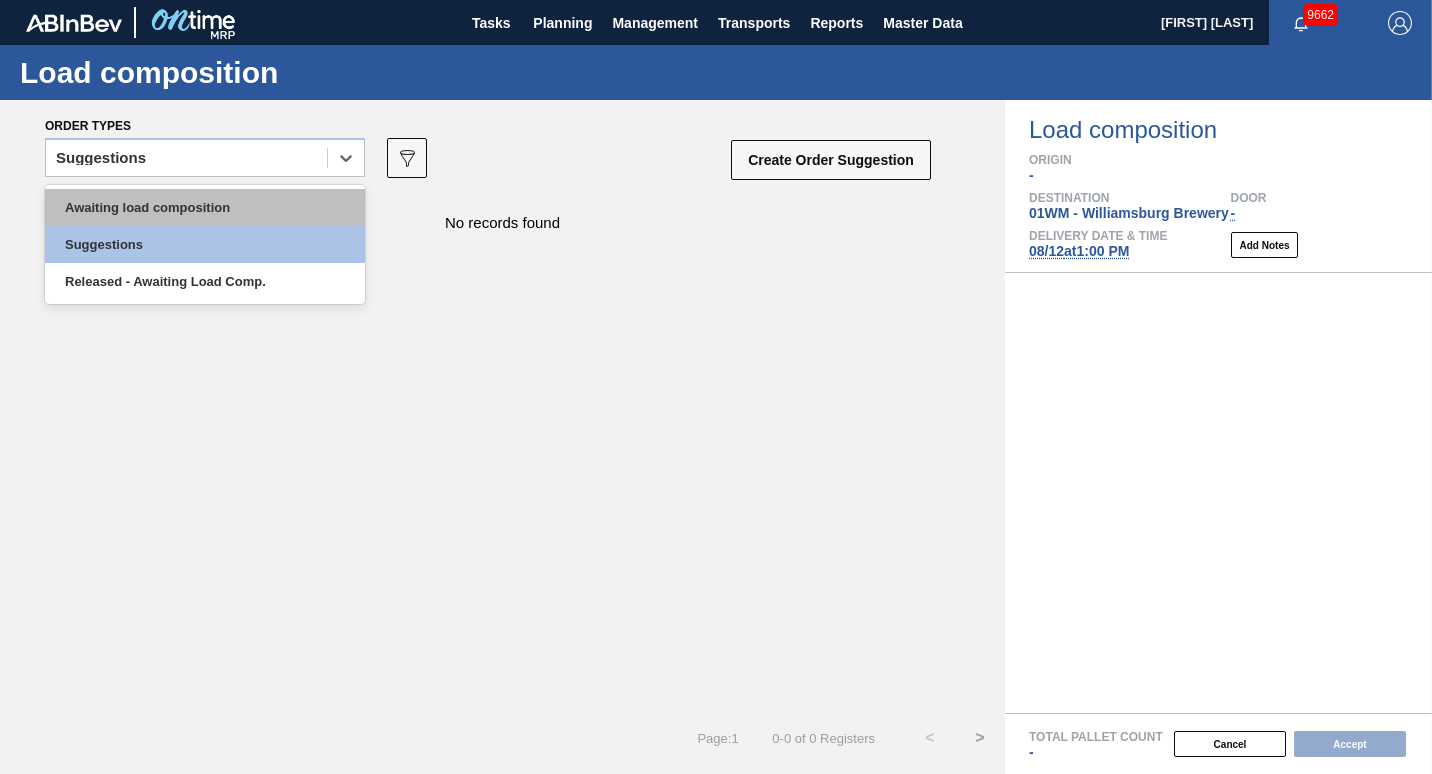 click on "Awaiting load composition" at bounding box center [205, 207] 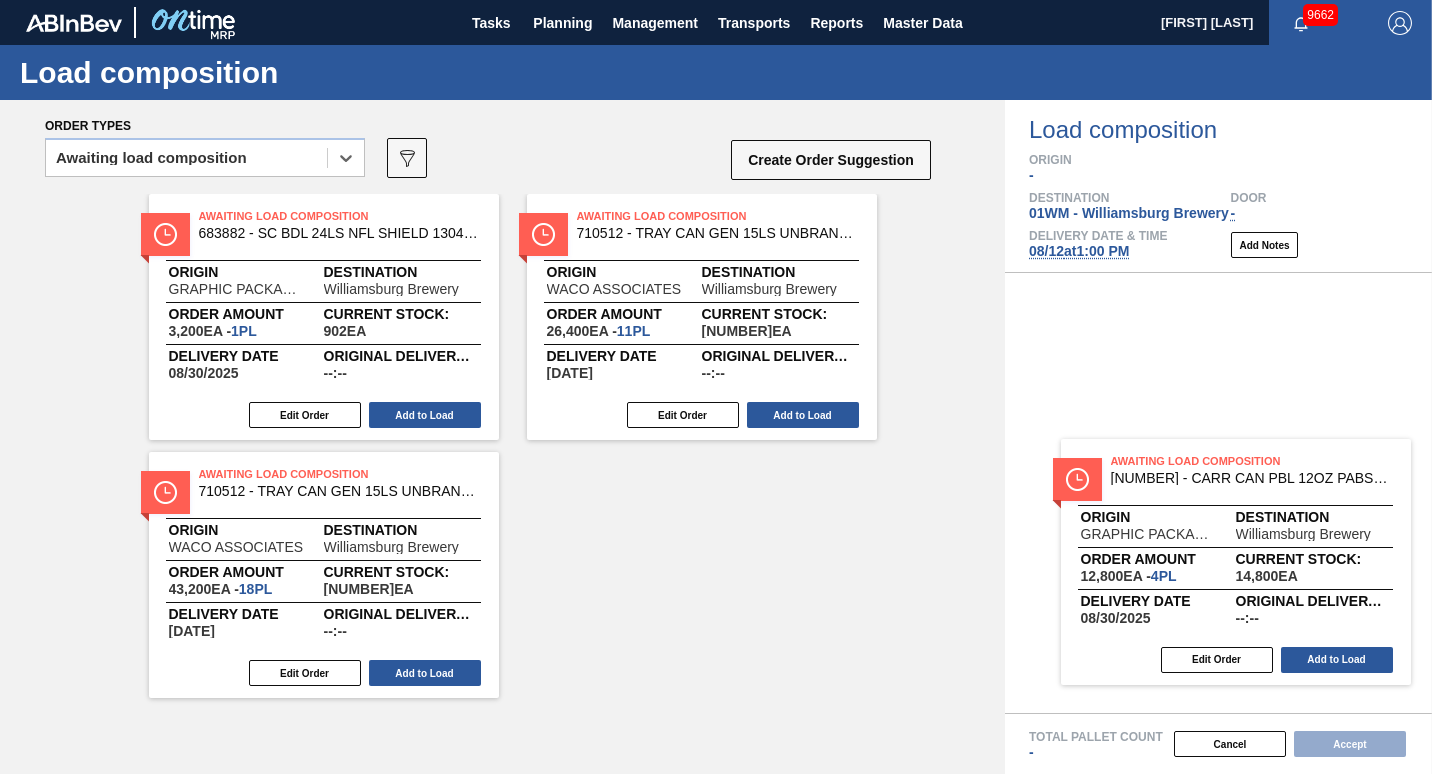 drag, startPoint x: 584, startPoint y: 261, endPoint x: 1129, endPoint y: 490, distance: 591.1565 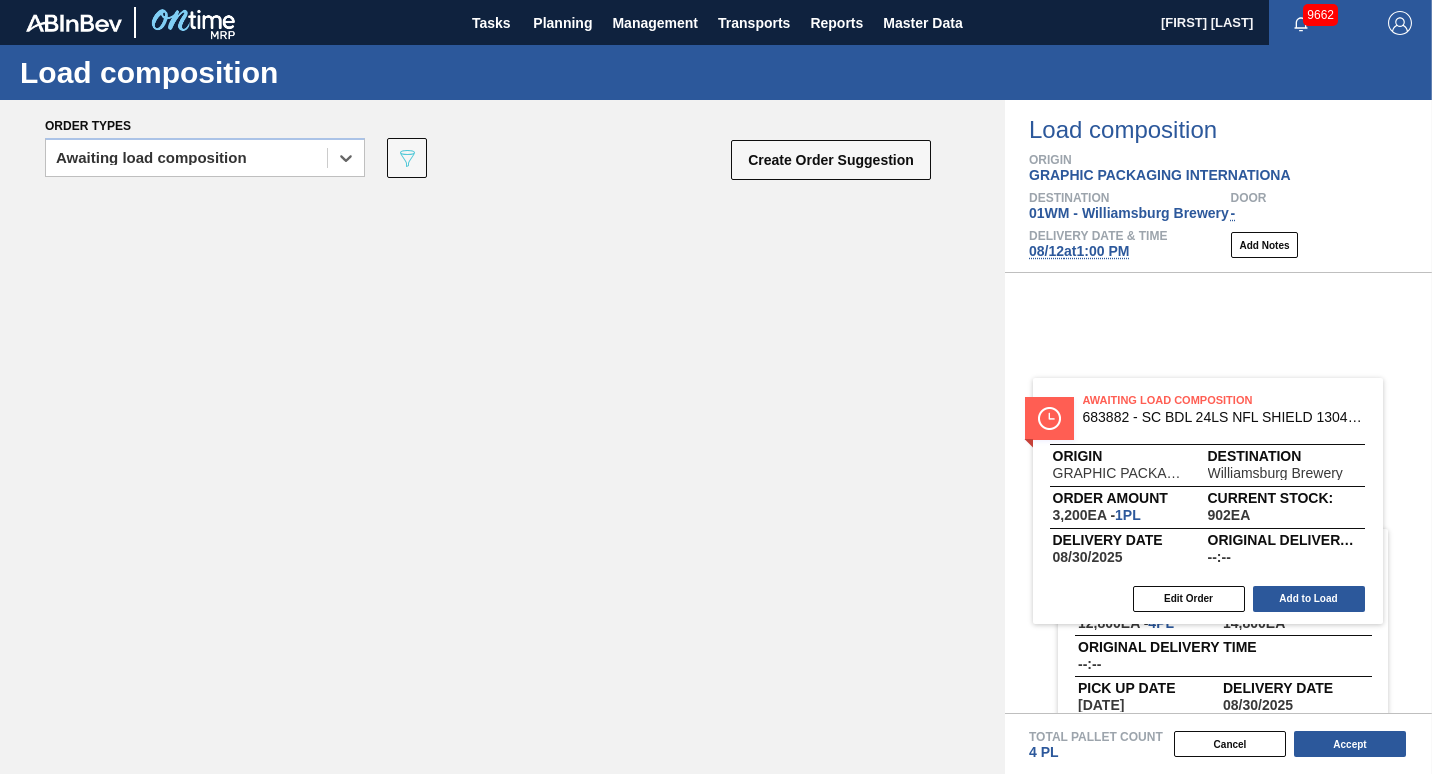 drag, startPoint x: 396, startPoint y: 313, endPoint x: 1293, endPoint y: 489, distance: 914.1034 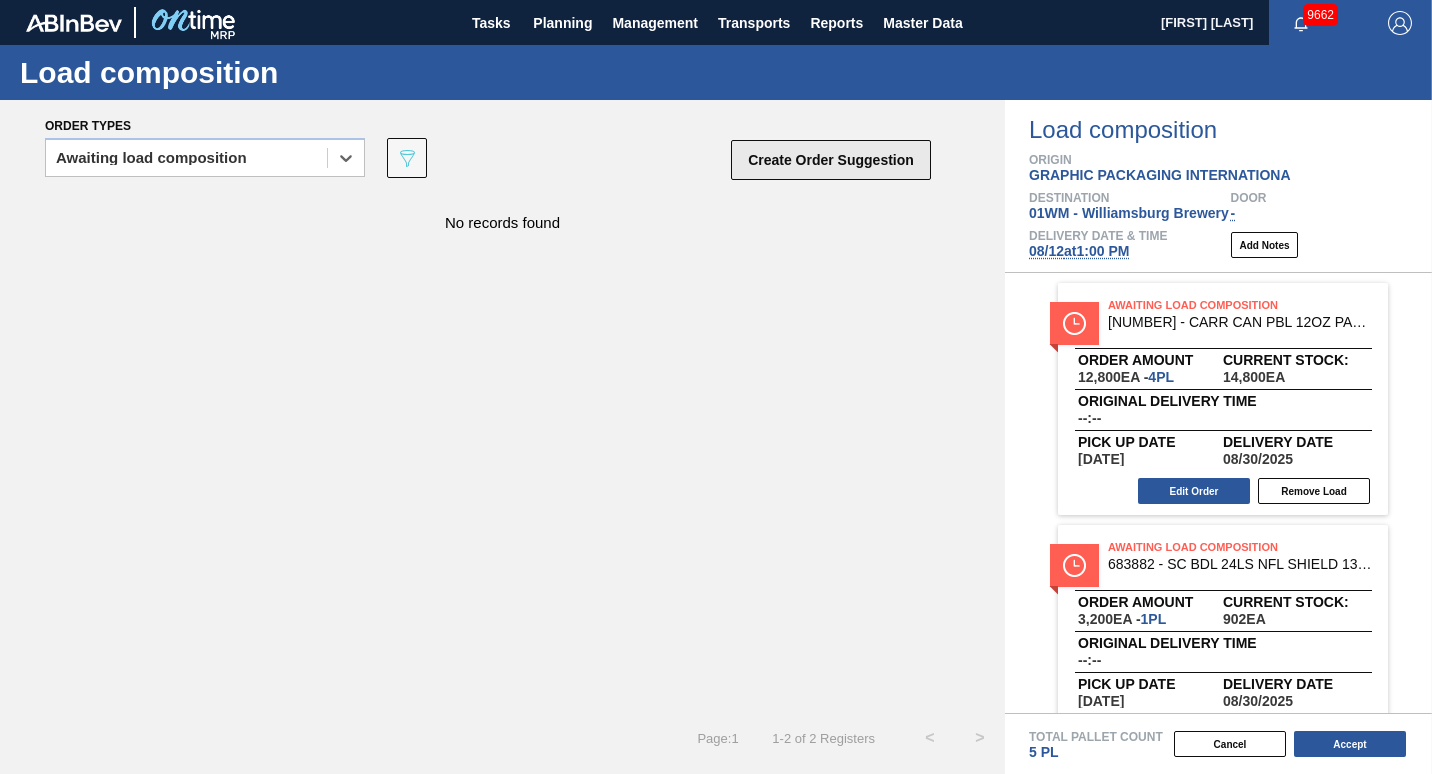 click on "Create Order Suggestion" at bounding box center [831, 160] 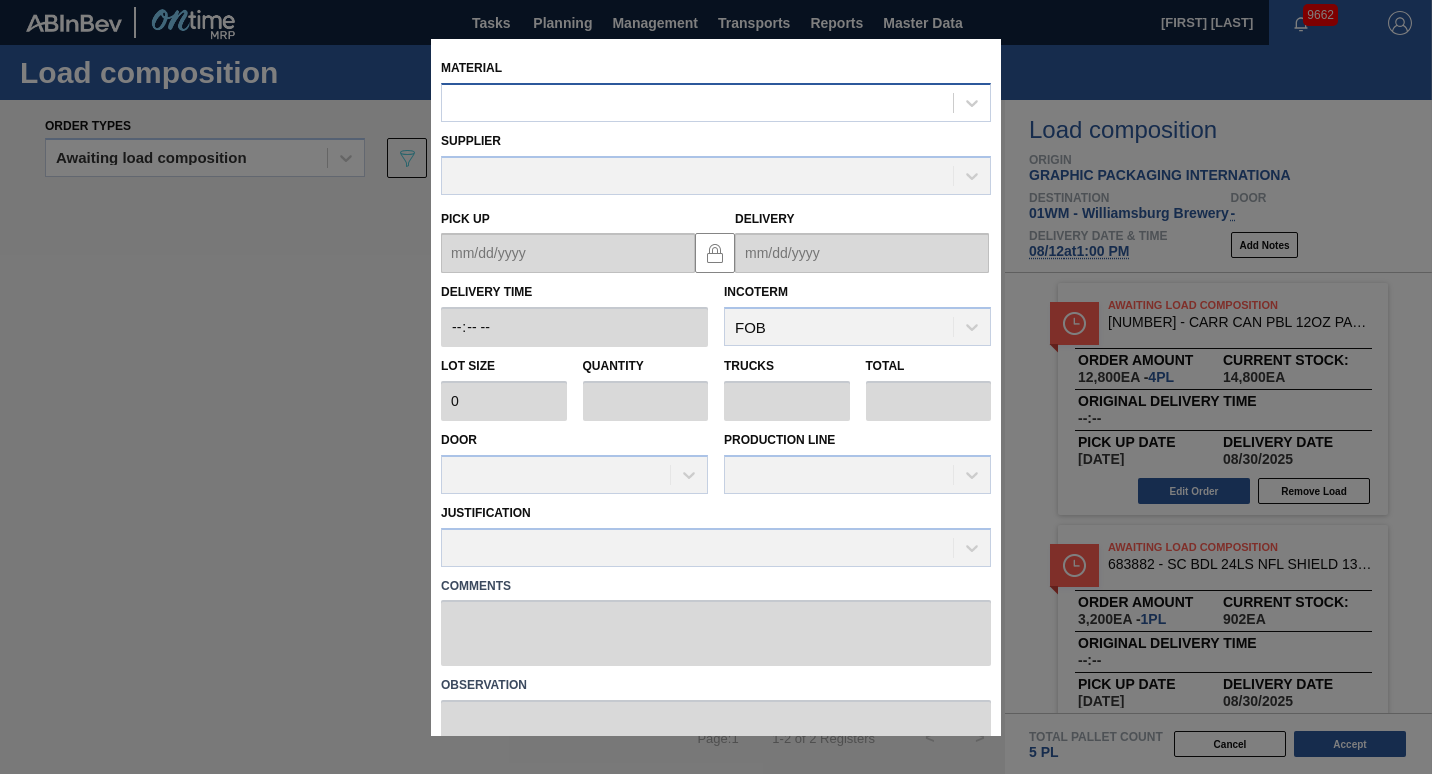 click at bounding box center [697, 102] 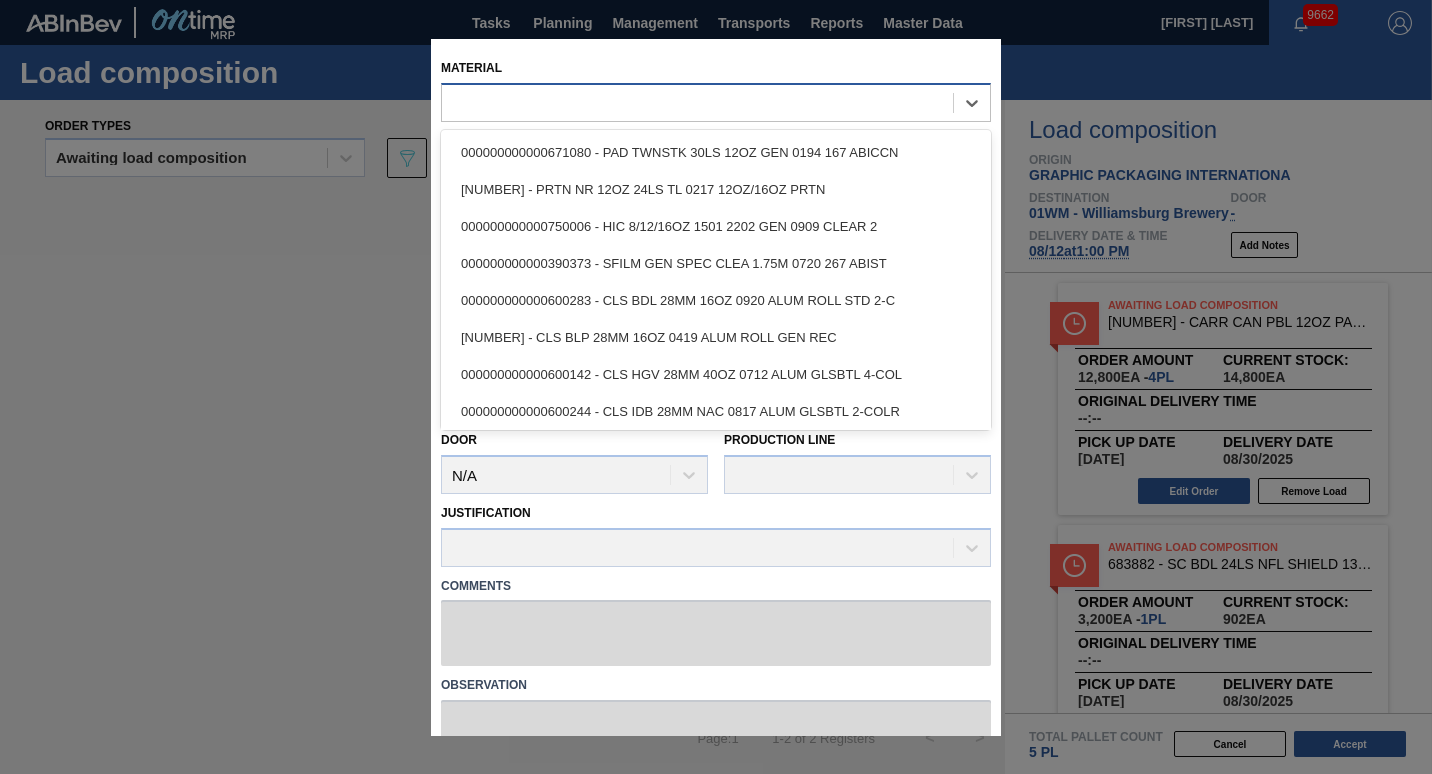 paste on "683824" 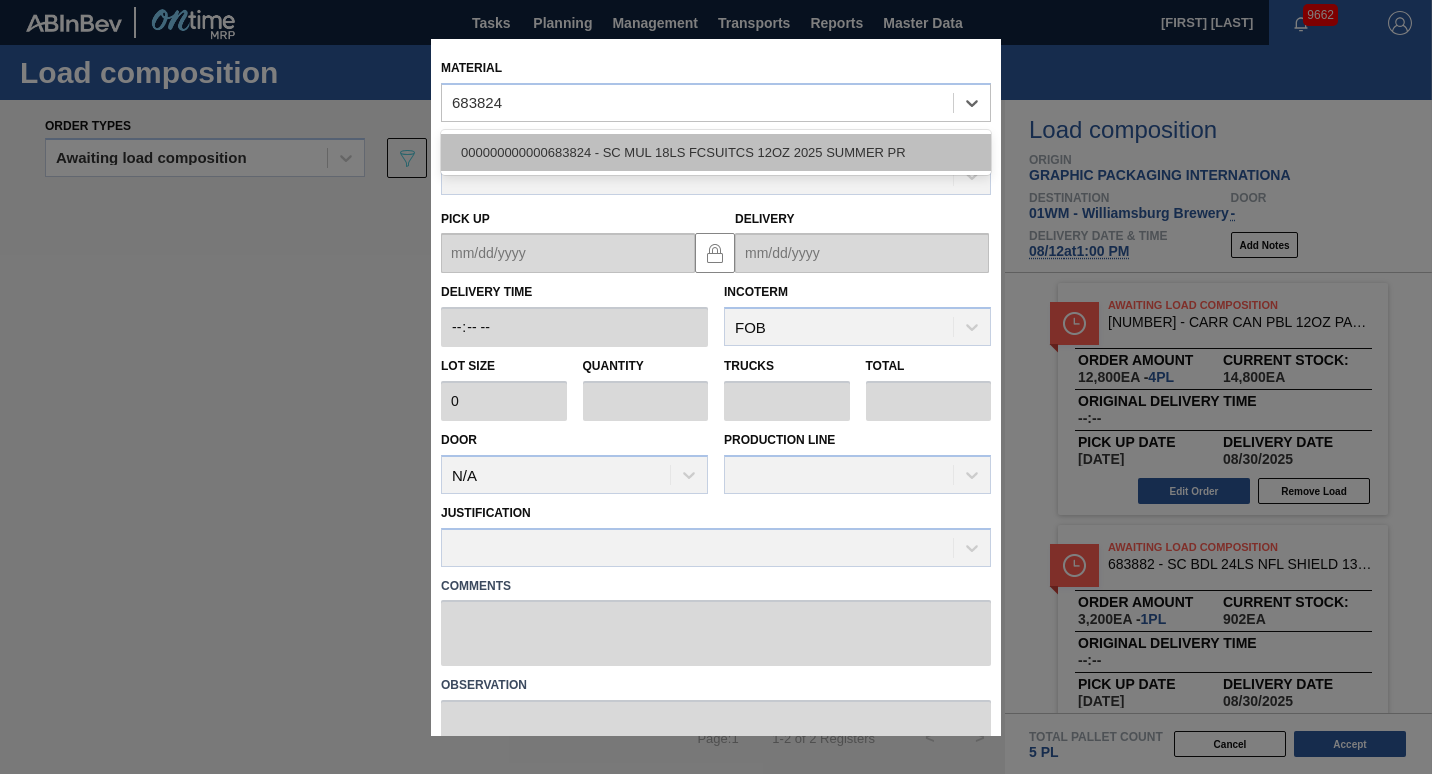 click on "000000000000683824 - SC MUL 18LS FCSUITCS 12OZ 2025 SUMMER PR" at bounding box center (716, 152) 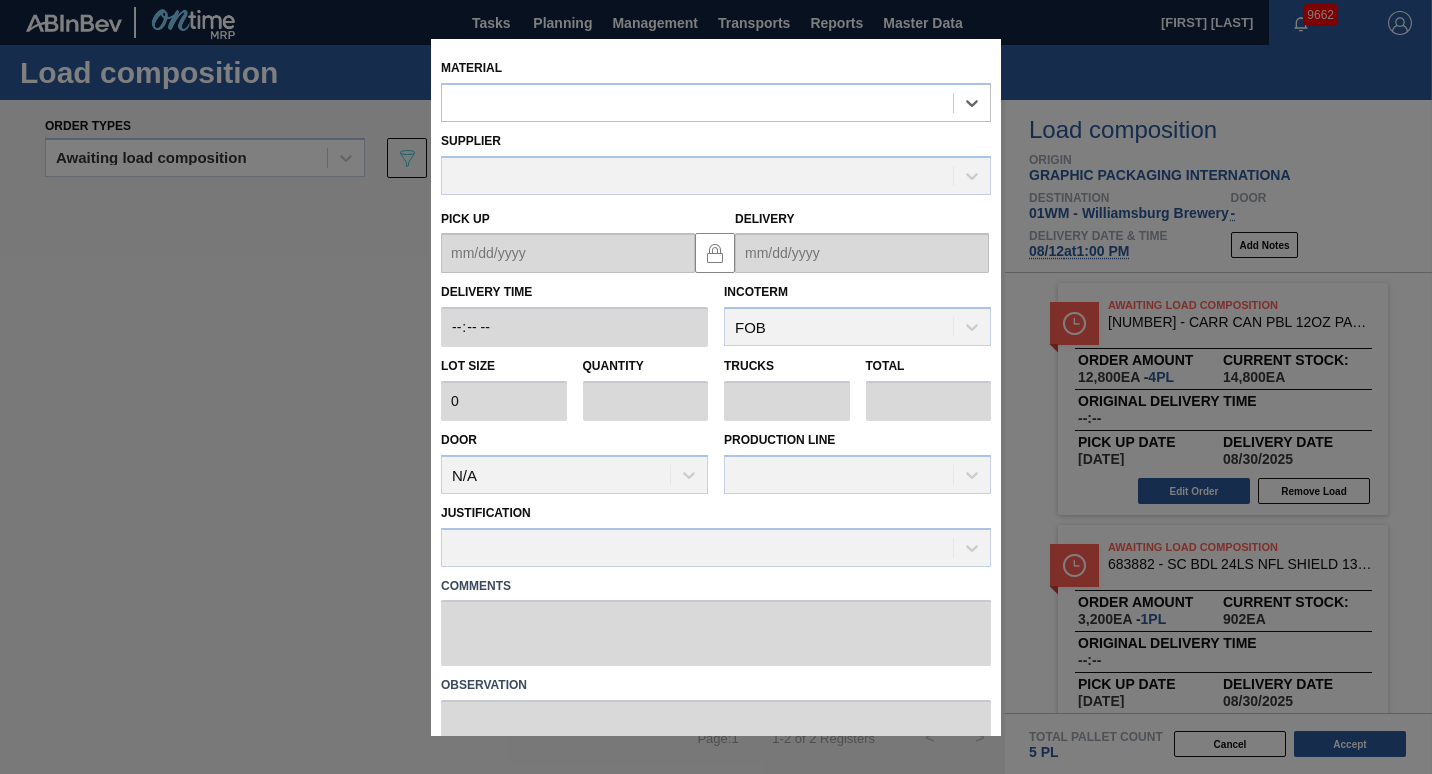 type on "3,200" 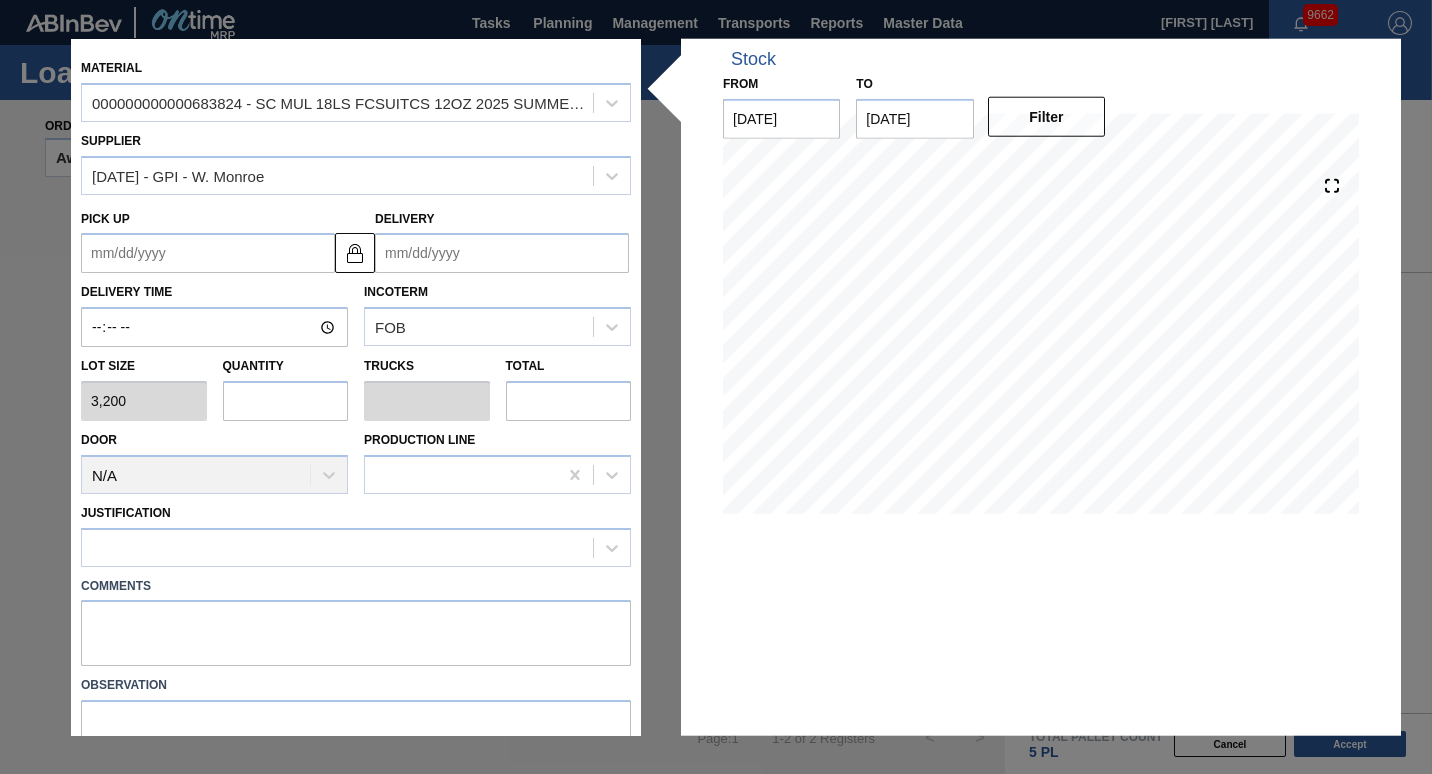 click at bounding box center [286, 401] 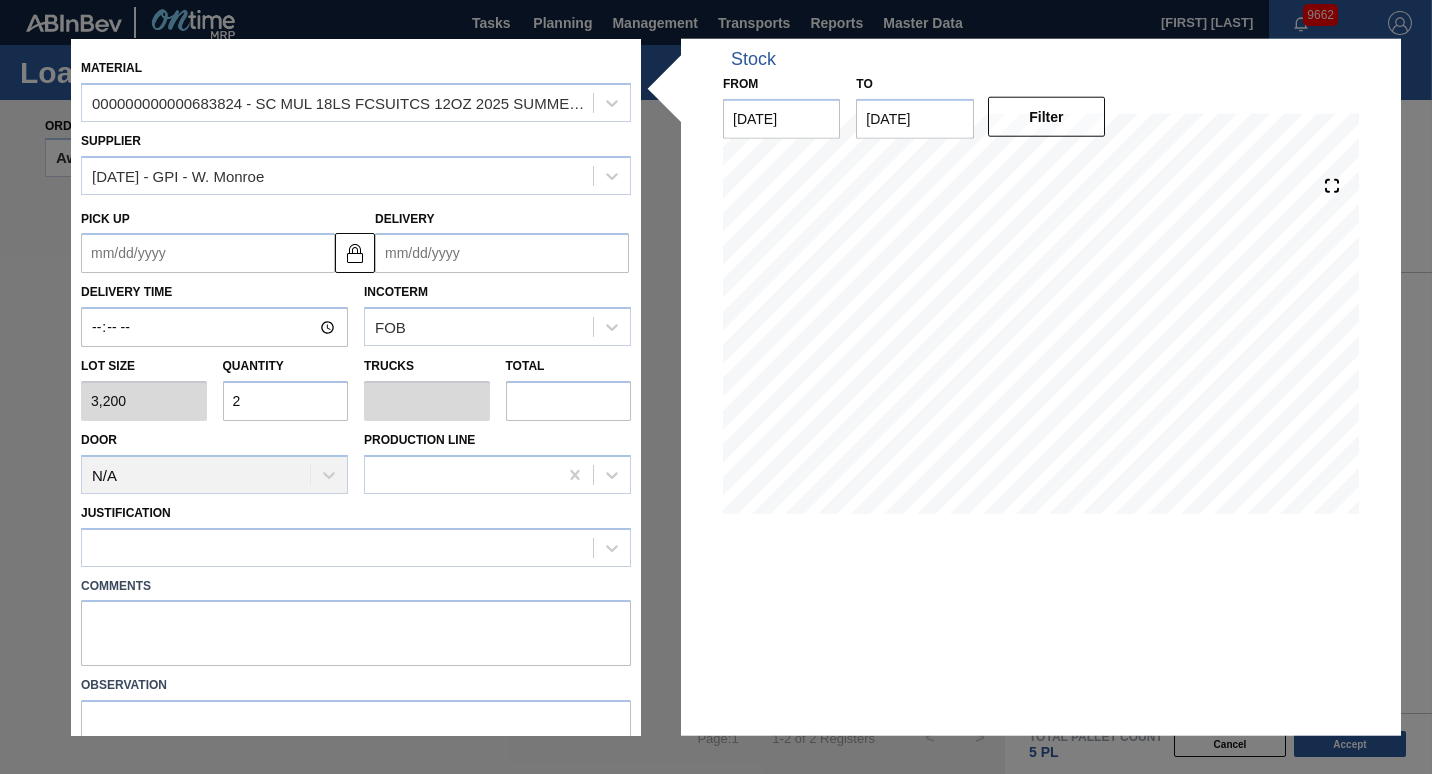 type on "0.077" 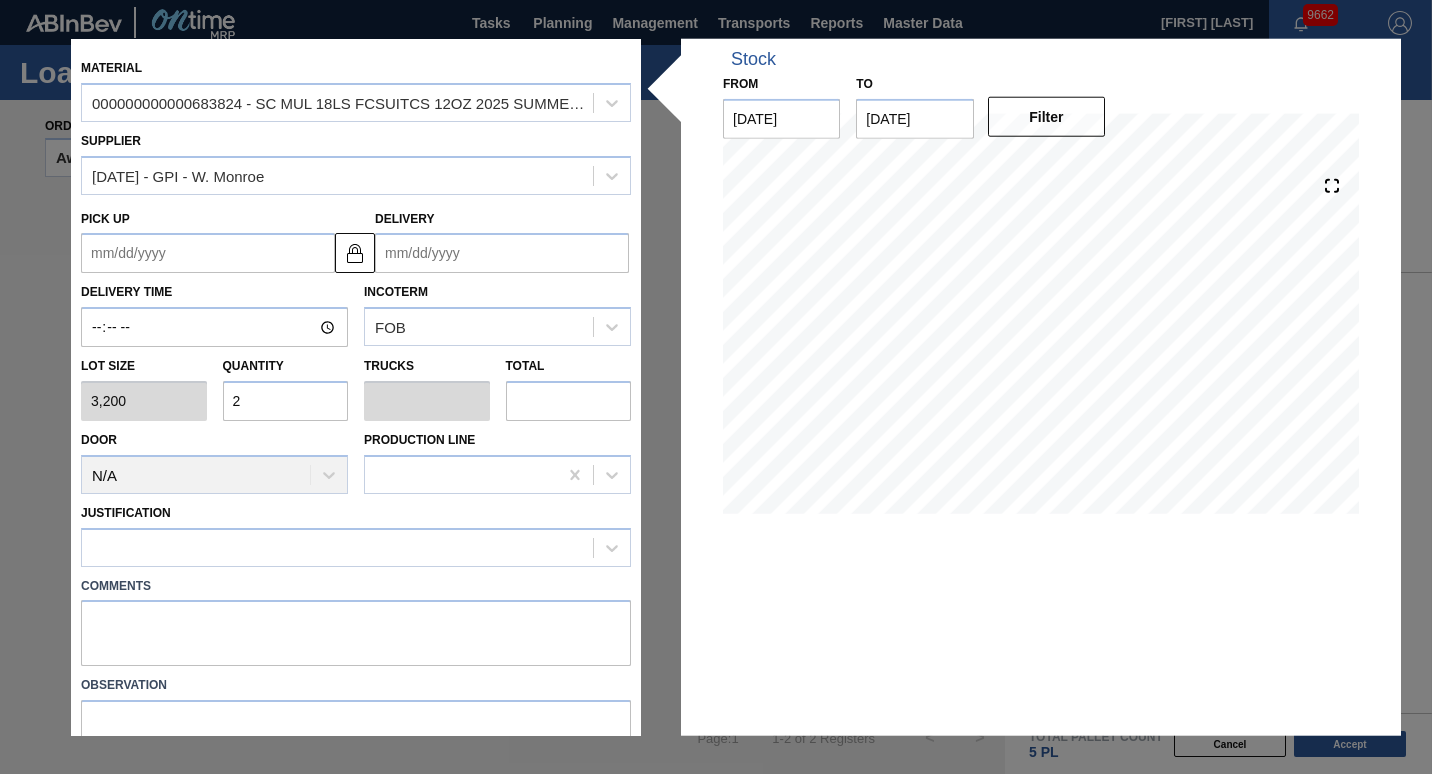 type on "6,400" 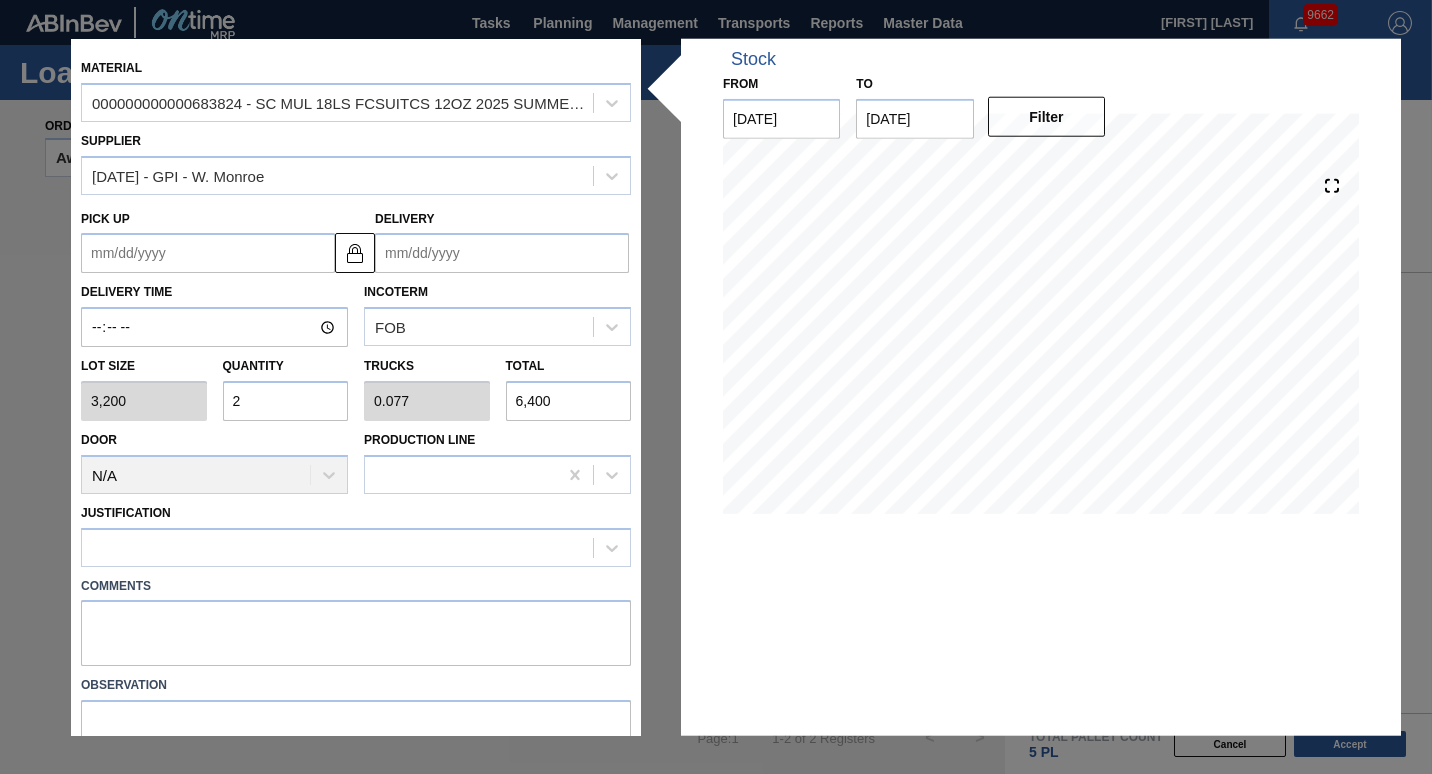 type on "20" 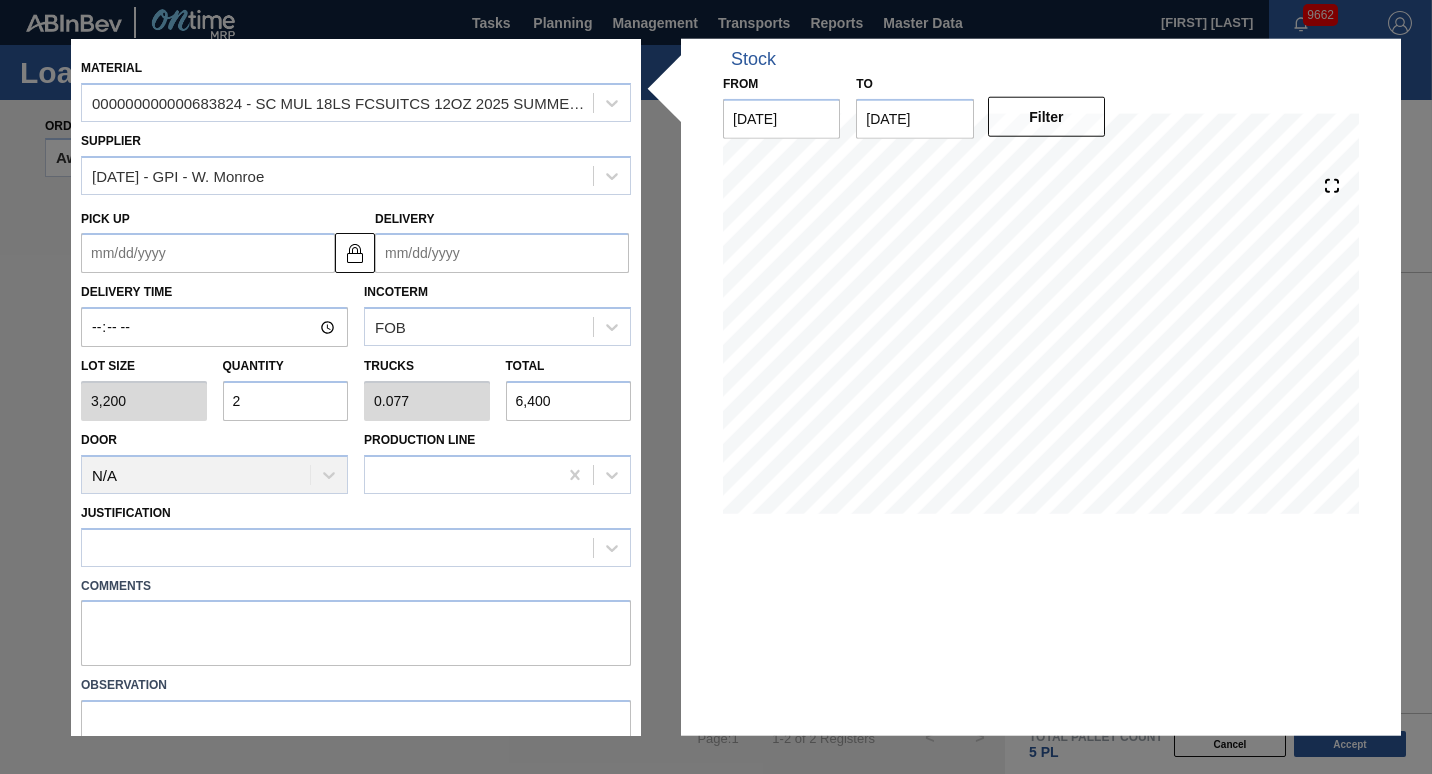 type on "0.769" 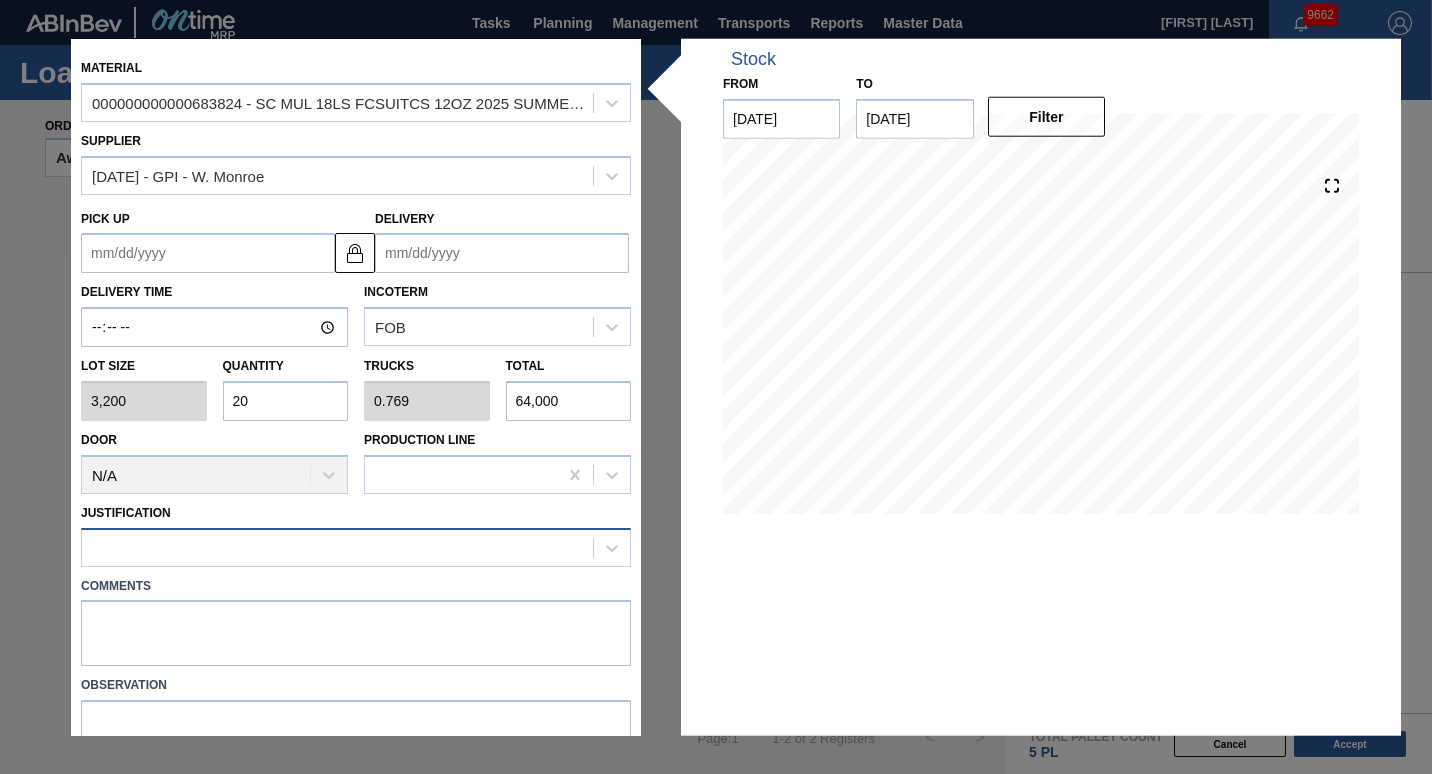 type on "20" 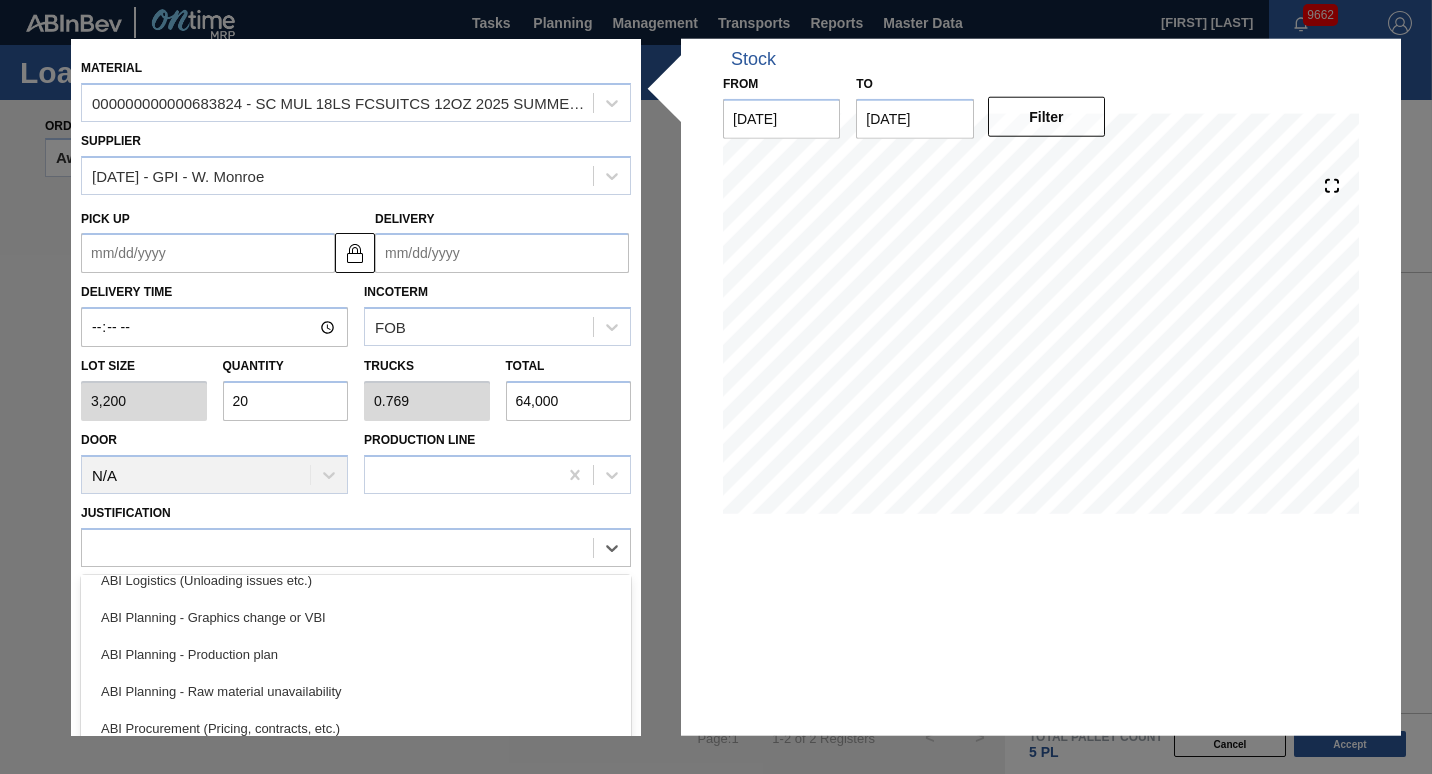 scroll, scrollTop: 134, scrollLeft: 0, axis: vertical 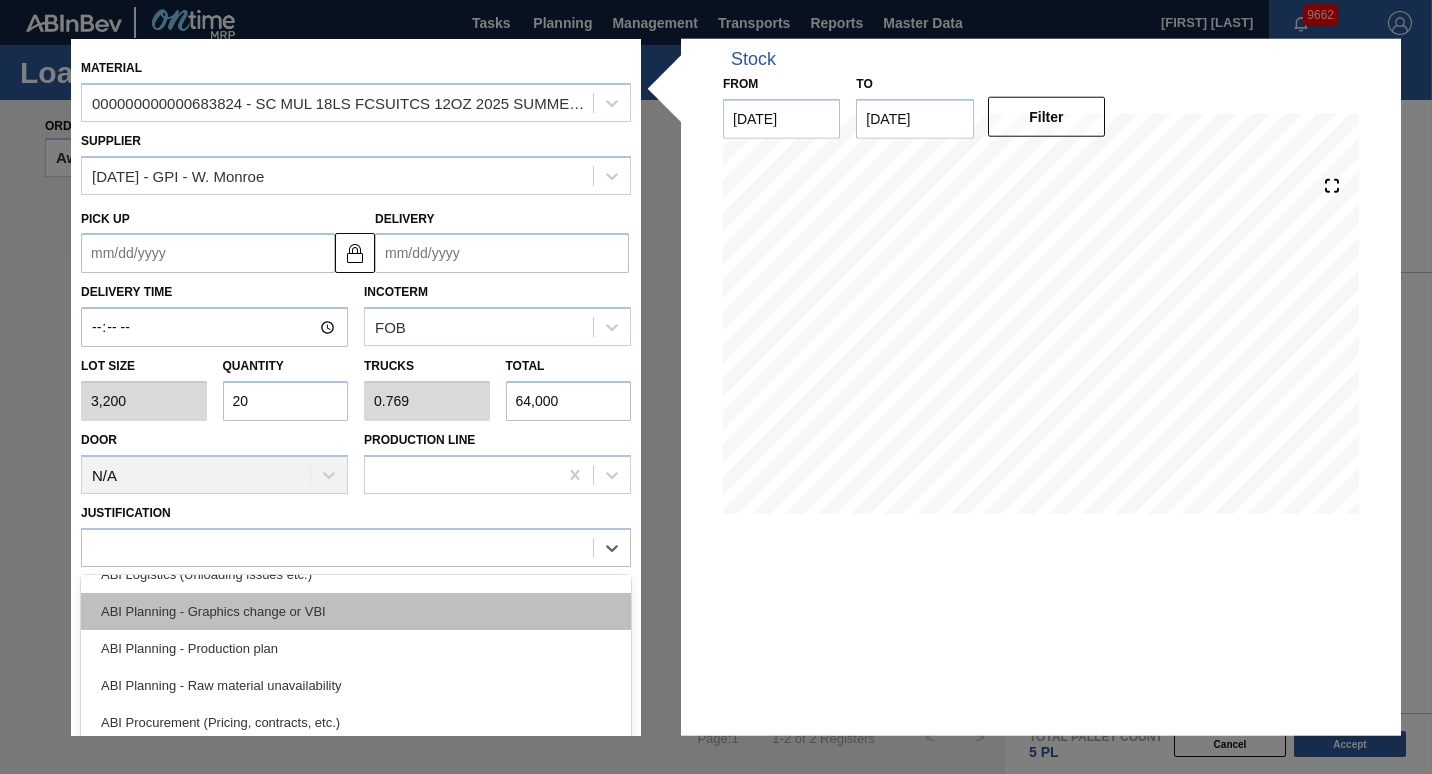 click on "ABI Planning - Graphics change or VBI" at bounding box center [356, 610] 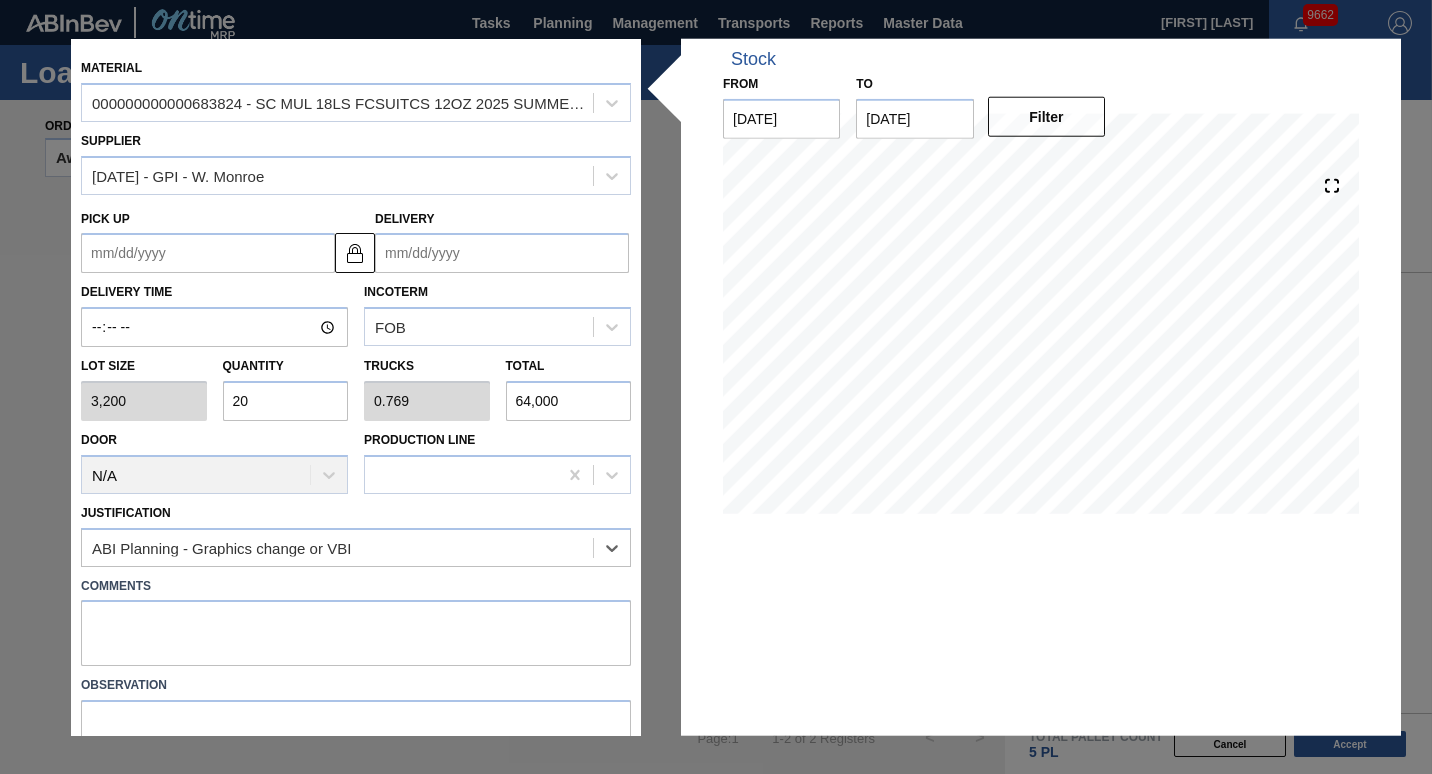 scroll, scrollTop: 90, scrollLeft: 0, axis: vertical 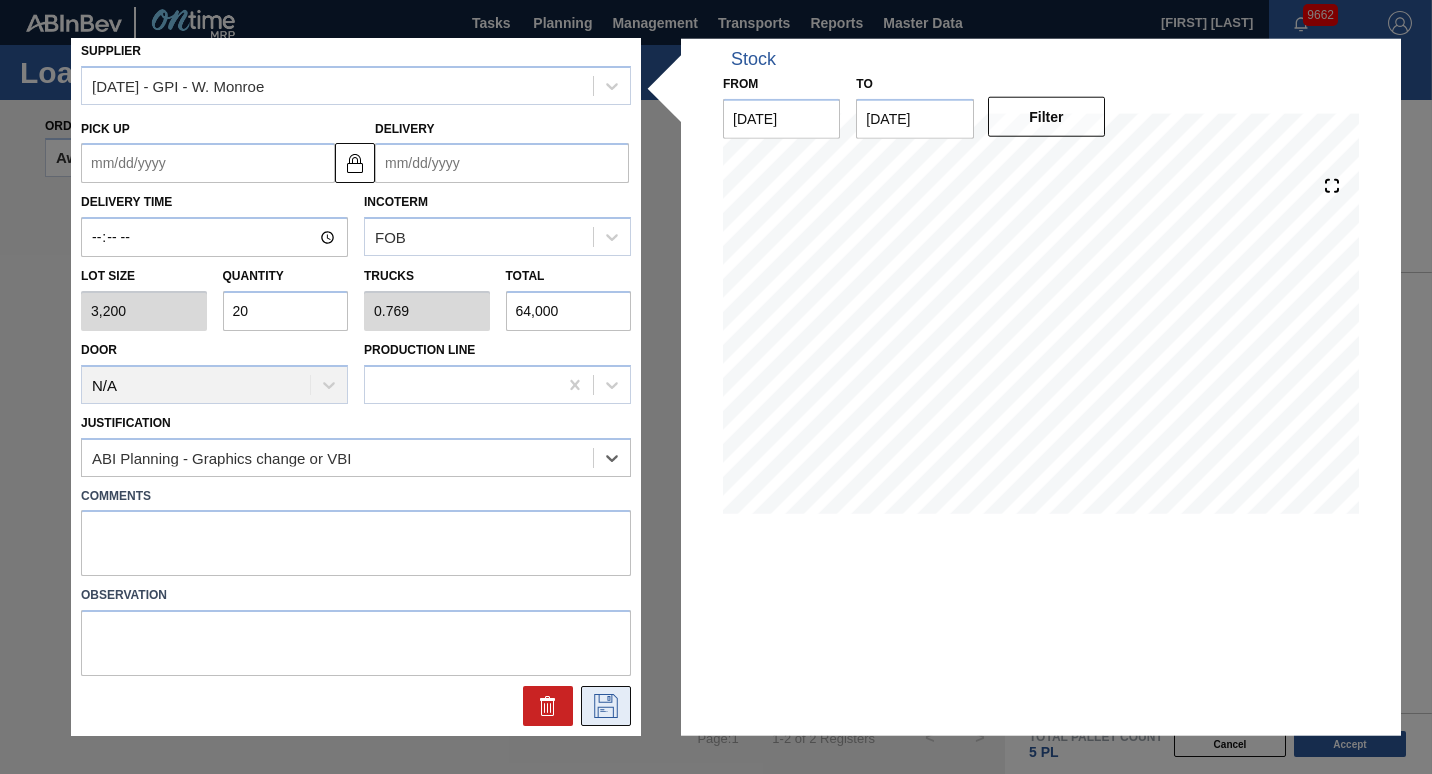 click 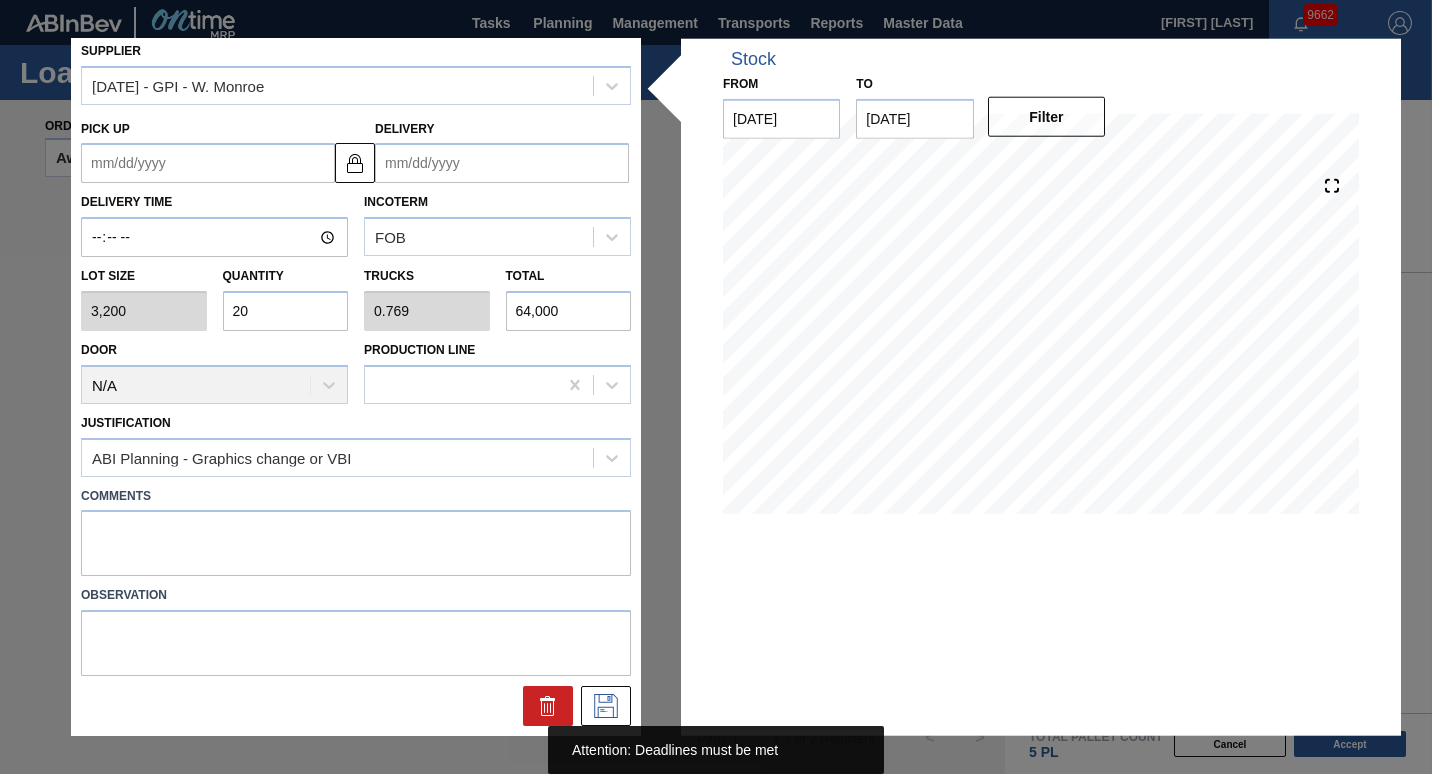 click on "Delivery" at bounding box center (502, 163) 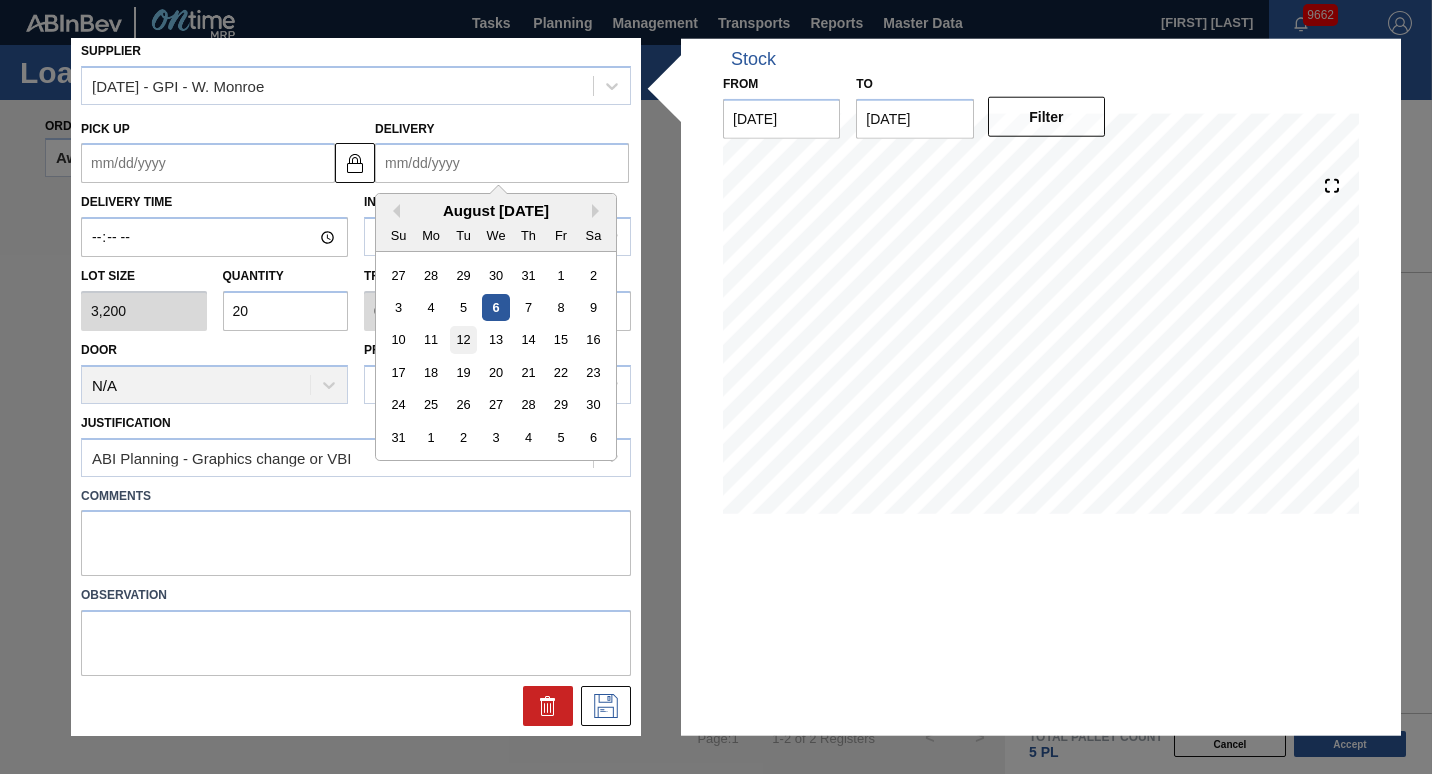 click on "12" at bounding box center [463, 340] 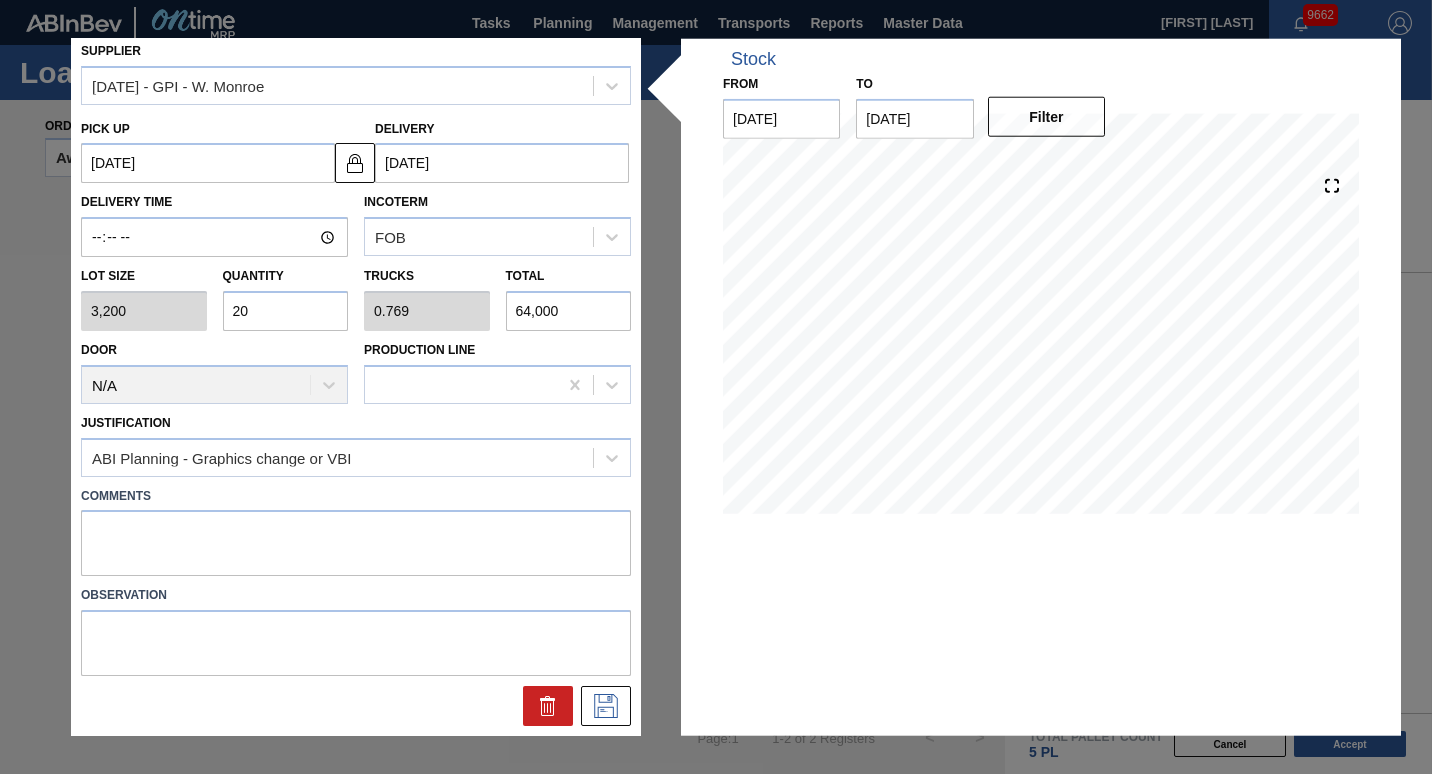 type on "[DATE]" 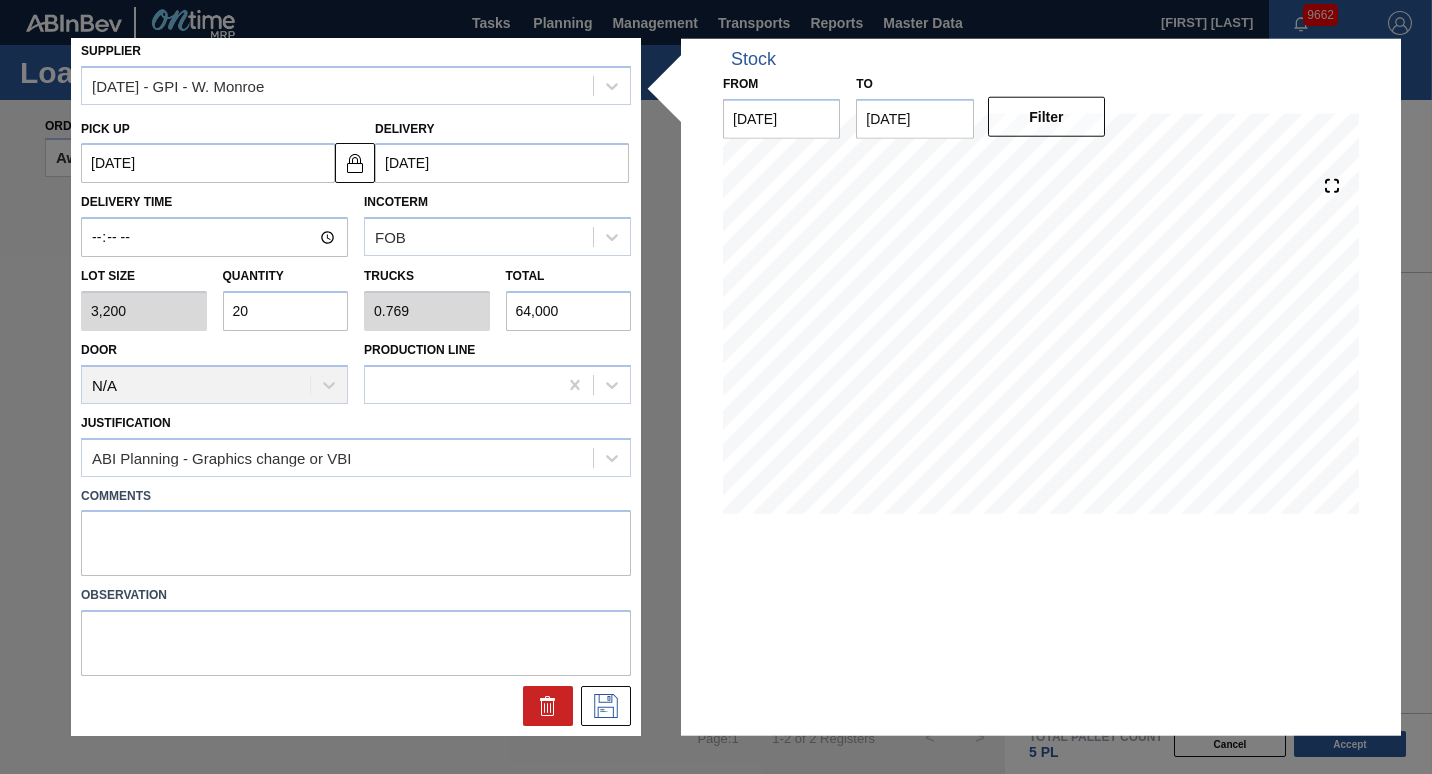 type on "[DATE]" 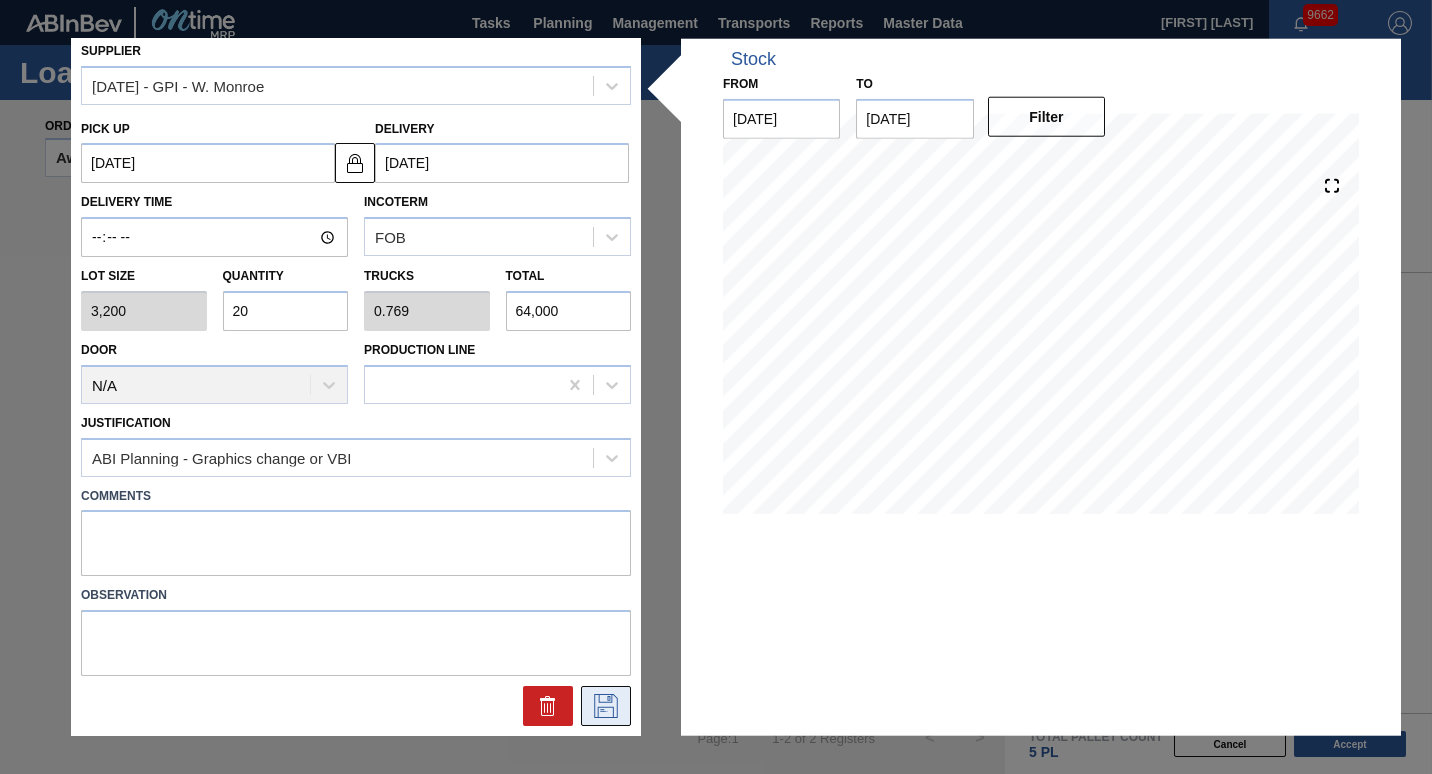click at bounding box center [606, 706] 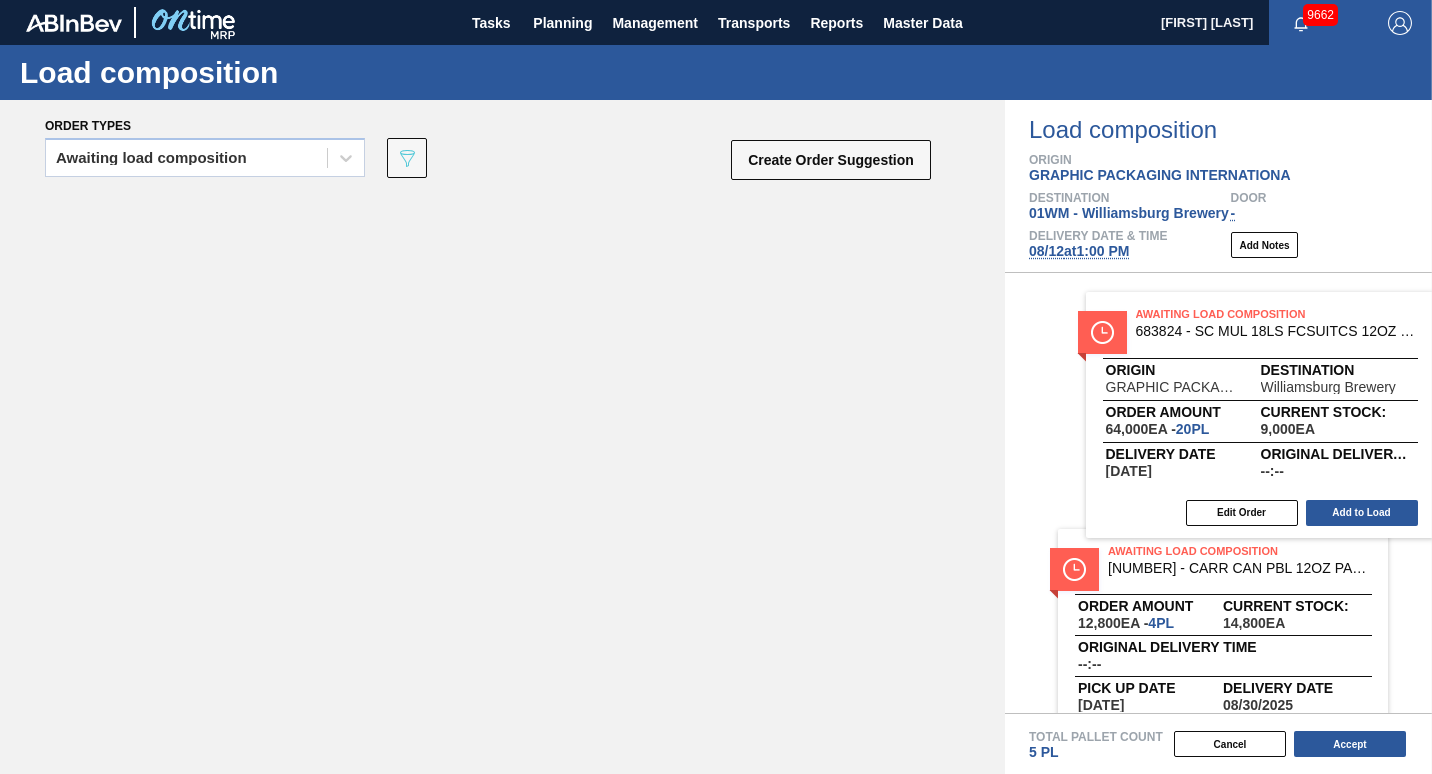 drag, startPoint x: 317, startPoint y: 283, endPoint x: 1241, endPoint y: 357, distance: 926.9585 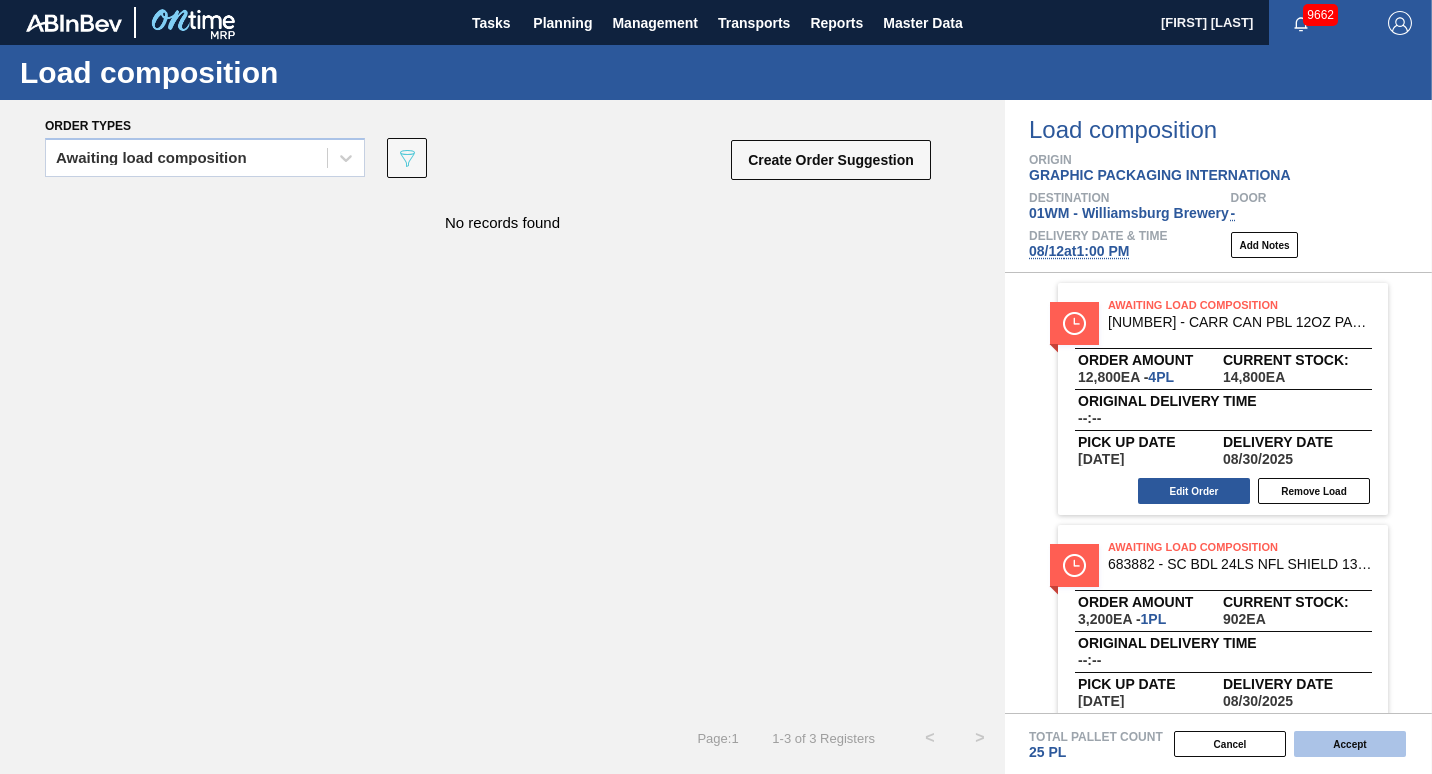 click on "Accept" at bounding box center [1350, 744] 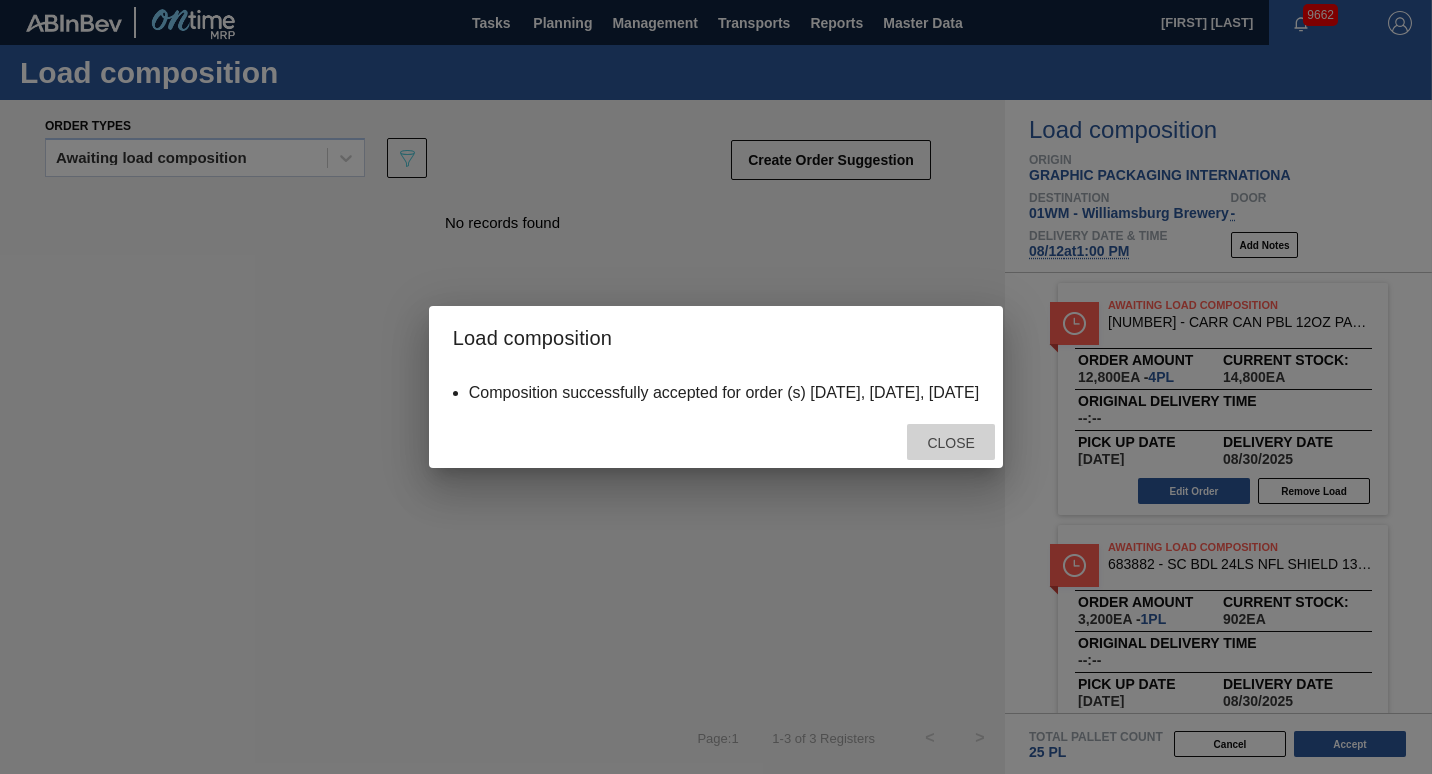 click on "Close" at bounding box center [950, 443] 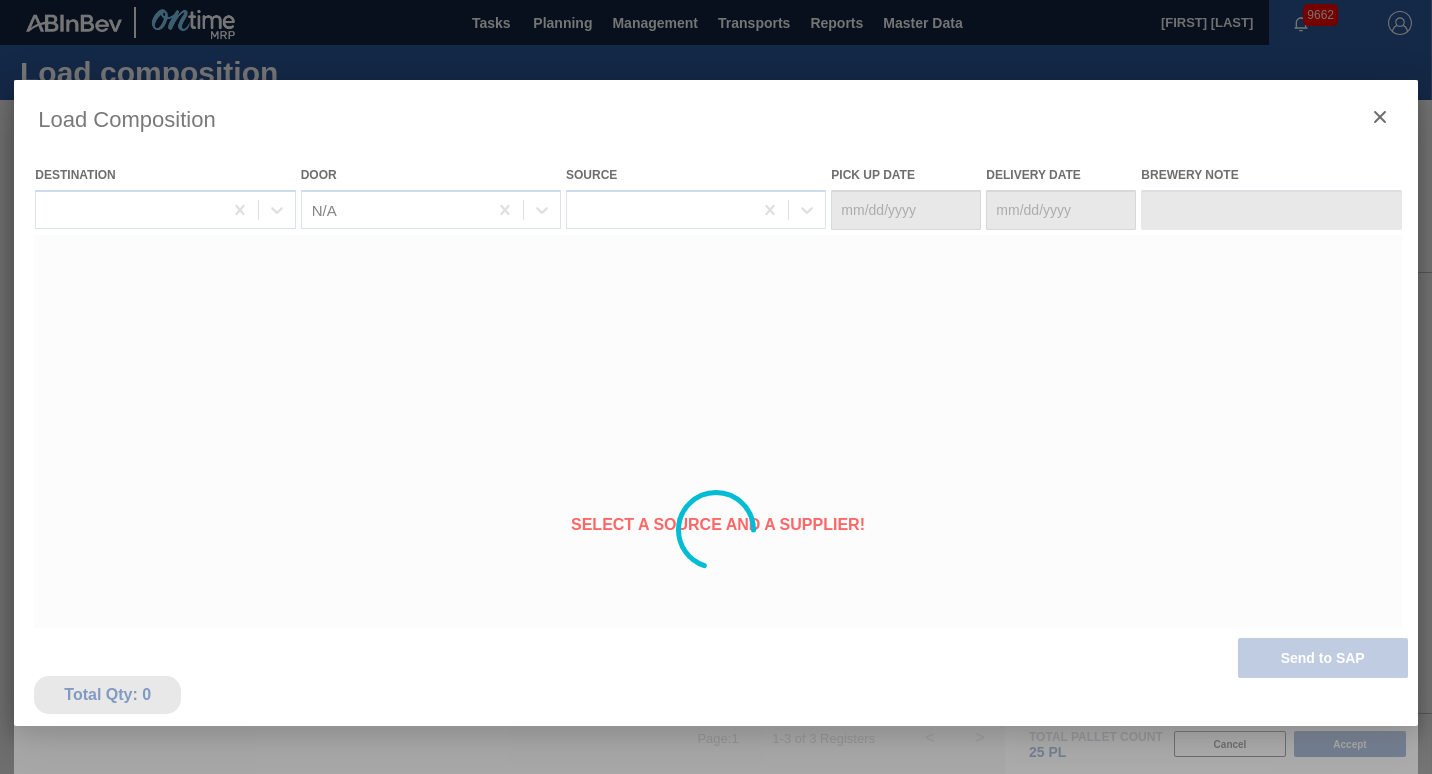 type on "[DATE]" 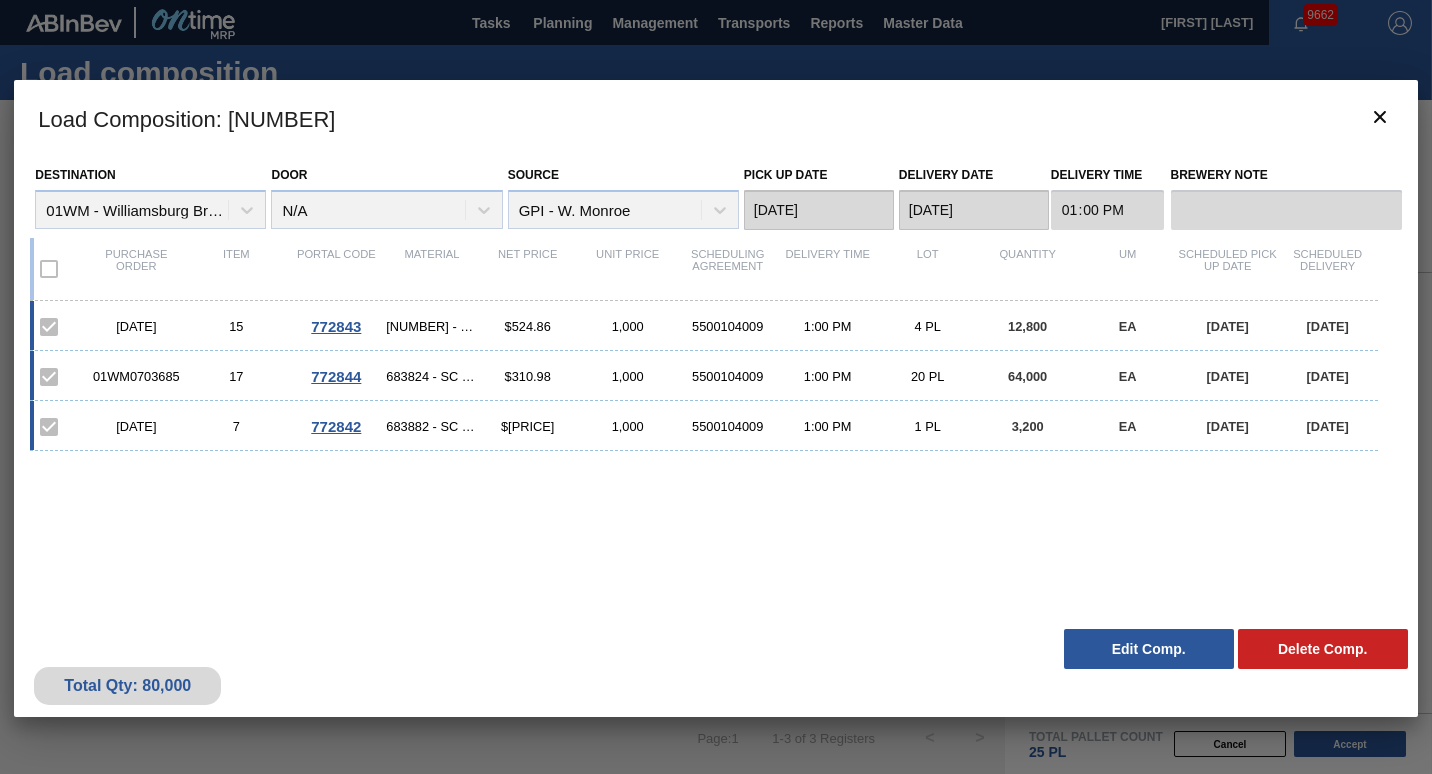 click on "Load Composition : 41177" at bounding box center (715, 118) 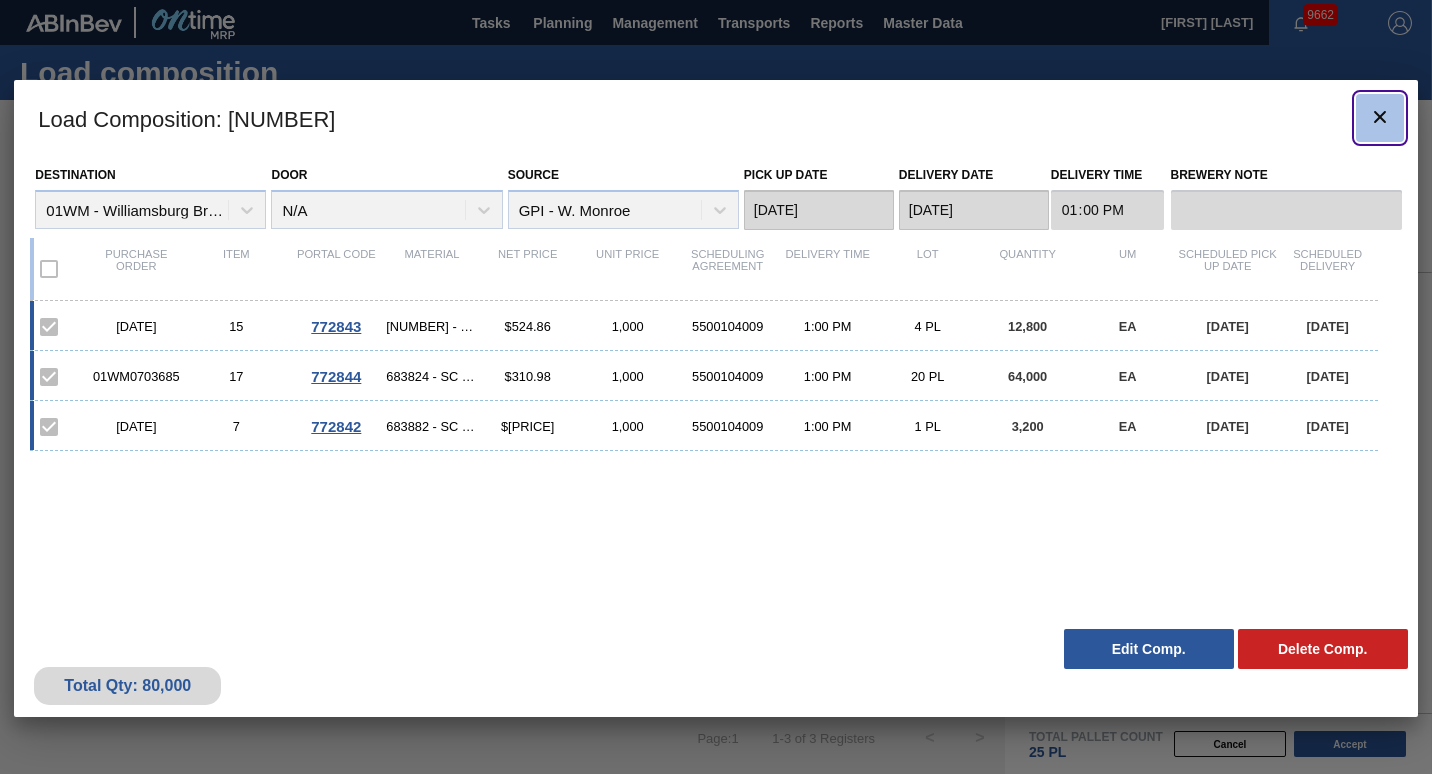 click at bounding box center [1380, 118] 